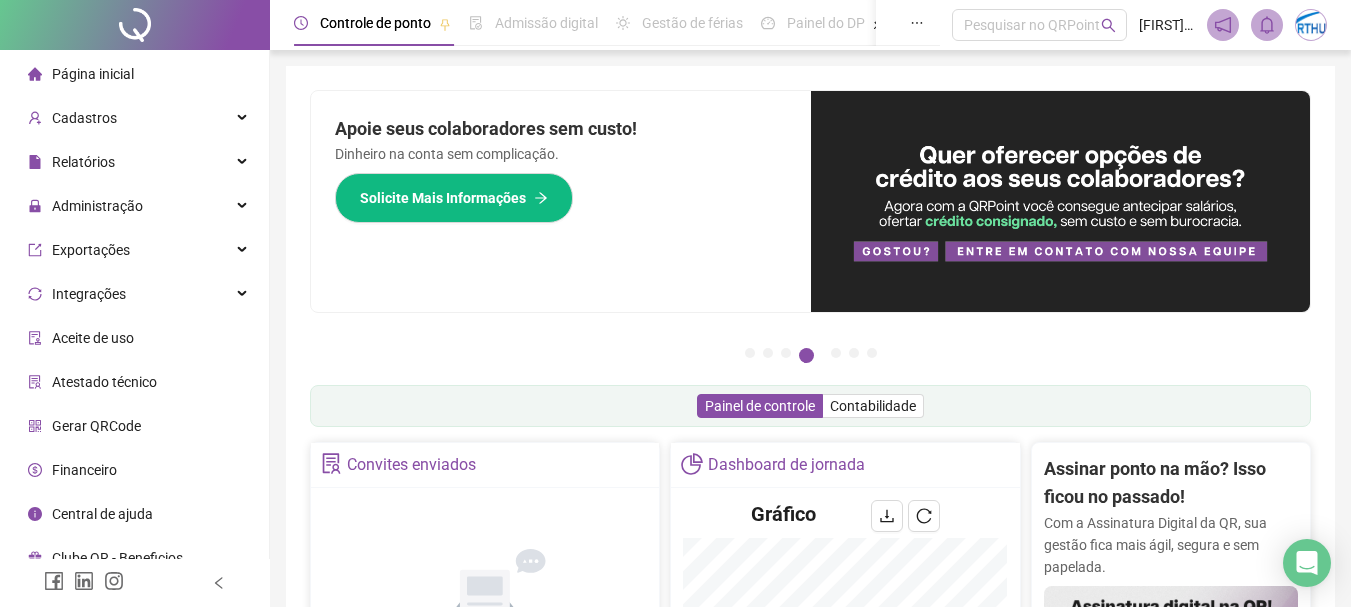 scroll, scrollTop: 0, scrollLeft: 0, axis: both 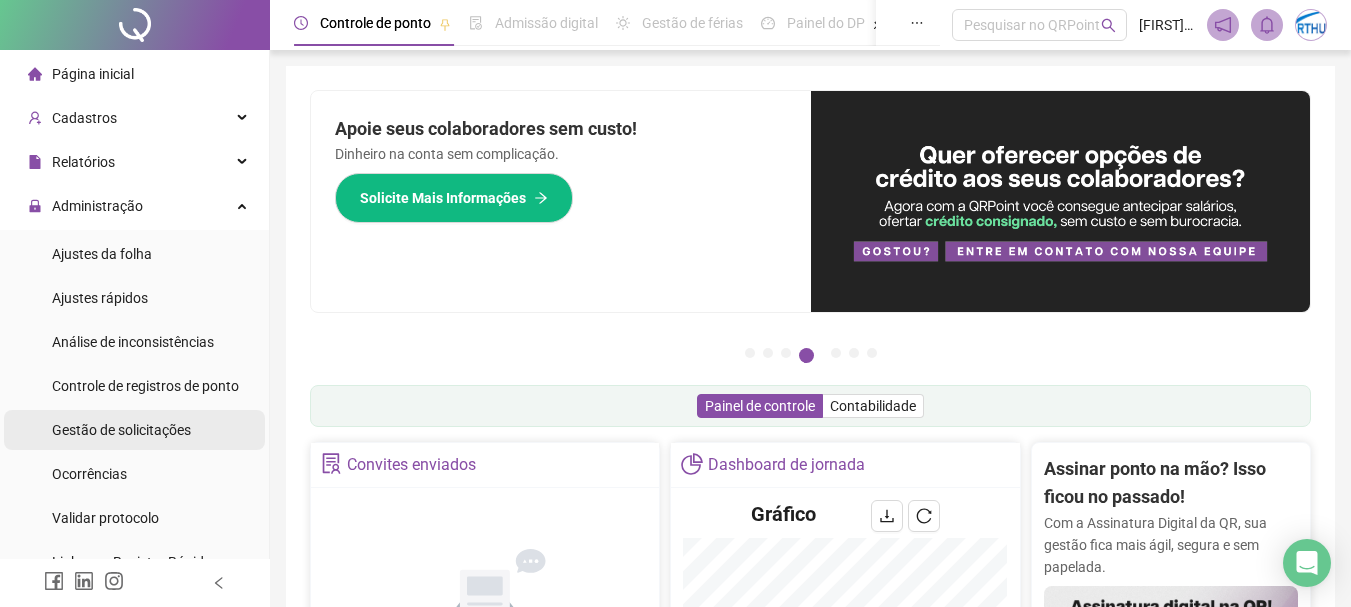 click on "Gestão de solicitações" at bounding box center (121, 430) 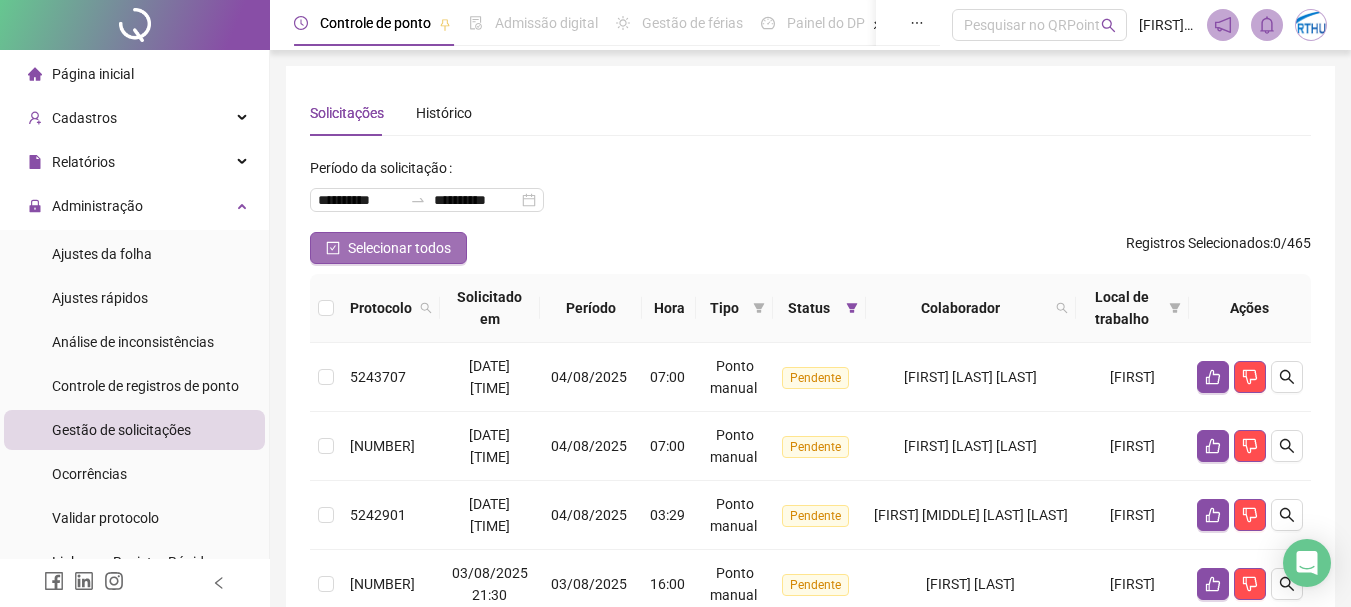 click on "Selecionar todos" at bounding box center [388, 248] 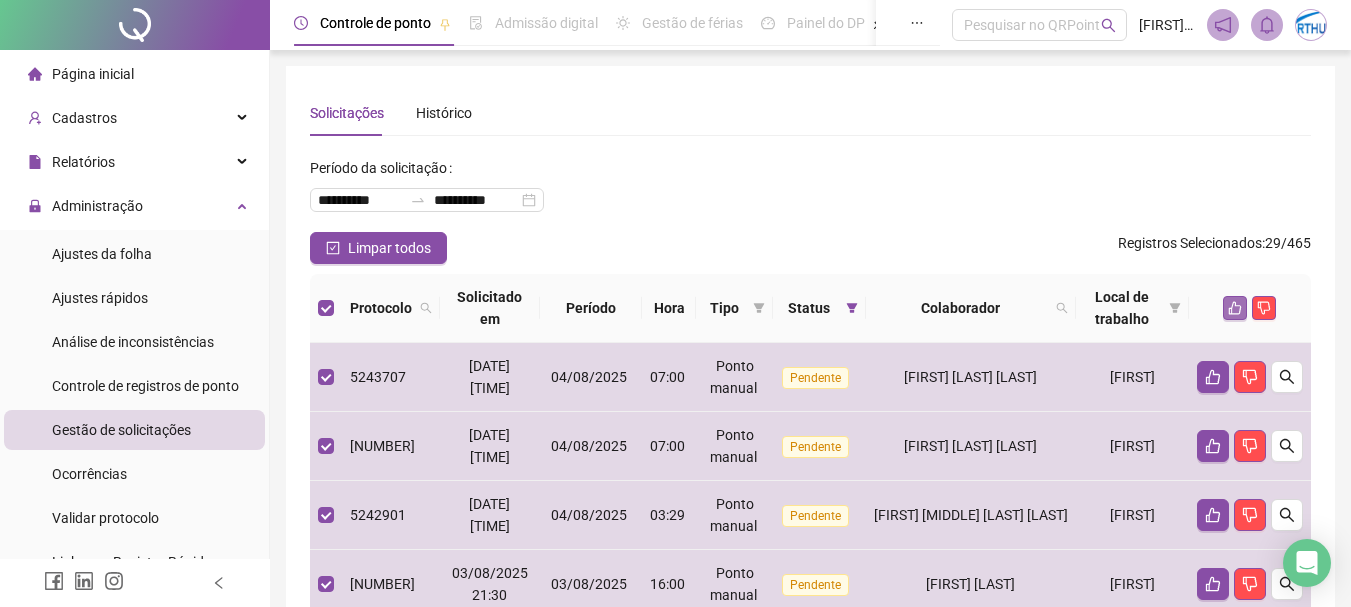 click at bounding box center (1235, 308) 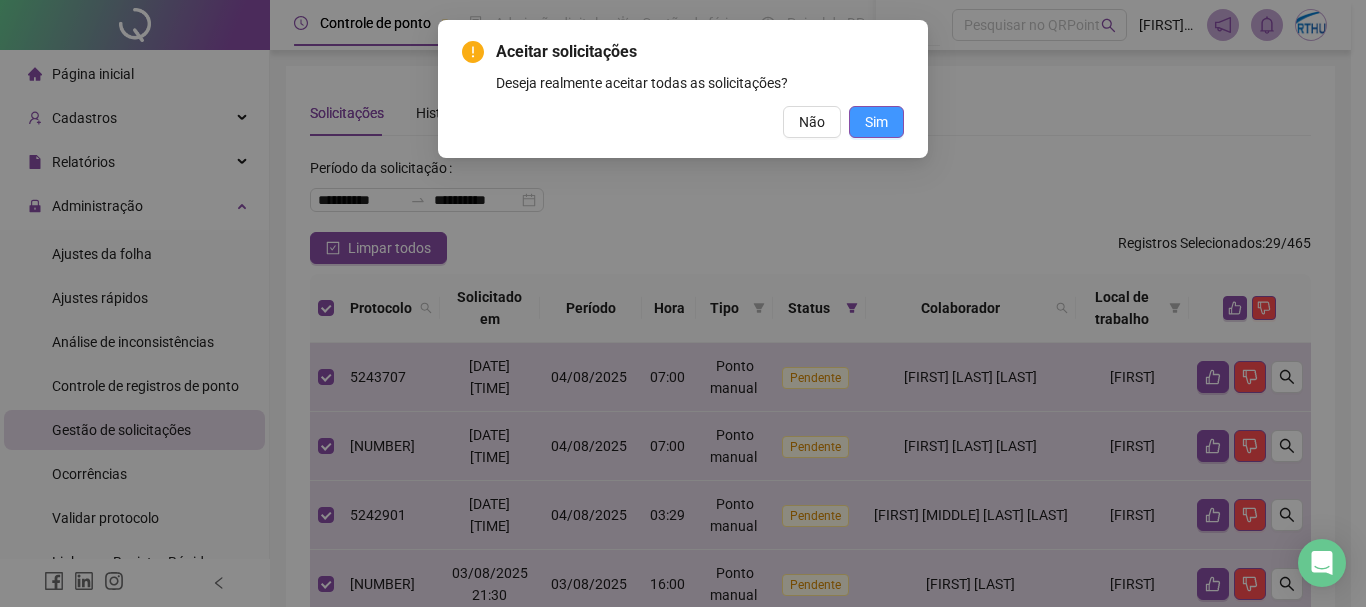 click on "Sim" at bounding box center [876, 122] 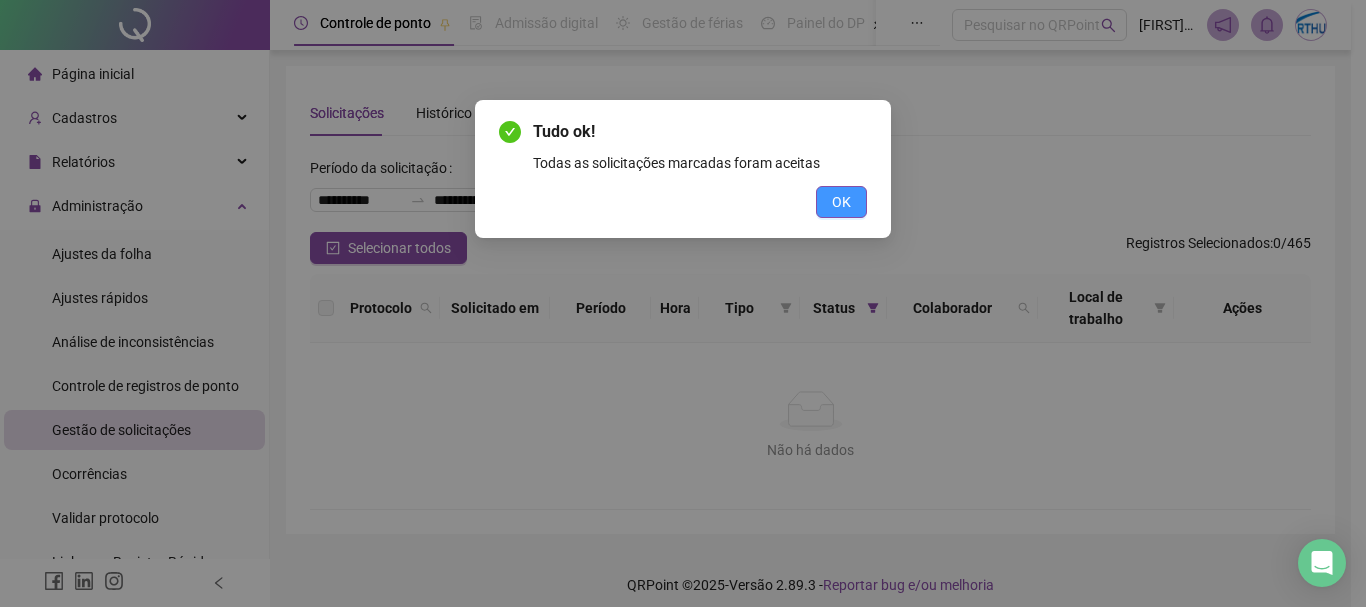 click on "OK" at bounding box center [841, 202] 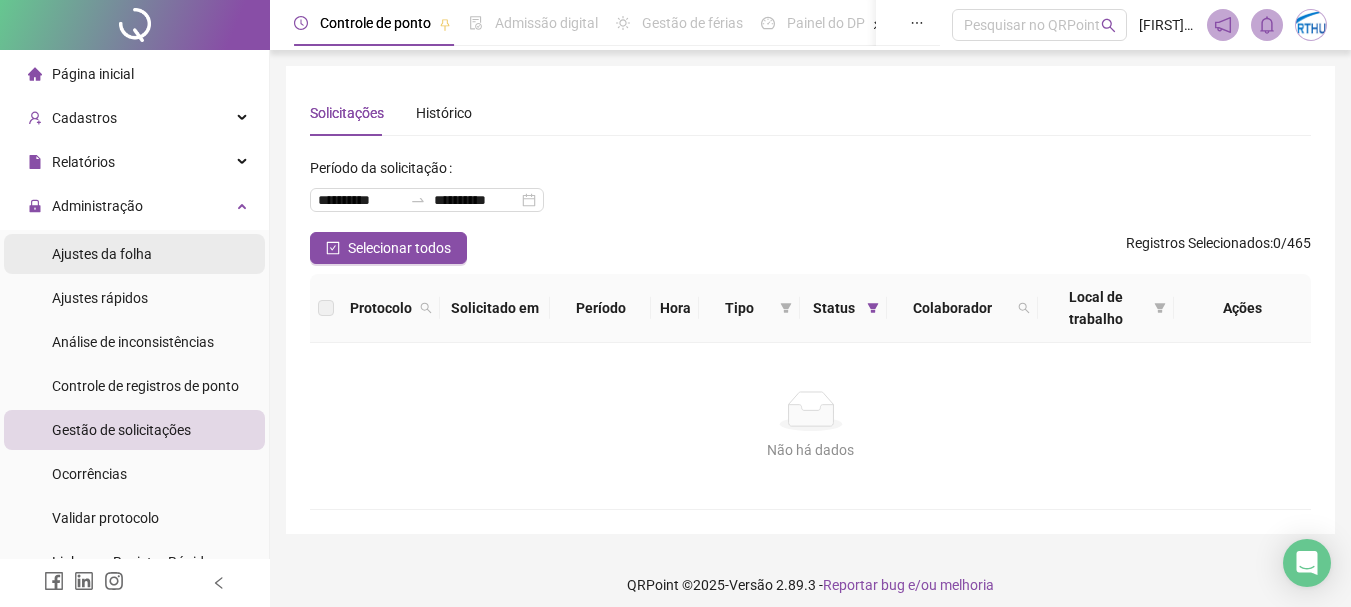 click on "Ajustes da folha" at bounding box center (102, 254) 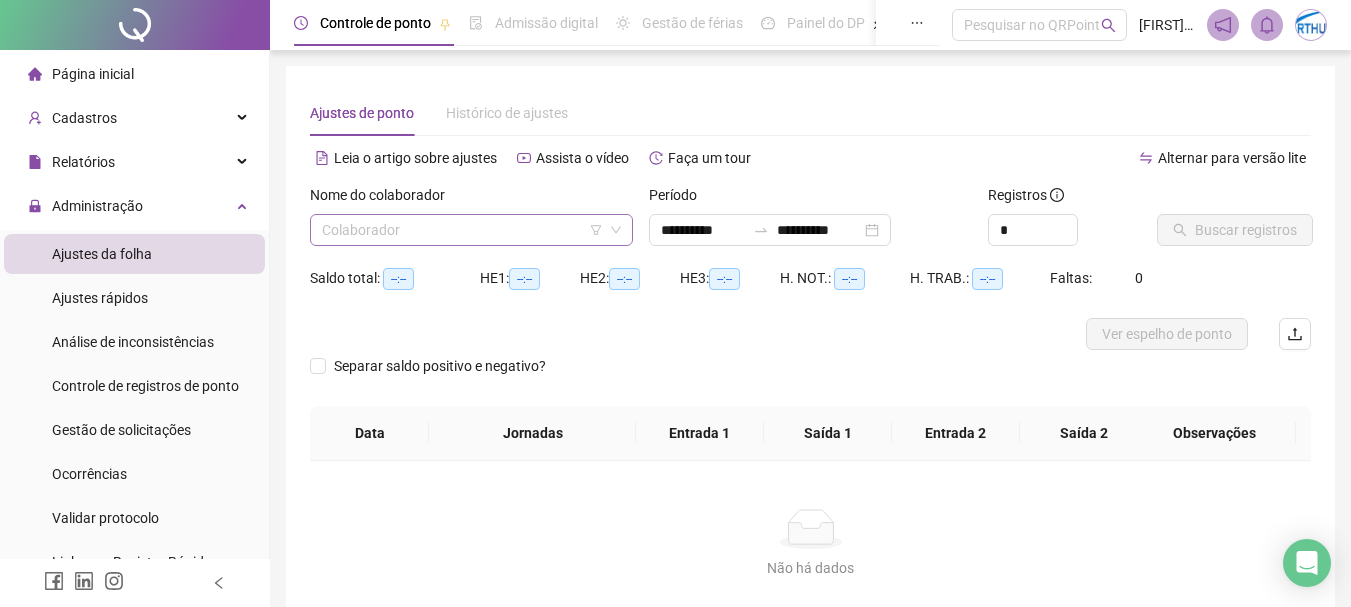 click at bounding box center [462, 230] 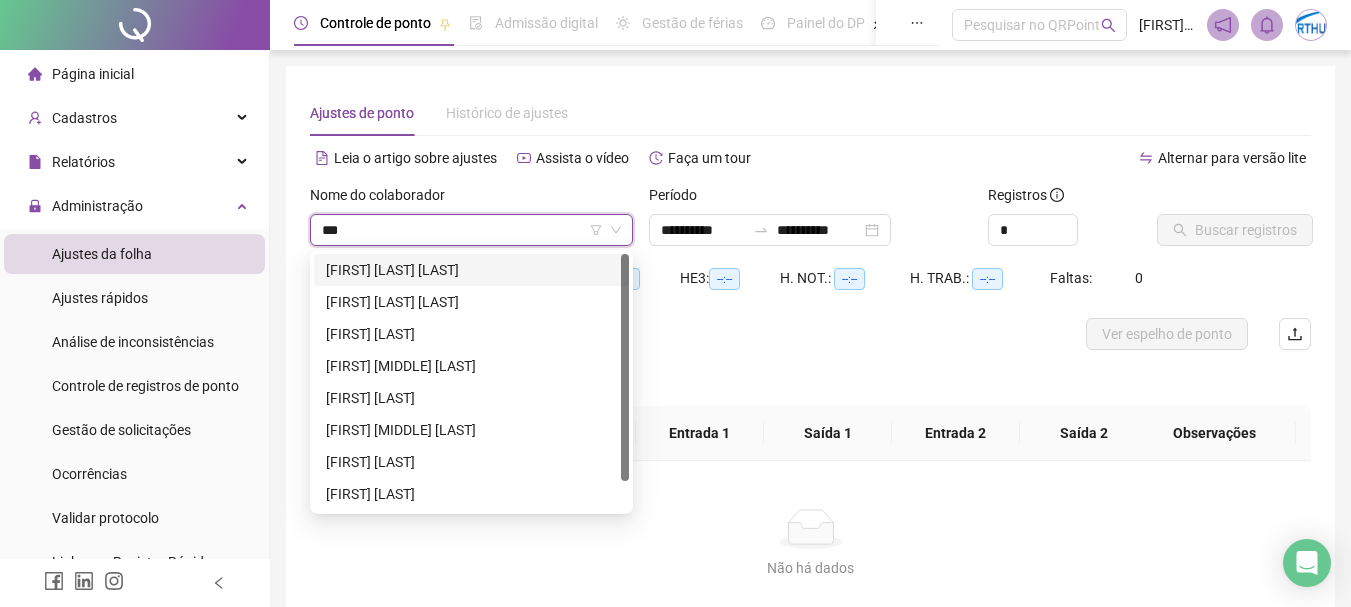type on "****" 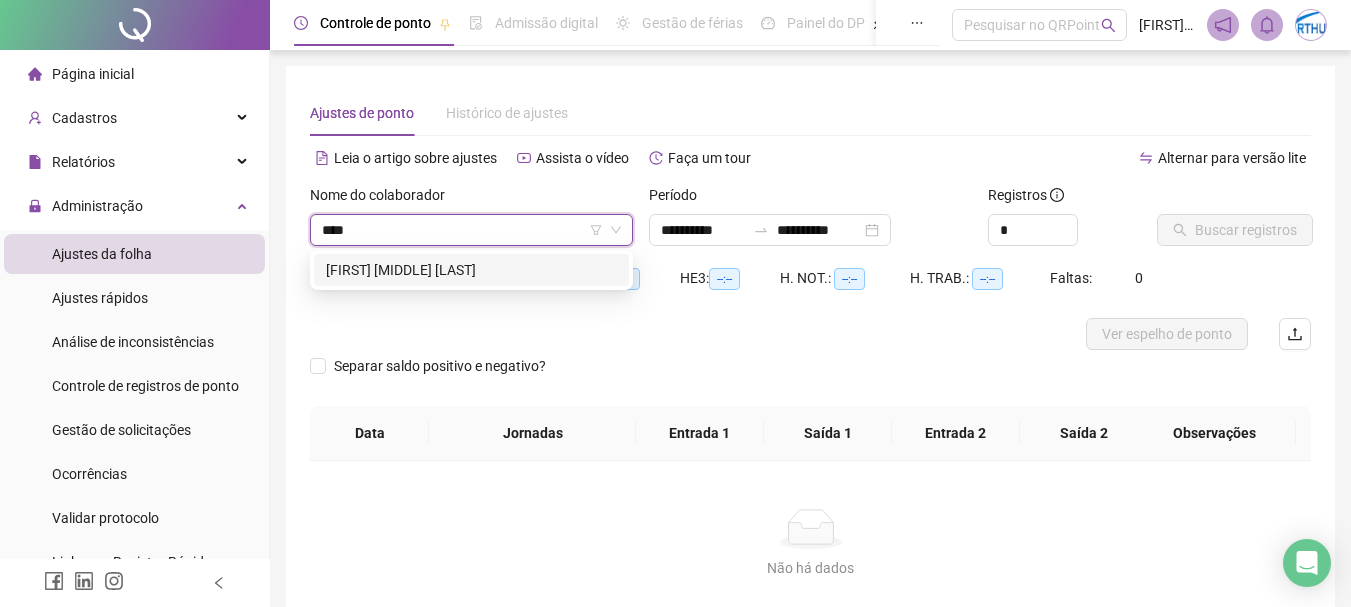 type 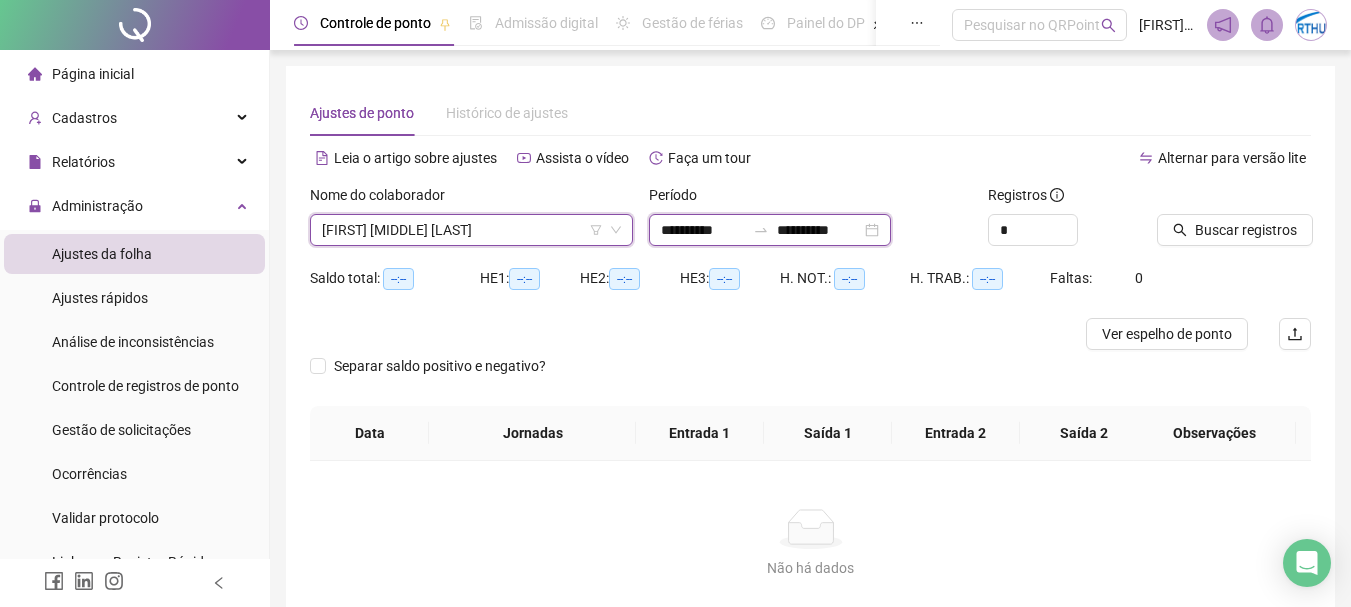 click on "**********" at bounding box center (819, 230) 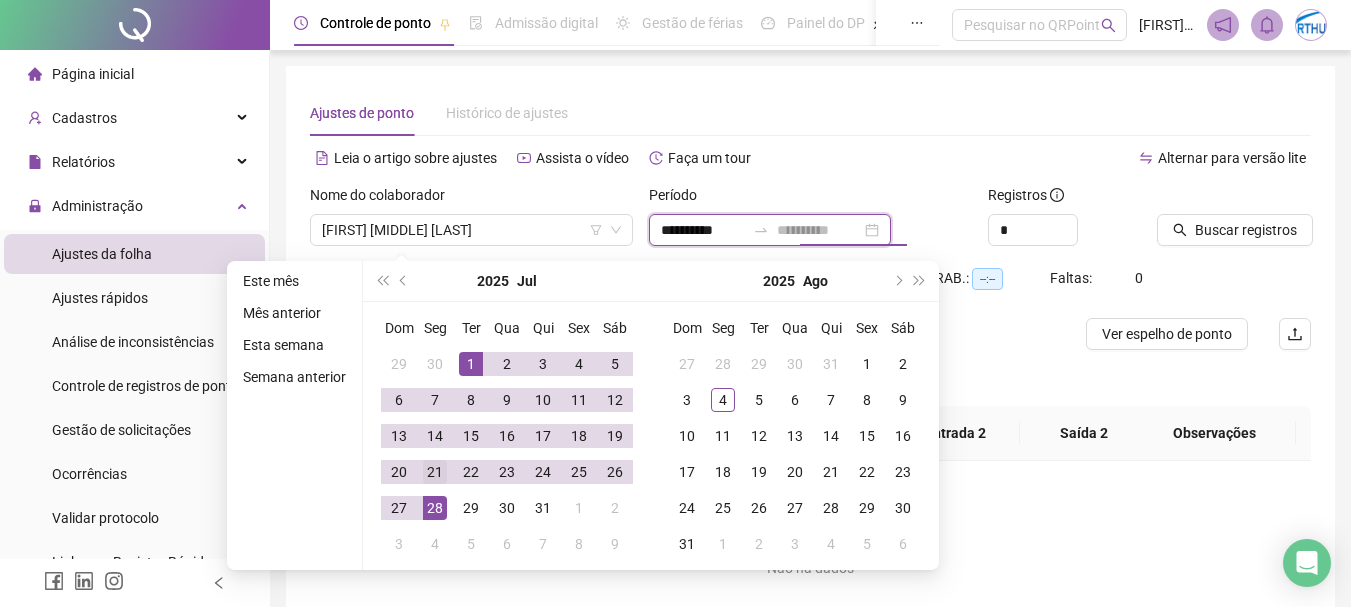 type on "**********" 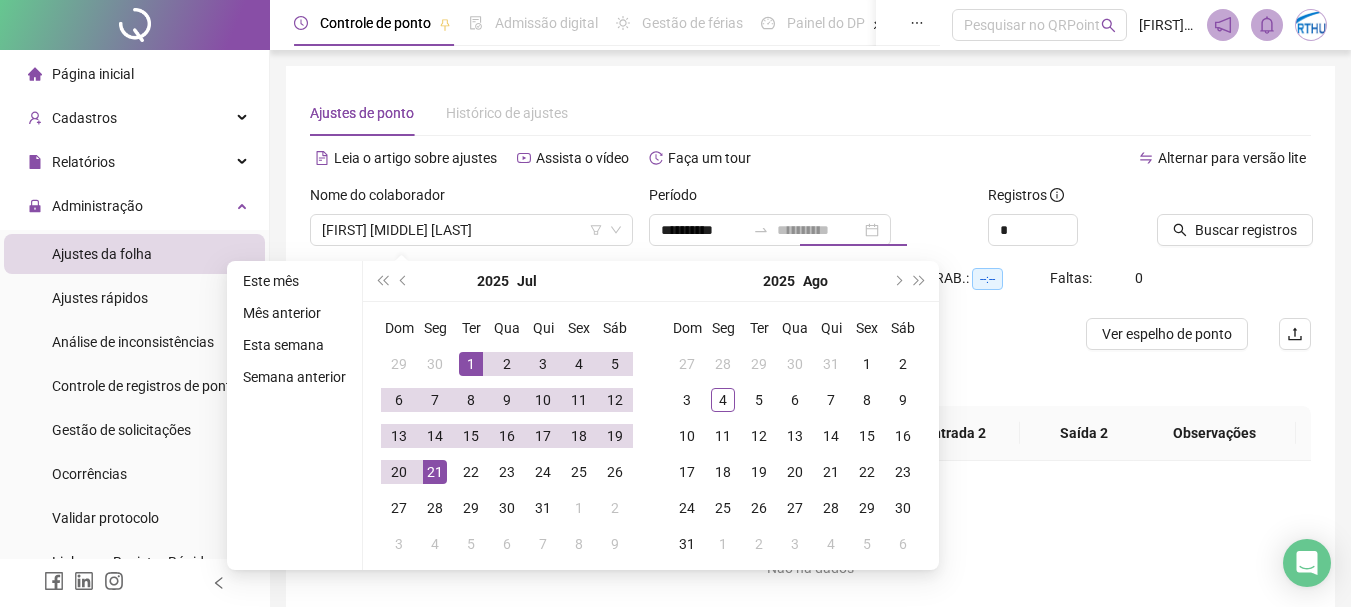 click on "21" at bounding box center [435, 472] 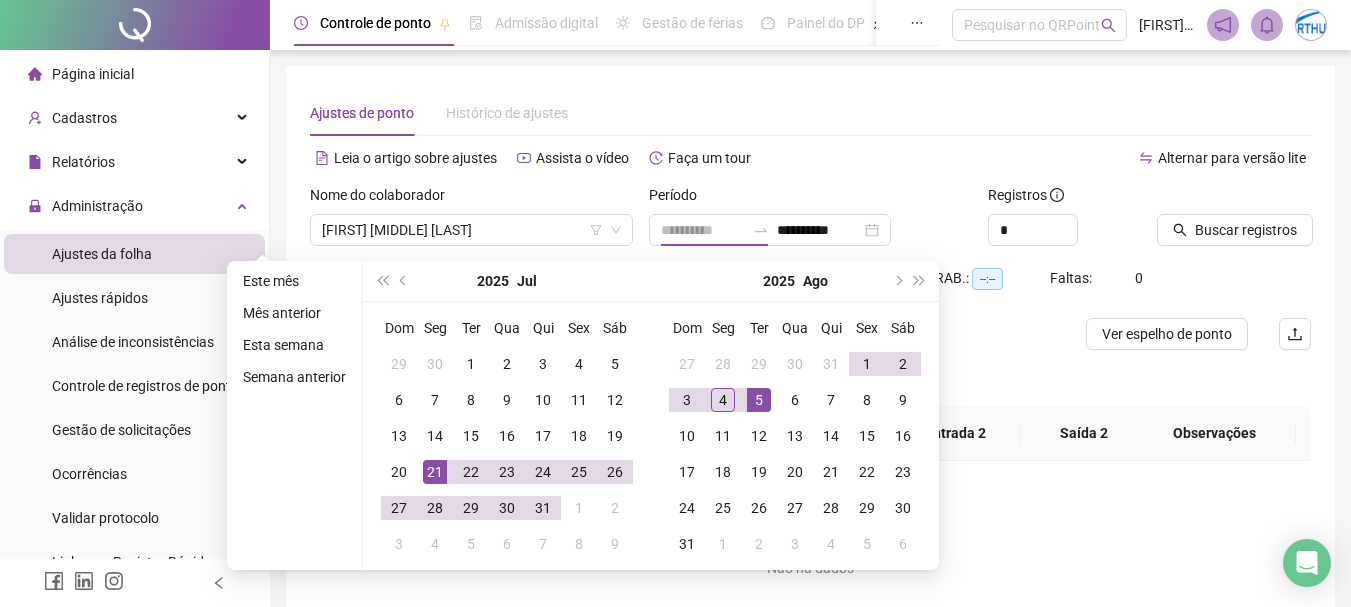 click on "5" at bounding box center [759, 400] 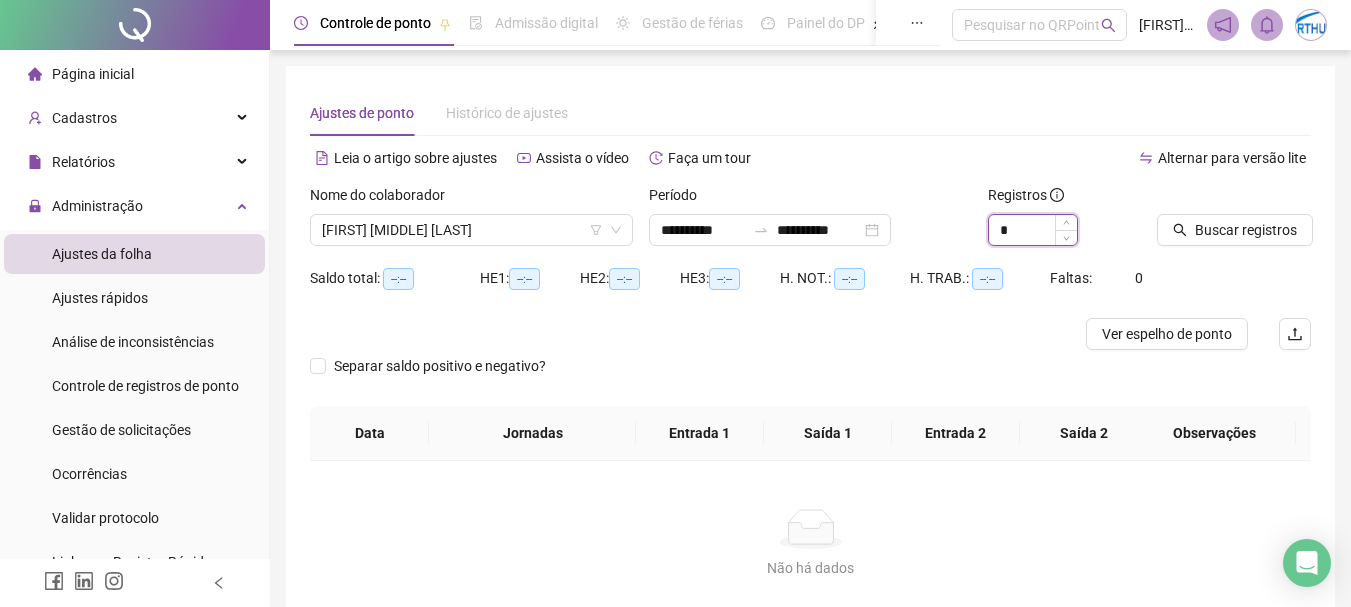click on "*" at bounding box center [1033, 230] 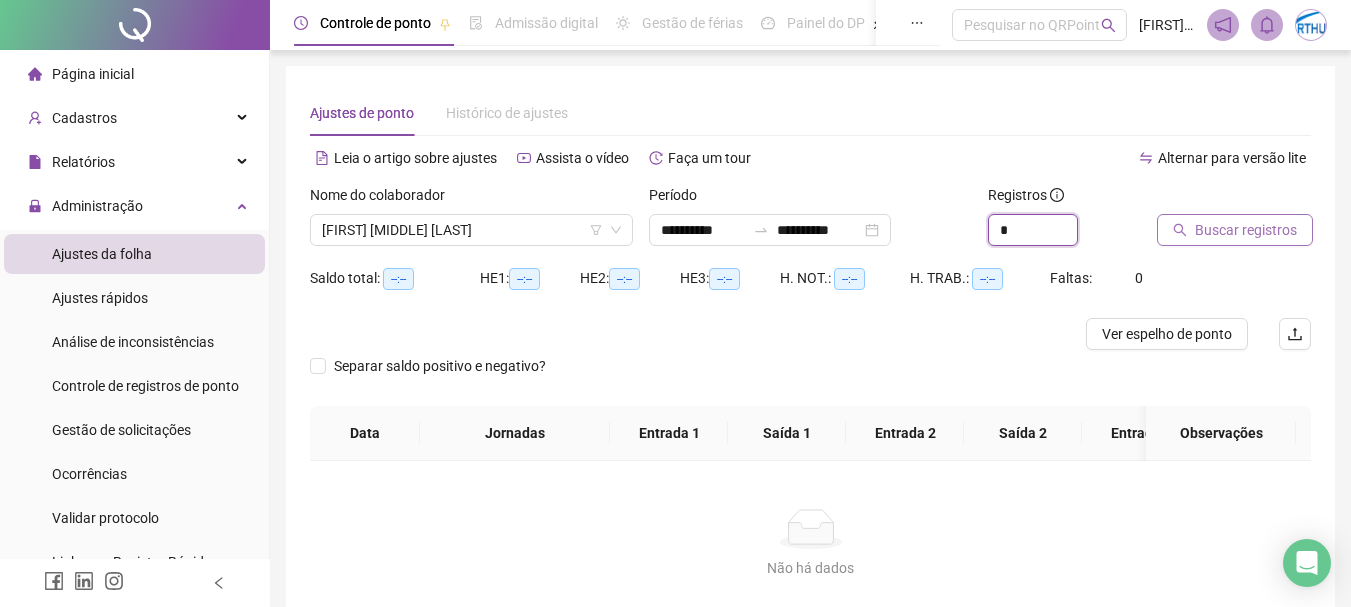 type on "*" 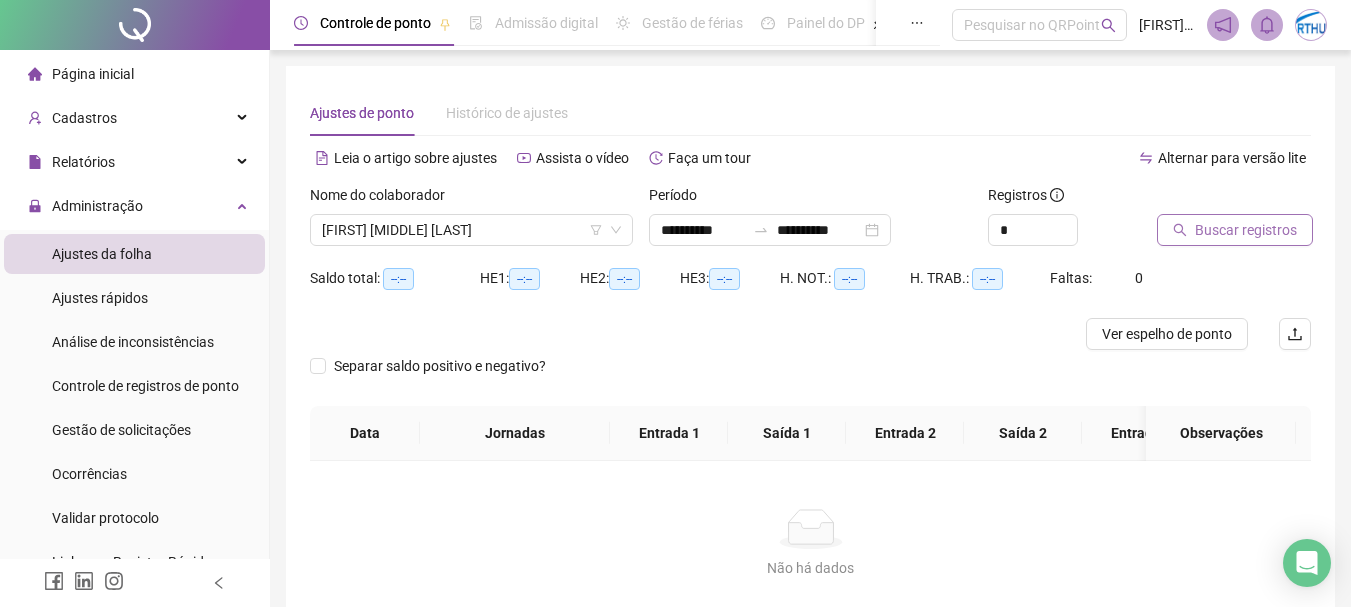 click on "Buscar registros" at bounding box center [1246, 230] 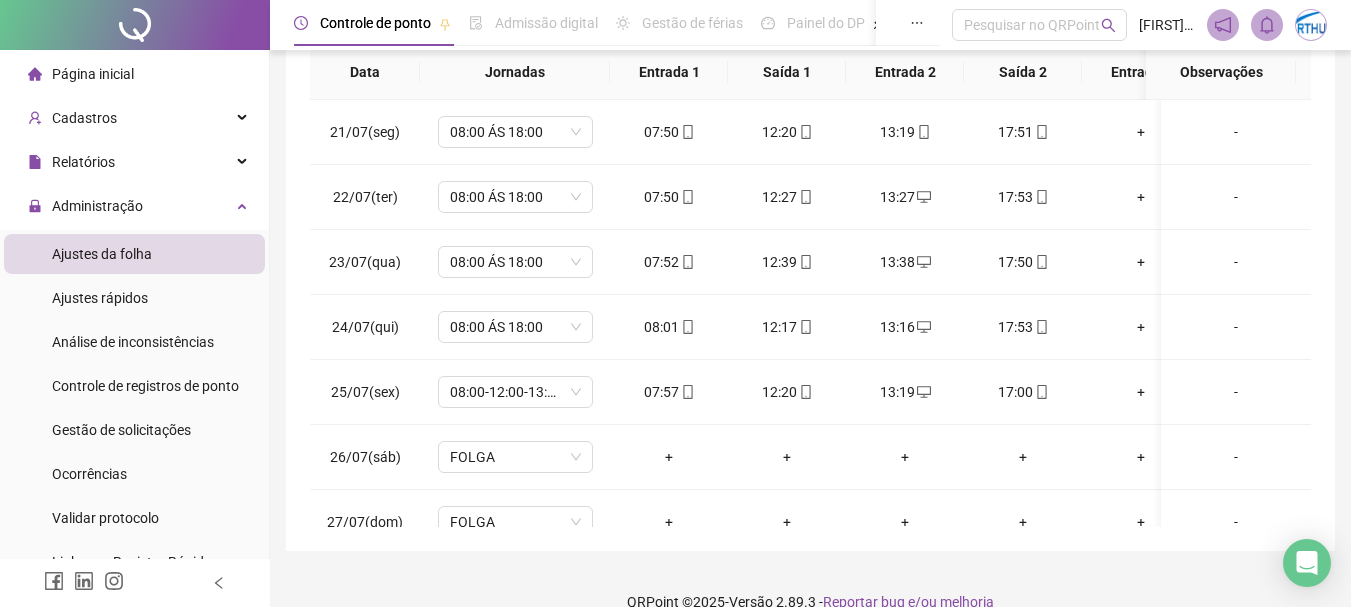 scroll, scrollTop: 400, scrollLeft: 0, axis: vertical 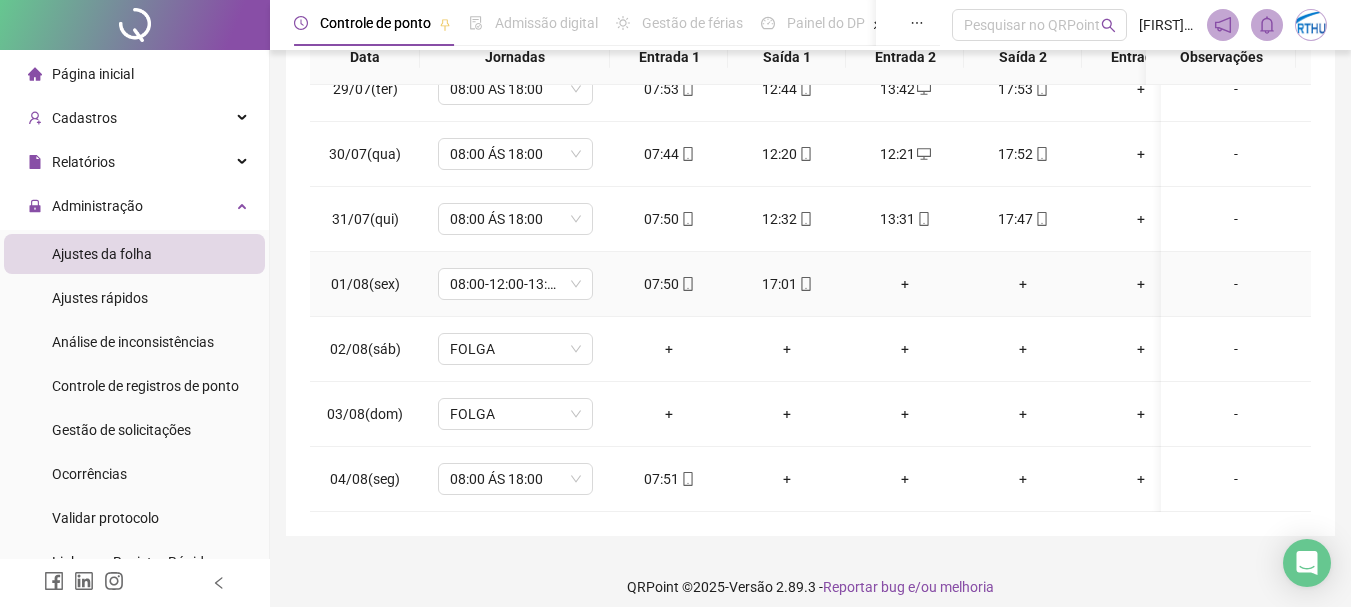click on "+" at bounding box center [905, 284] 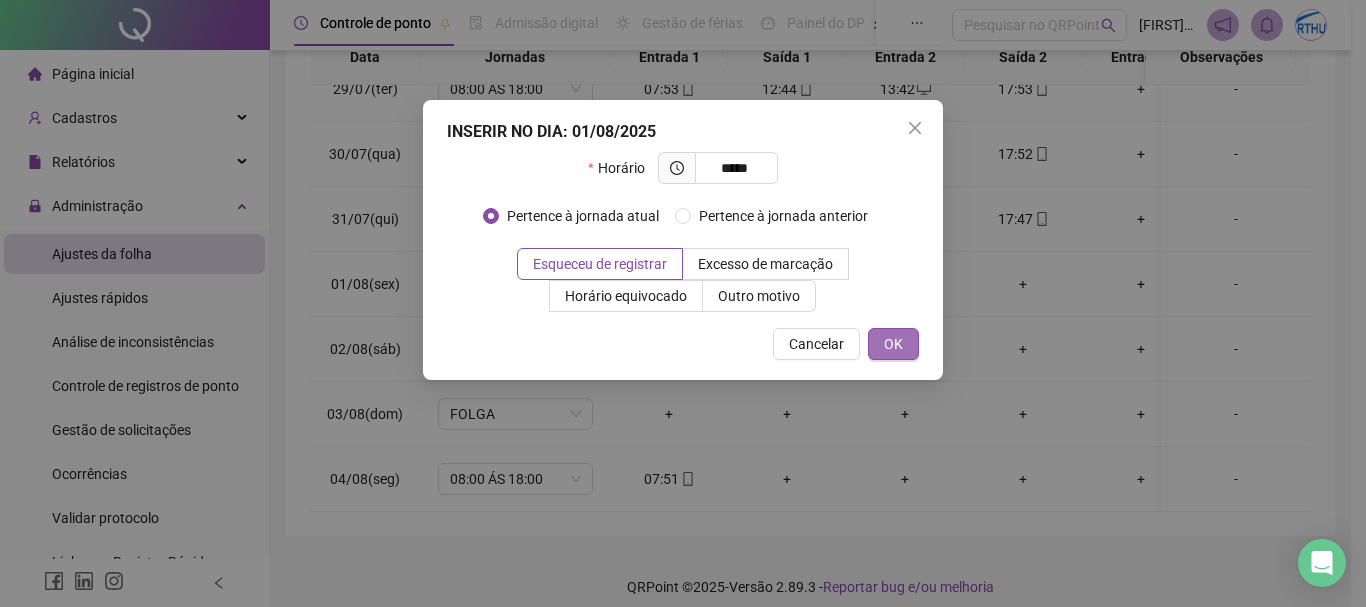 type on "*****" 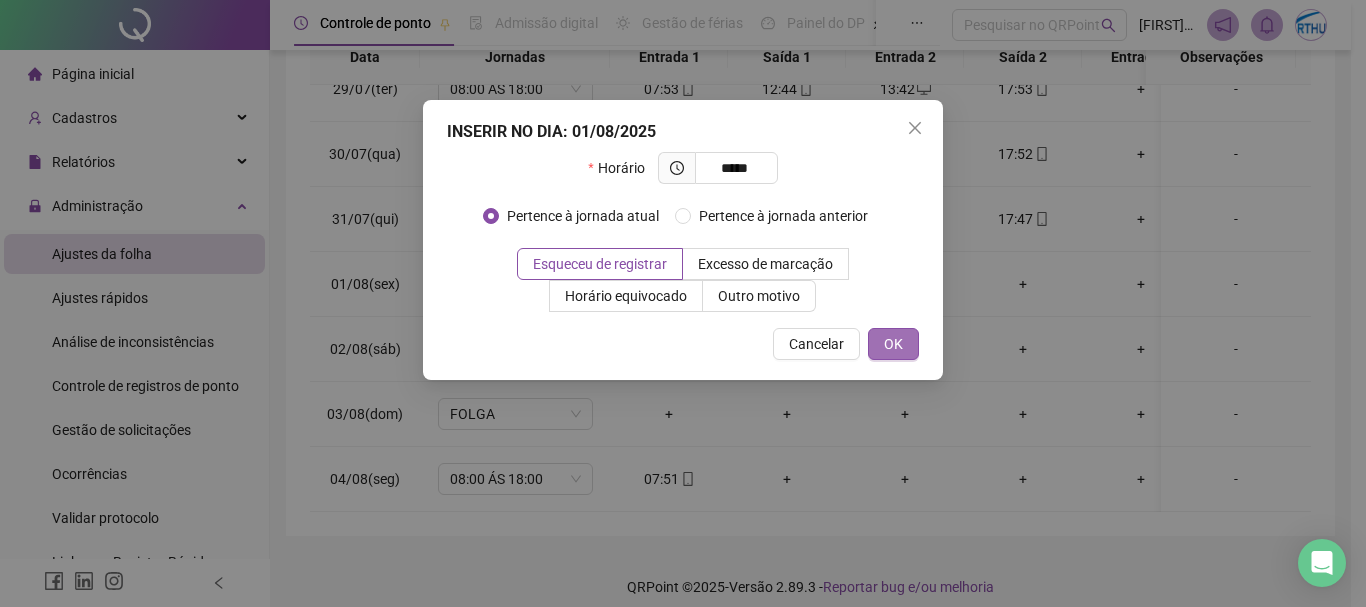 click on "OK" at bounding box center (893, 344) 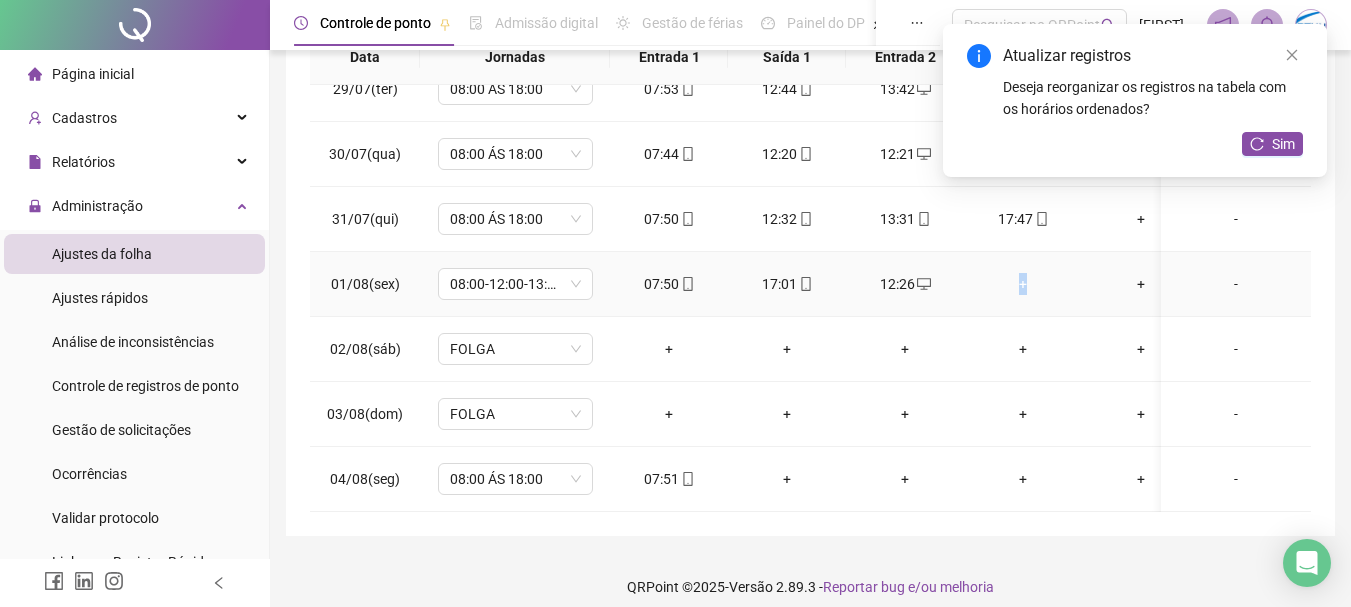 drag, startPoint x: 1022, startPoint y: 278, endPoint x: 1036, endPoint y: 278, distance: 14 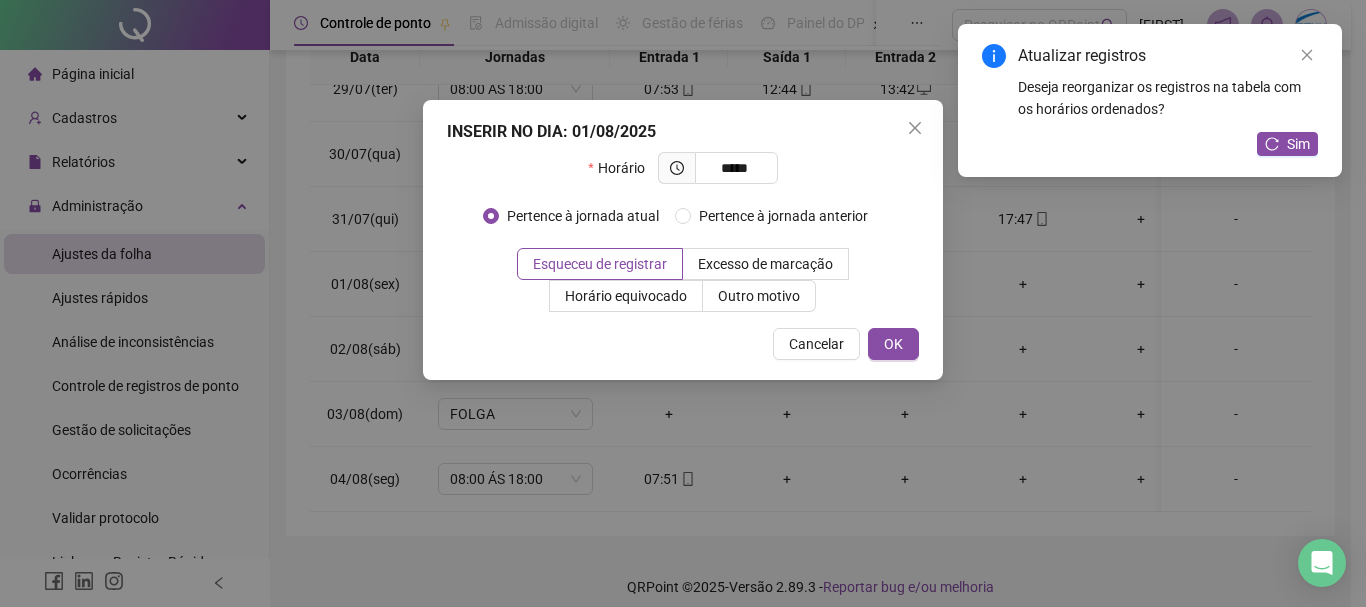type on "*****" 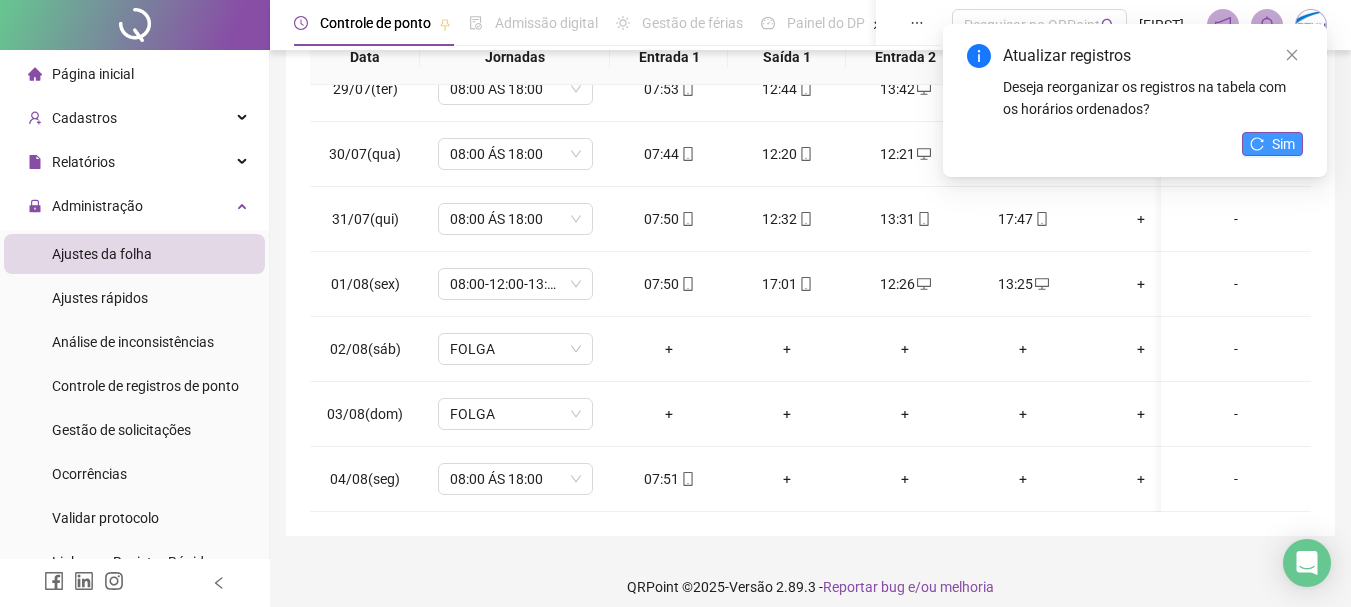 click on "Sim" at bounding box center (1272, 144) 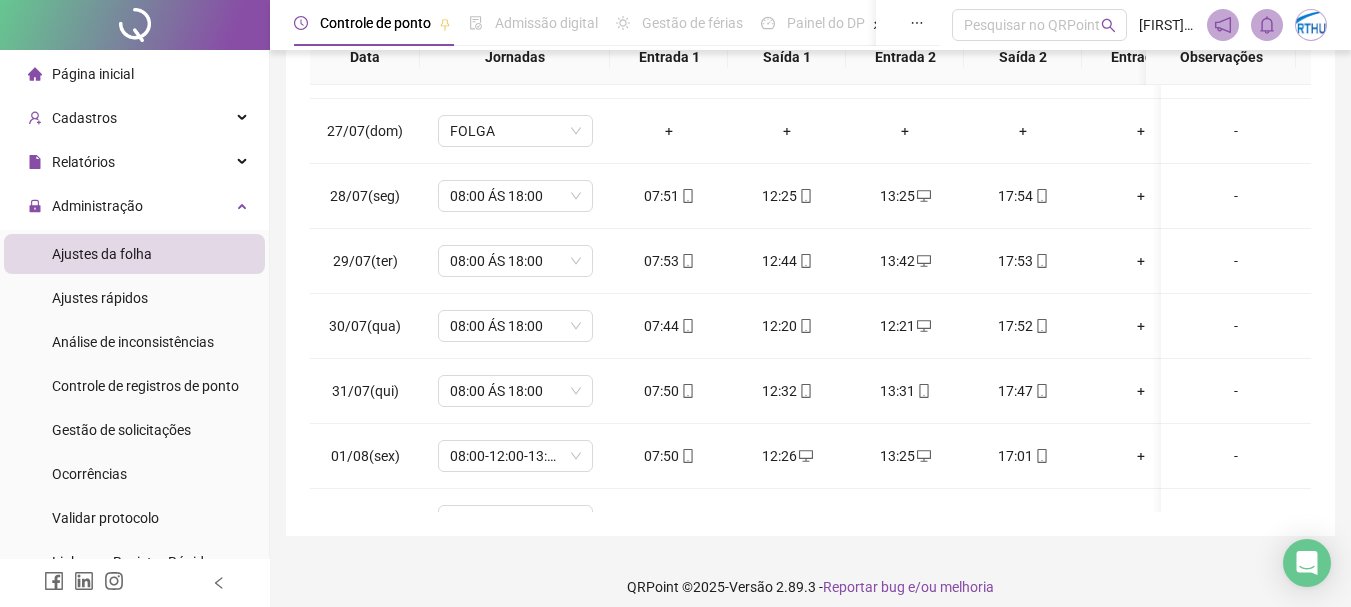 scroll, scrollTop: 0, scrollLeft: 0, axis: both 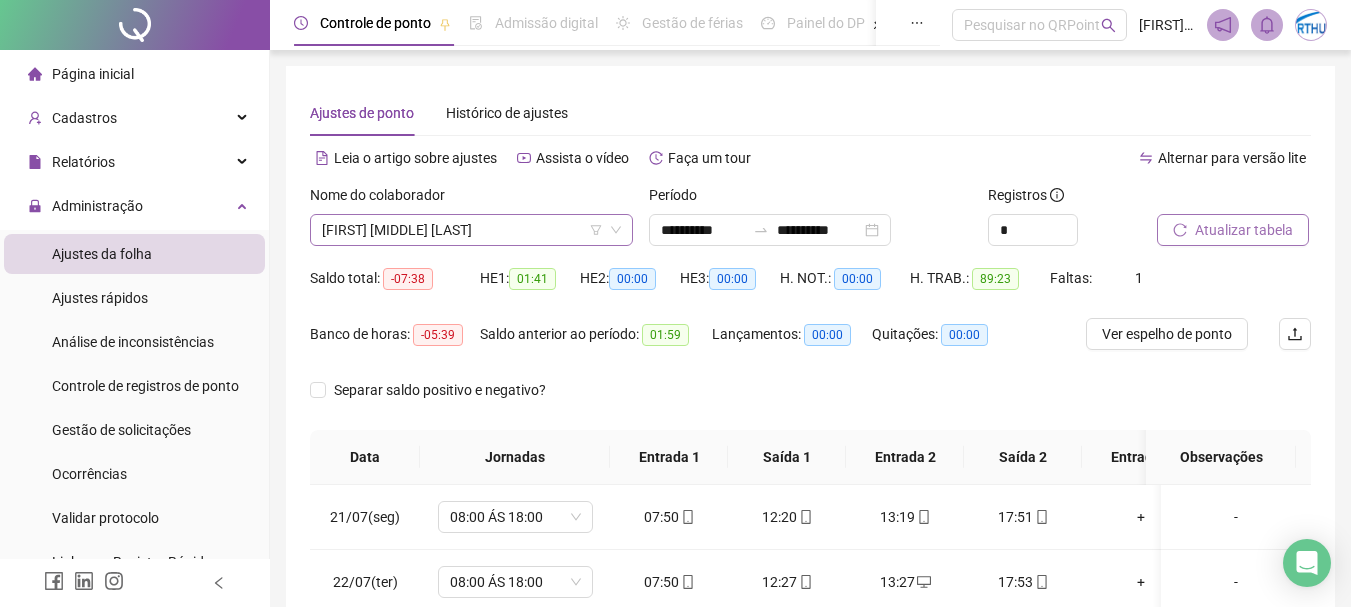 click on "[FIRST] [MIDDLE] [LAST]" at bounding box center (471, 230) 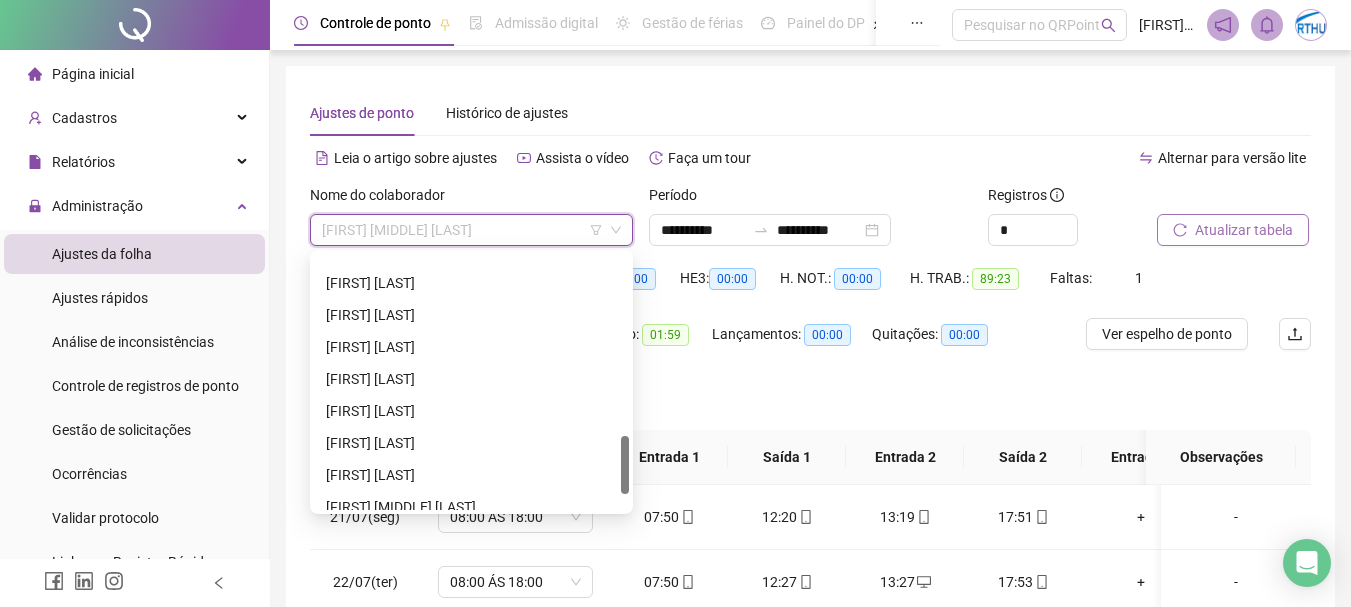 scroll, scrollTop: 864, scrollLeft: 0, axis: vertical 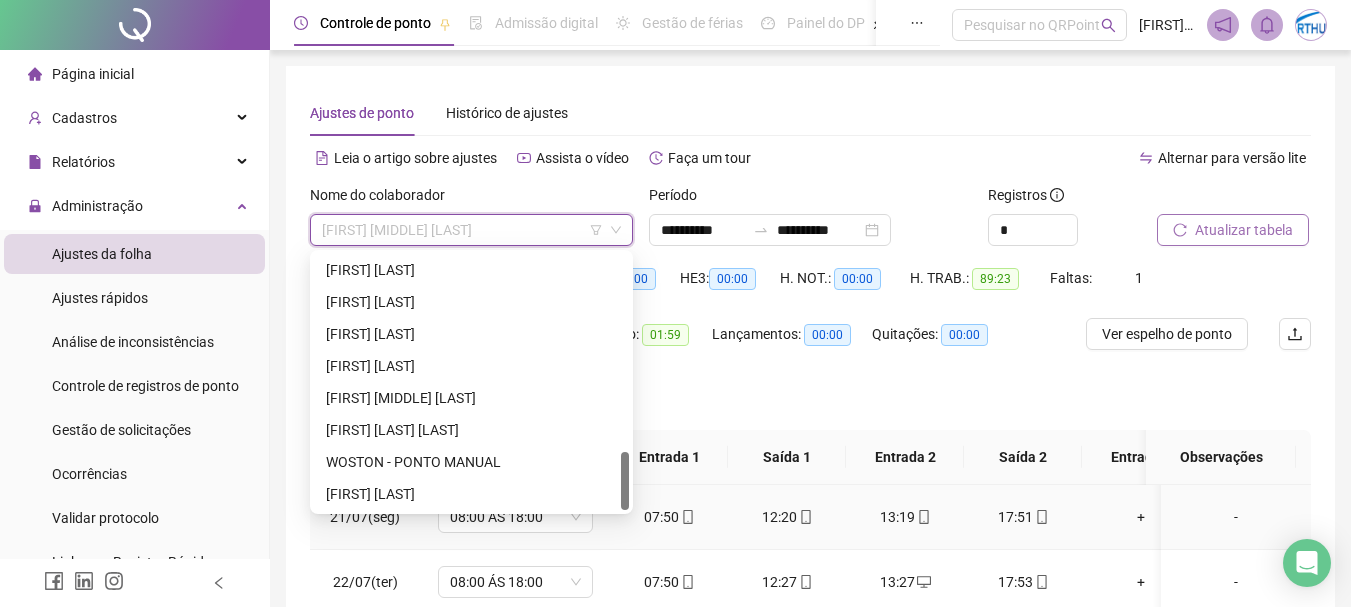 drag, startPoint x: 623, startPoint y: 335, endPoint x: 633, endPoint y: 509, distance: 174.28712 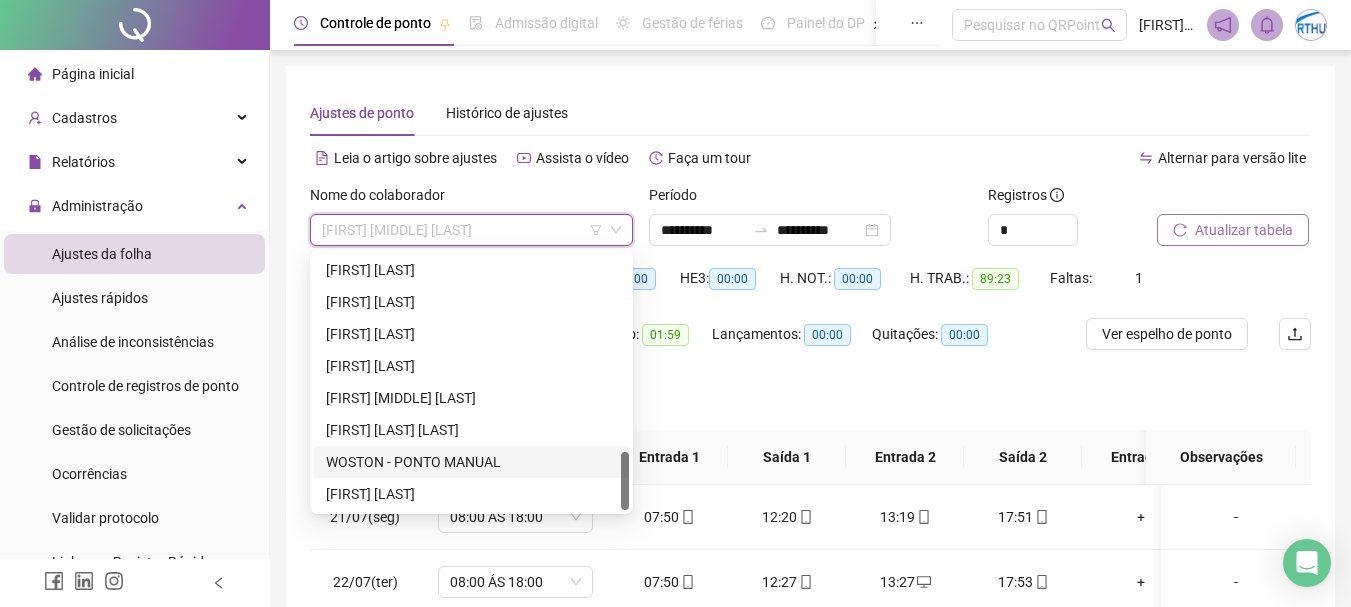 click on "WOSTON  - PONTO MANUAL" at bounding box center (471, 462) 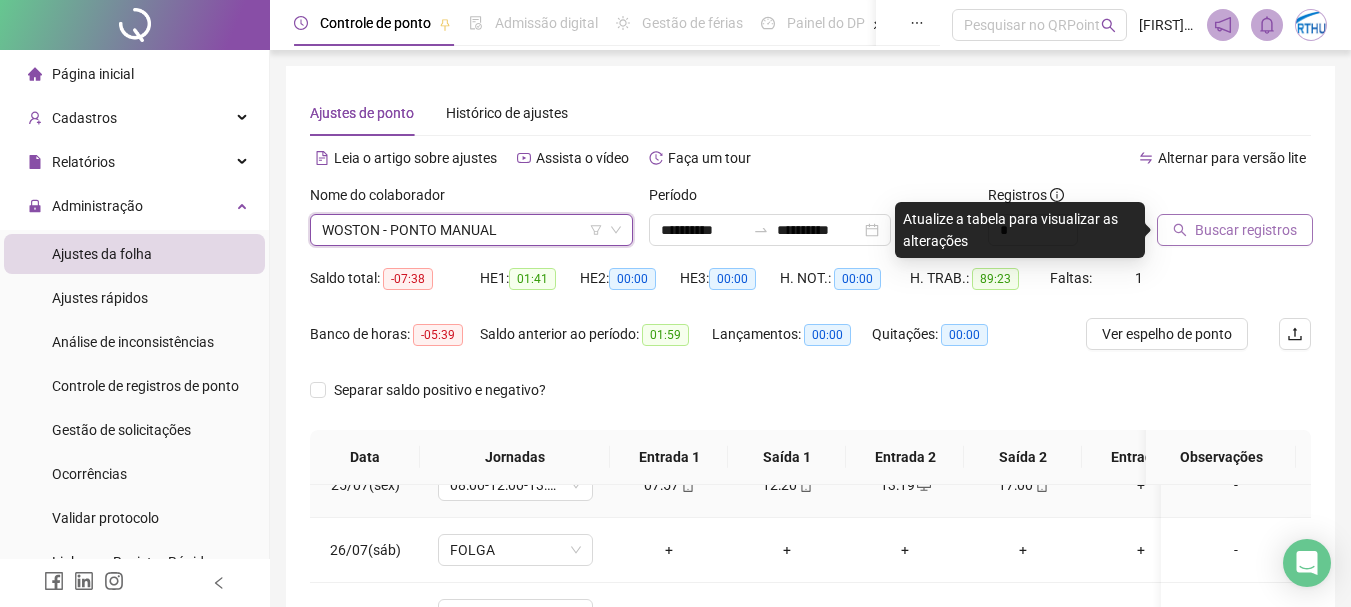 scroll, scrollTop: 300, scrollLeft: 0, axis: vertical 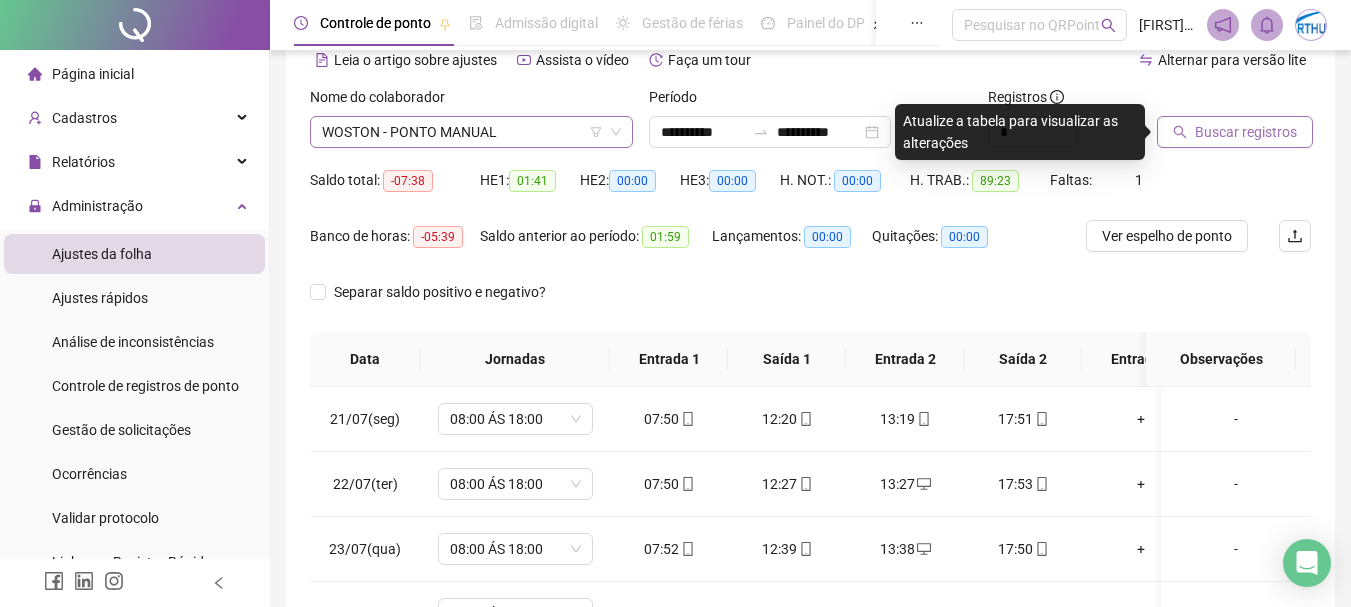 click on "WOSTON  - PONTO MANUAL" at bounding box center [471, 132] 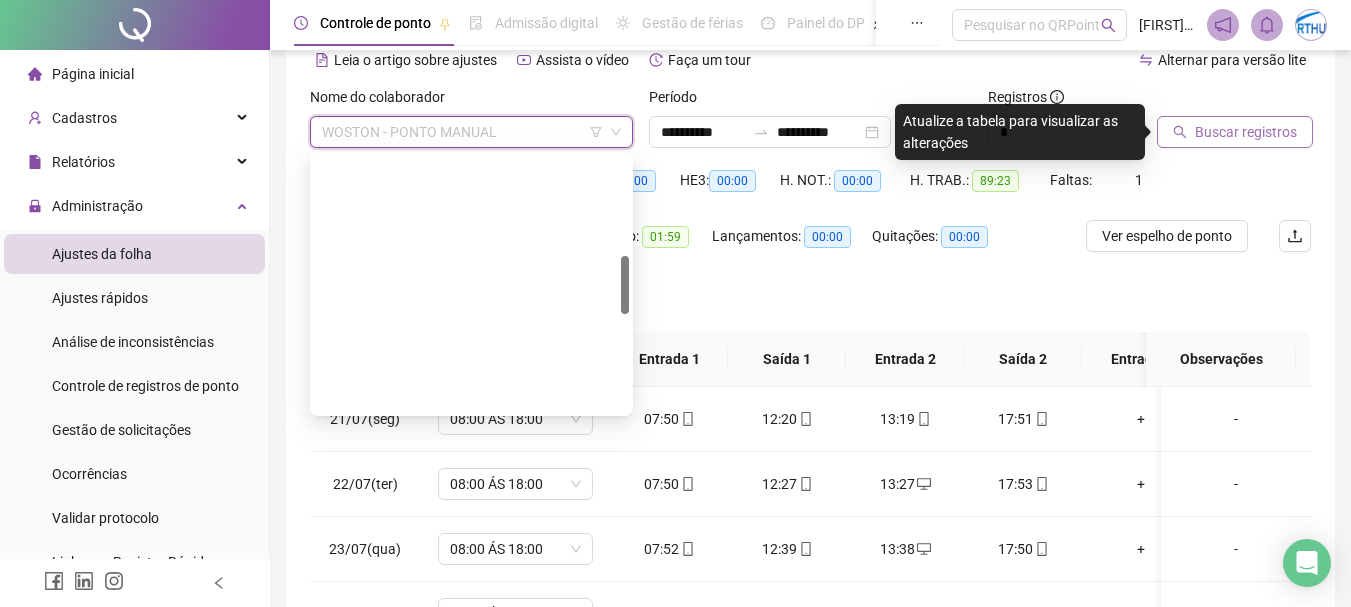 scroll, scrollTop: 0, scrollLeft: 0, axis: both 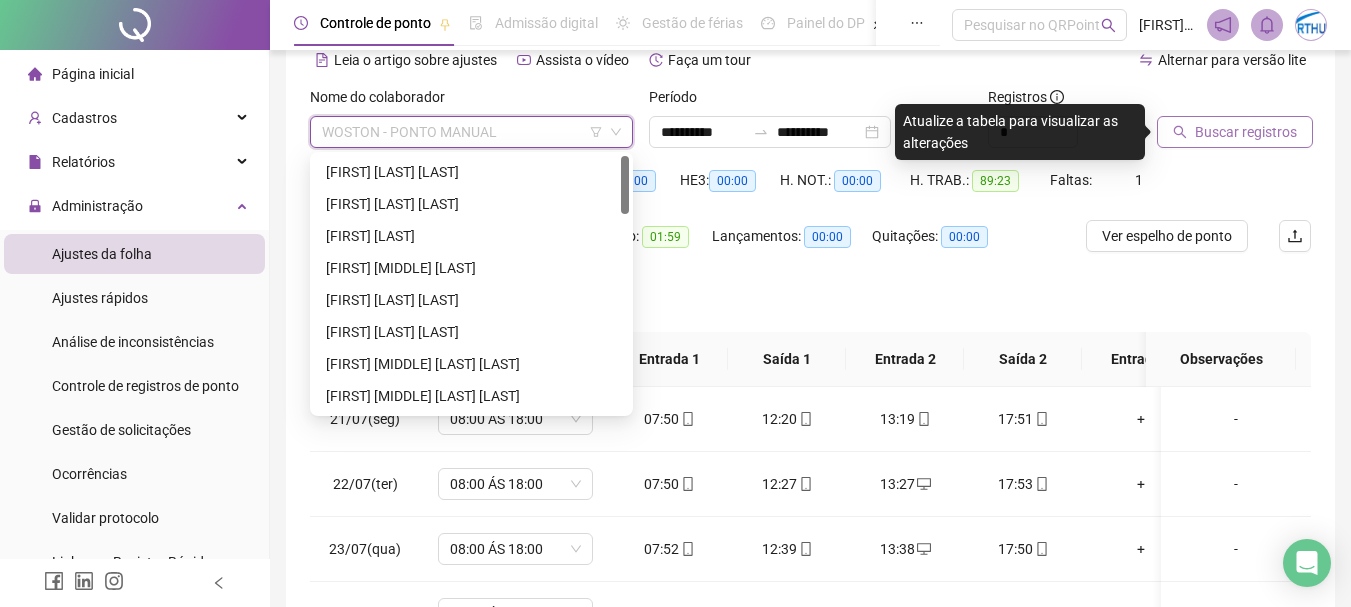 drag, startPoint x: 630, startPoint y: 333, endPoint x: 629, endPoint y: 157, distance: 176.00284 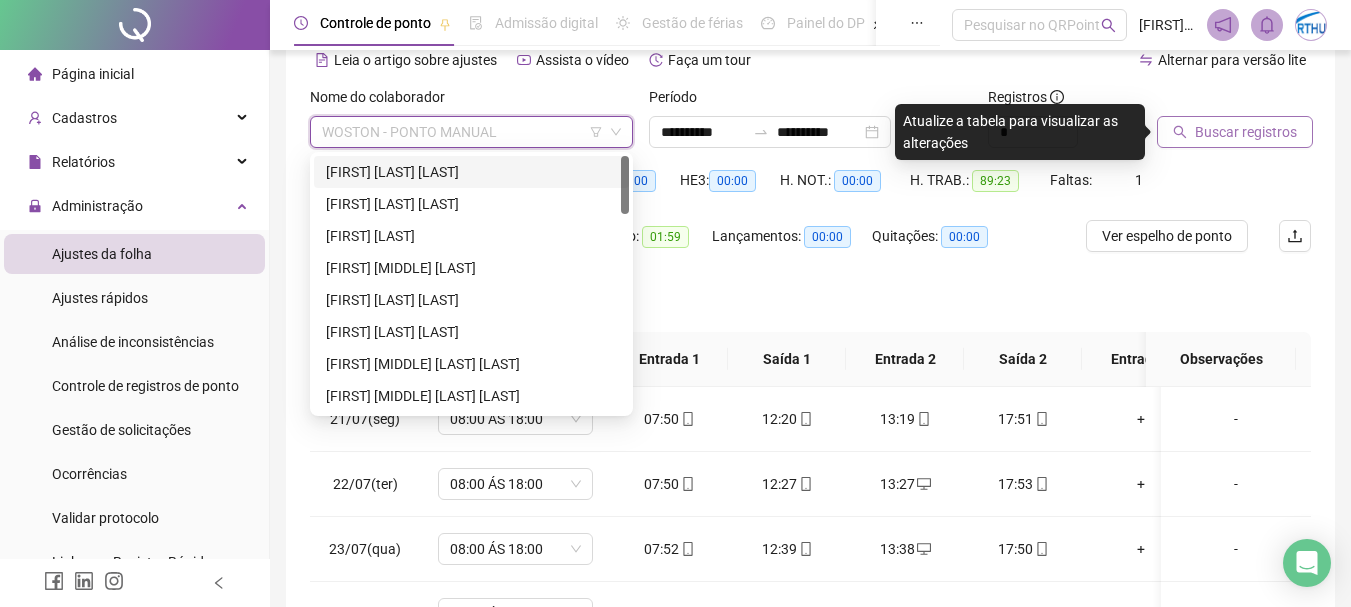 click on "[FIRST] [LAST] [LAST]" at bounding box center (471, 172) 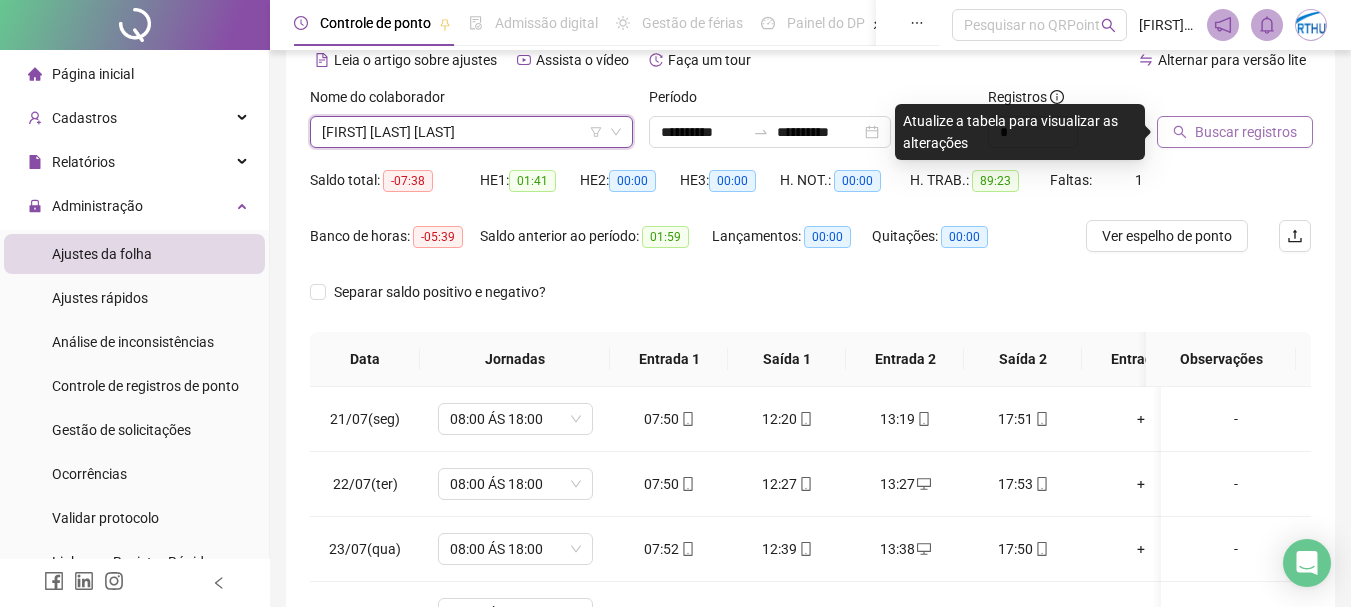 click on "Buscar registros" at bounding box center (1246, 132) 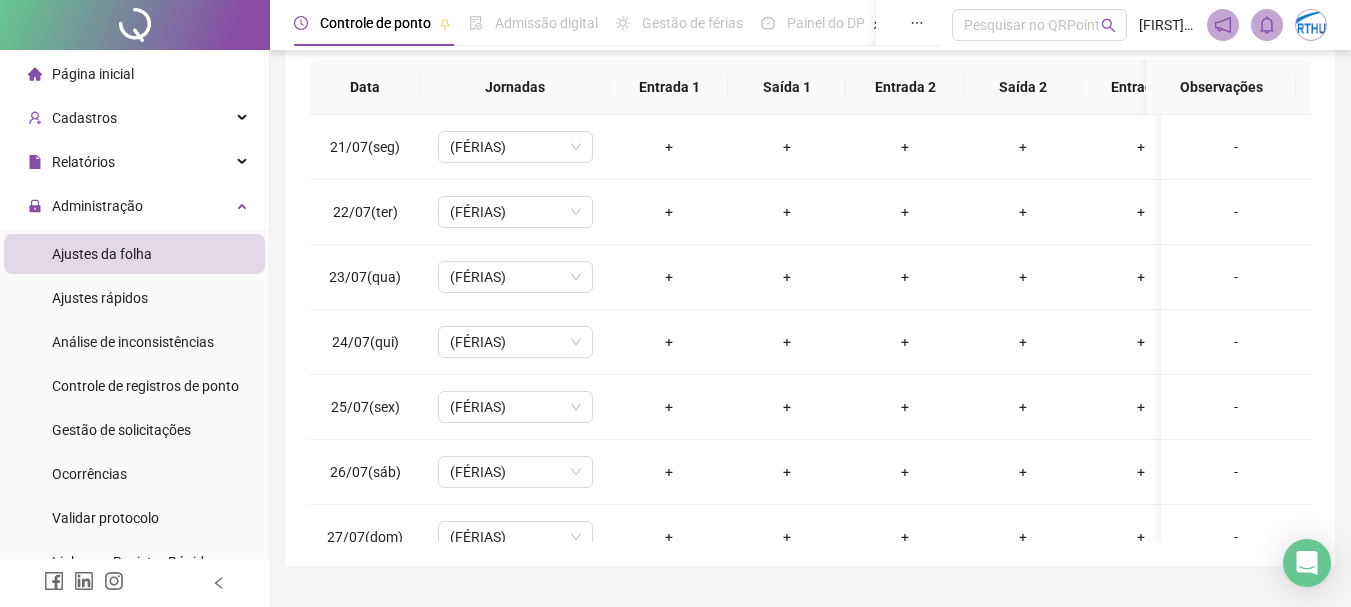 scroll, scrollTop: 415, scrollLeft: 0, axis: vertical 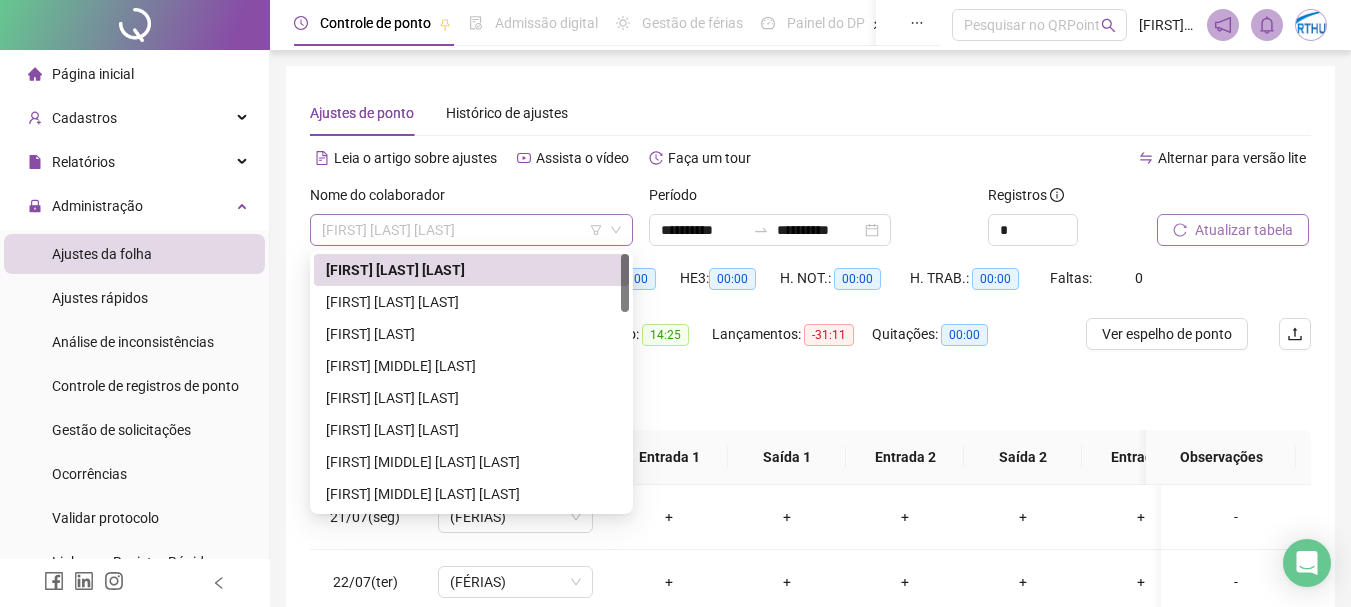 click on "[FIRST] [LAST] [LAST]" at bounding box center [471, 230] 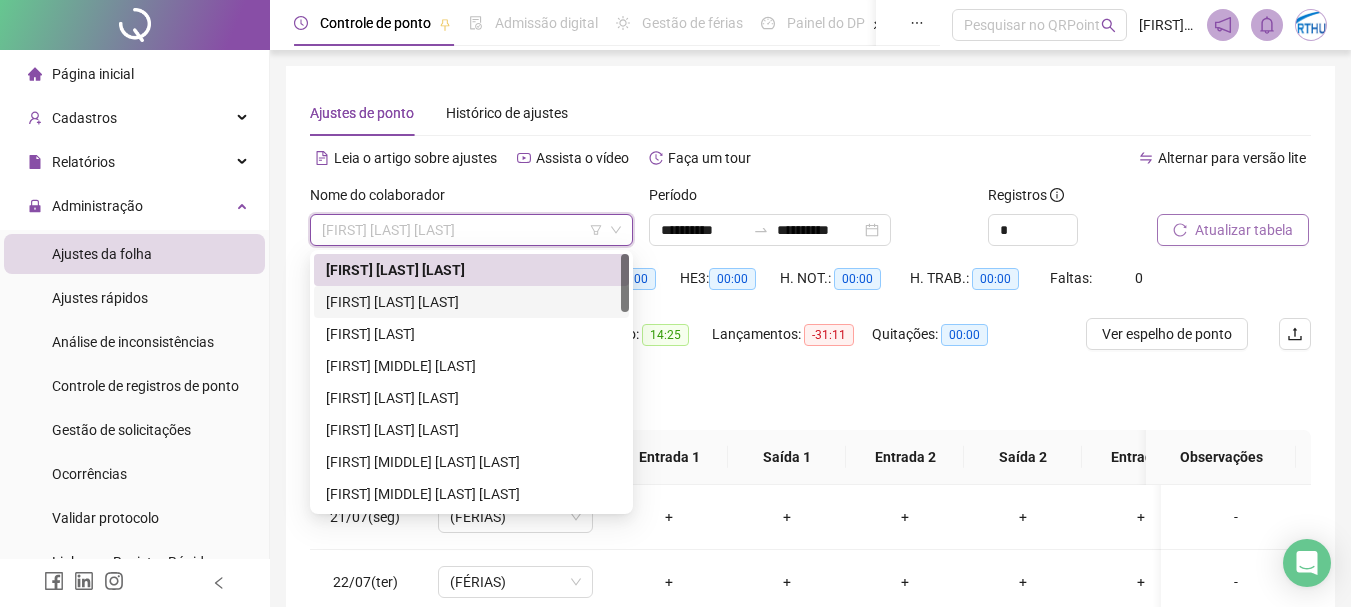 click on "[FIRST] [LAST] [LAST]" at bounding box center (471, 302) 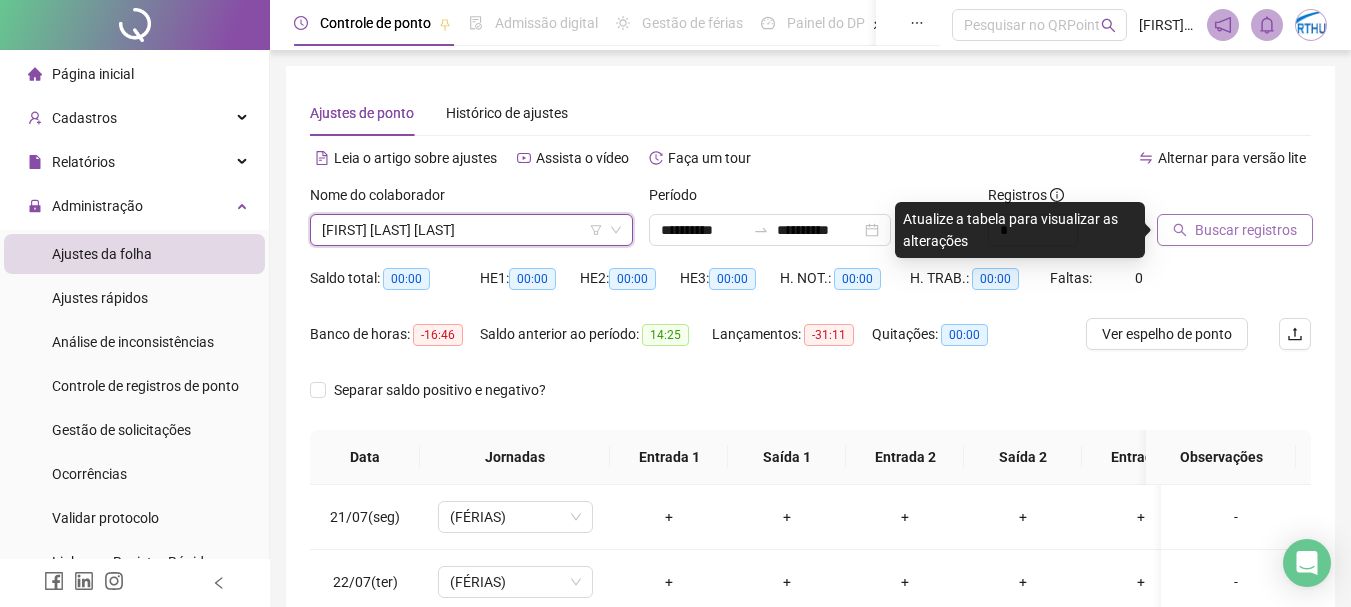 click on "Buscar registros" at bounding box center (1235, 230) 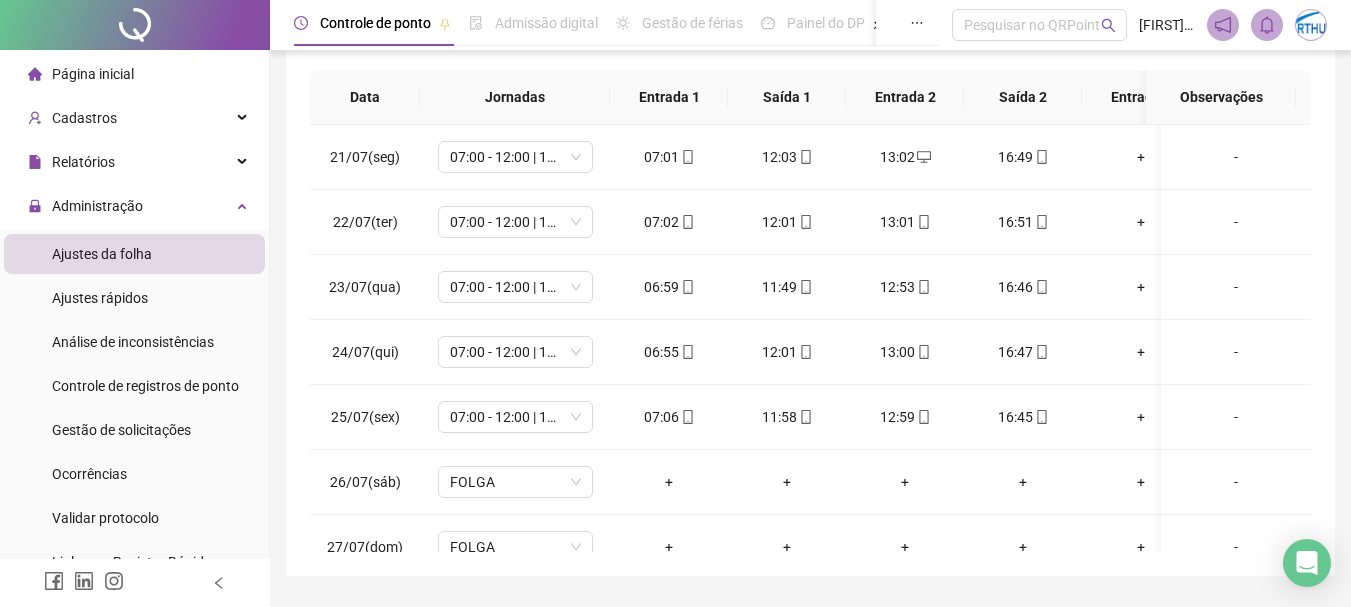 scroll, scrollTop: 372, scrollLeft: 0, axis: vertical 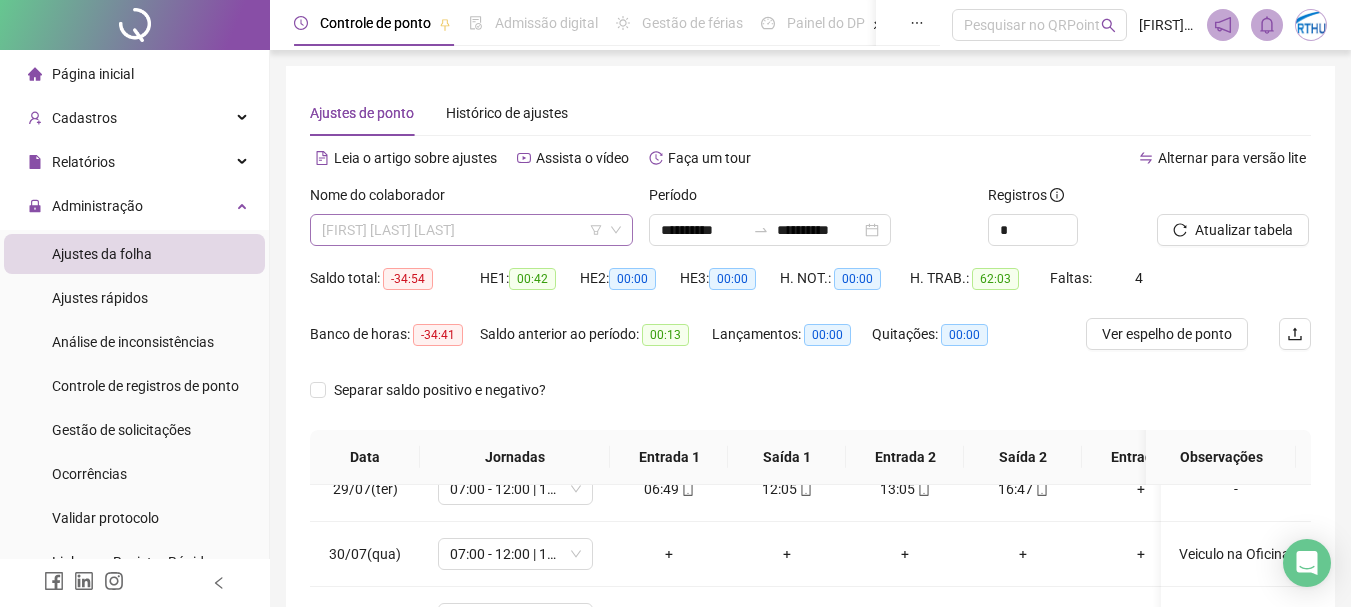 click on "[FIRST] [LAST] [LAST]" at bounding box center (471, 230) 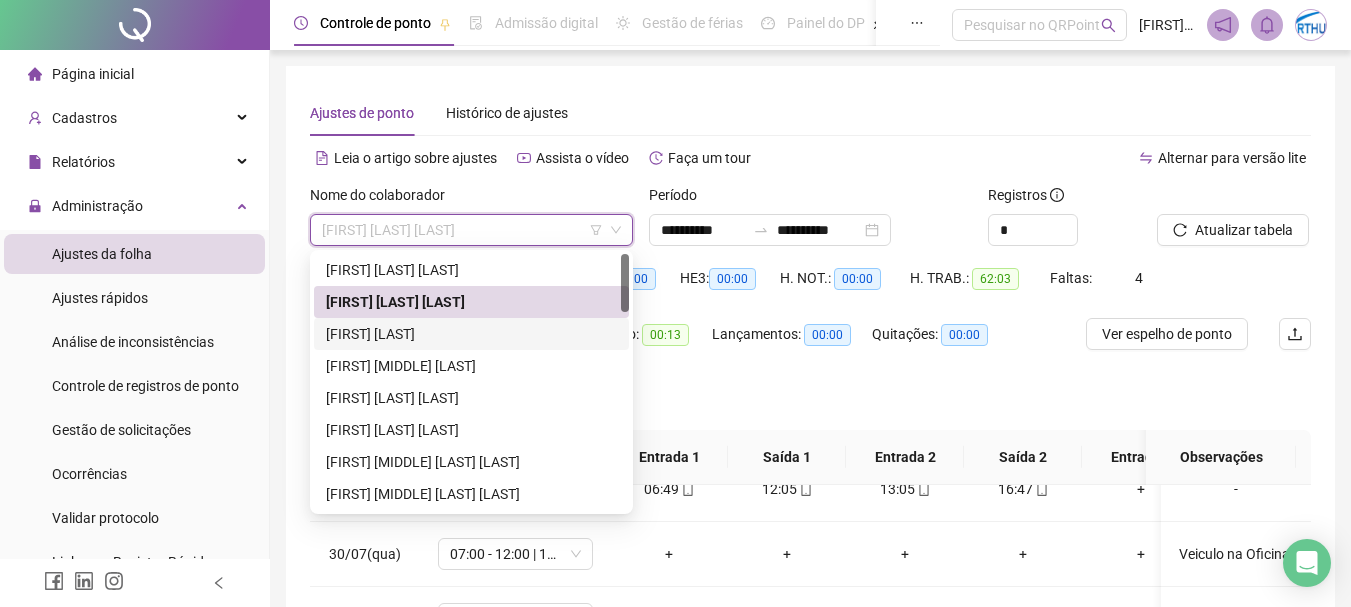 click on "[FIRST] [LAST]" at bounding box center (471, 334) 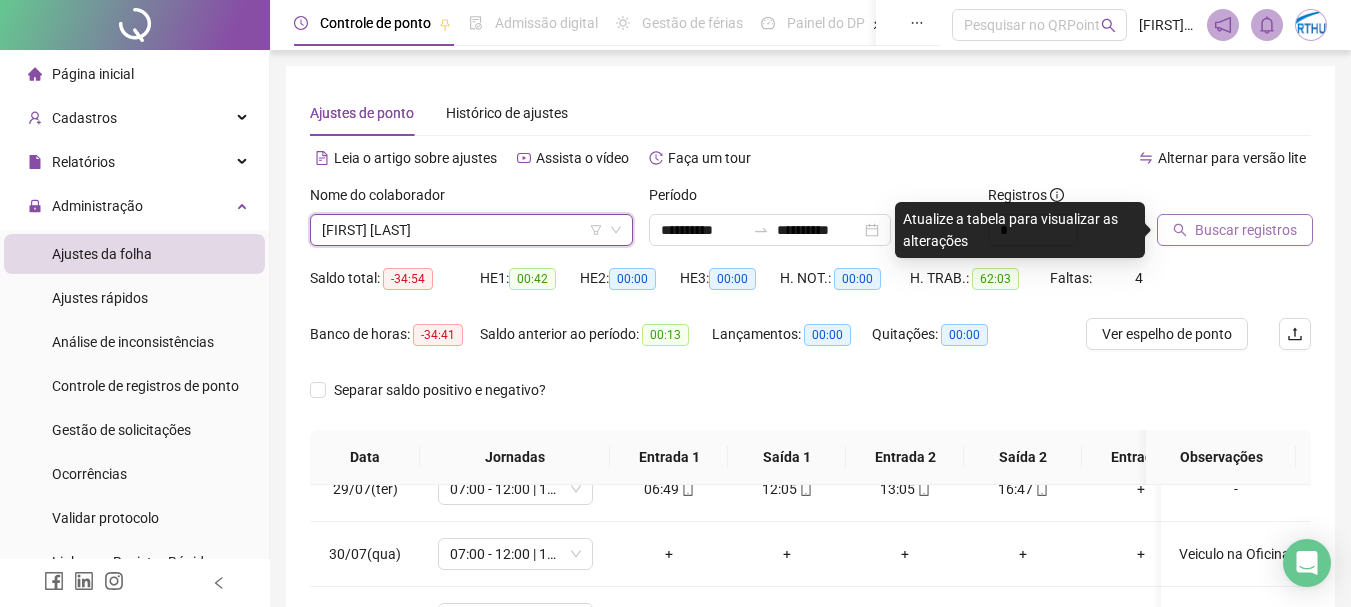 click on "Buscar registros" at bounding box center [1246, 230] 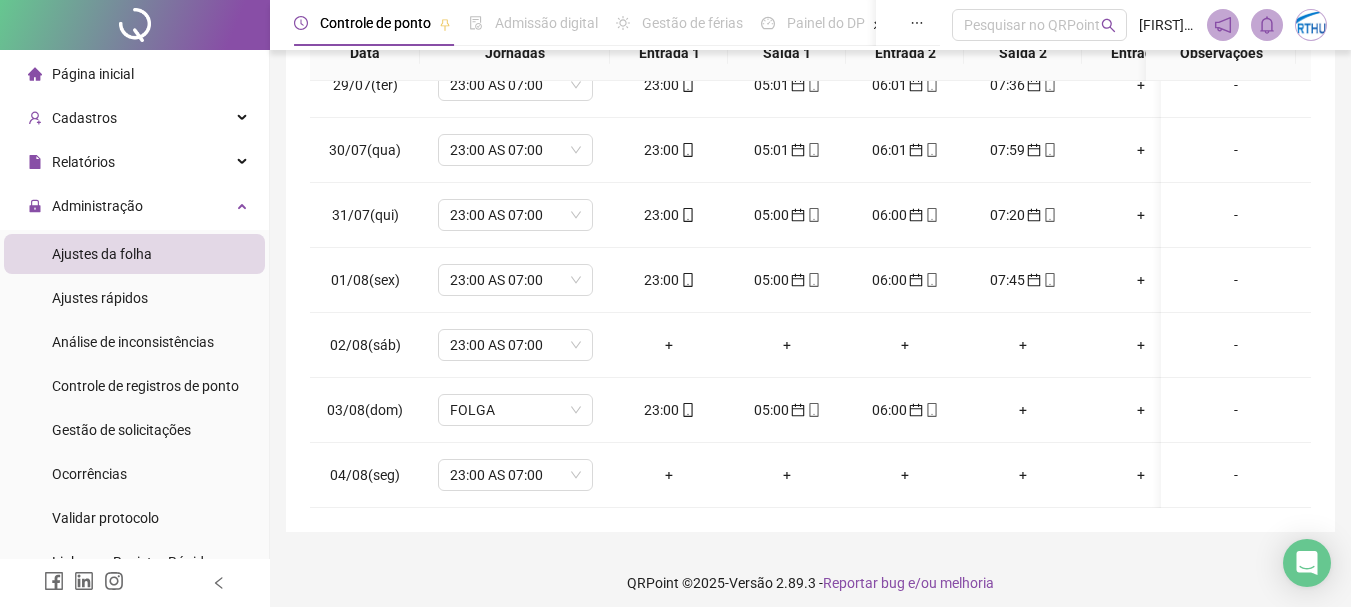 scroll, scrollTop: 411, scrollLeft: 0, axis: vertical 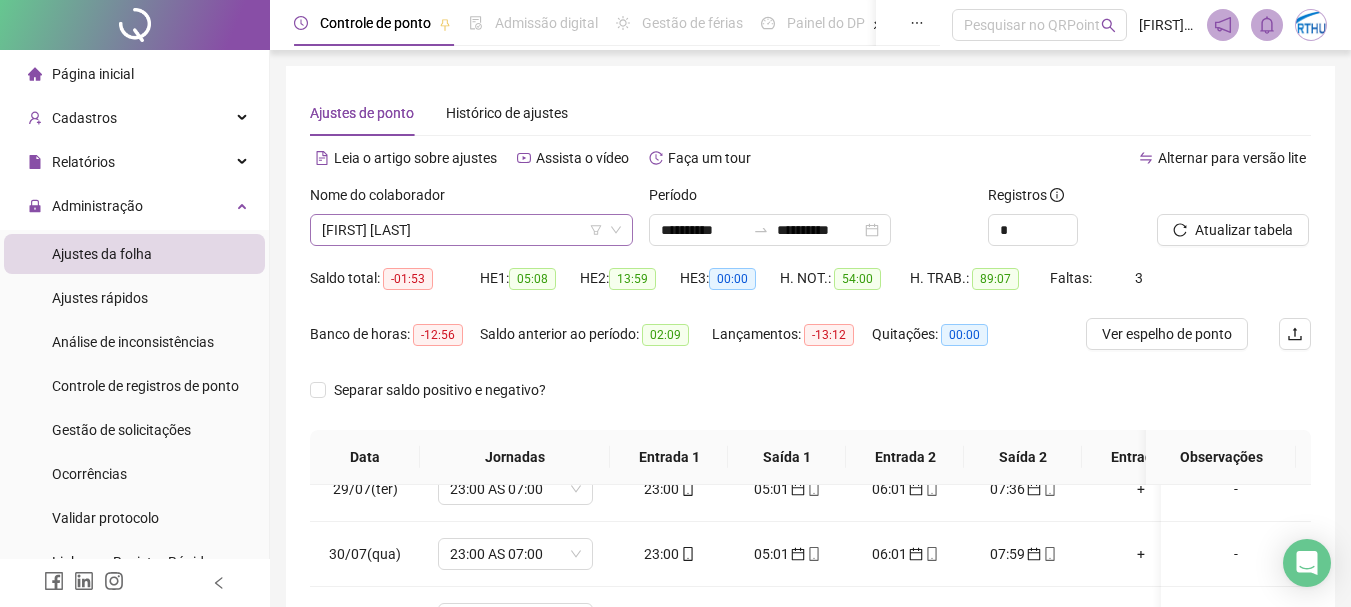 click on "[FIRST] [LAST]" at bounding box center (471, 230) 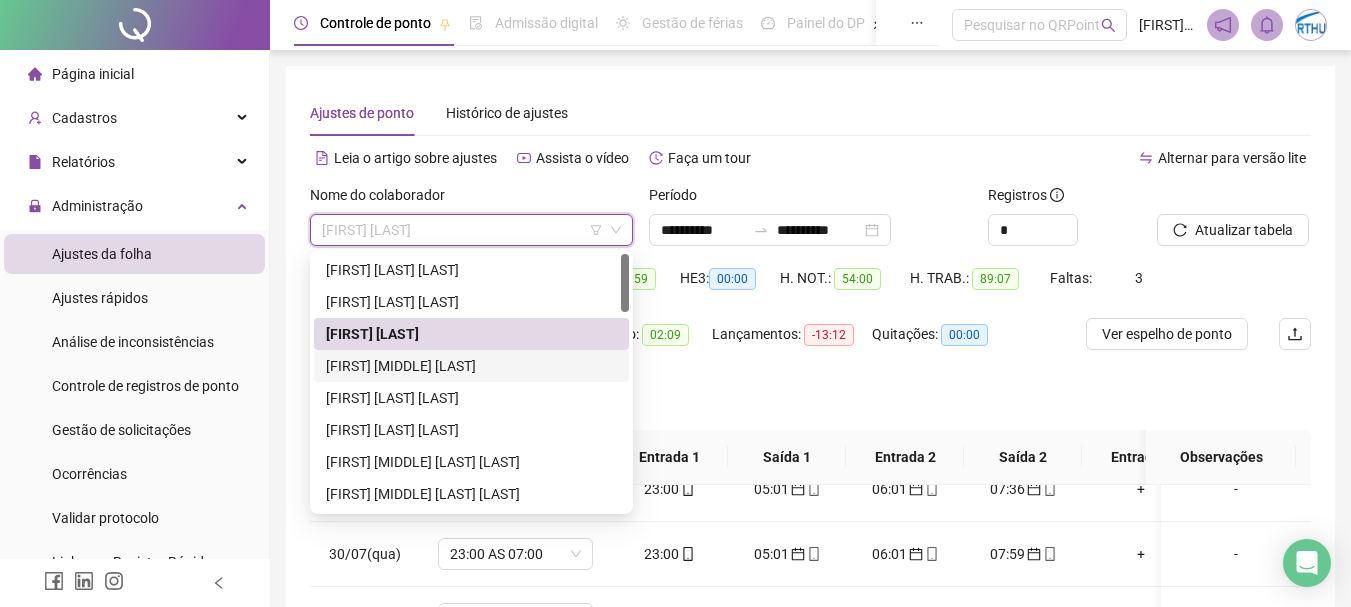 click on "[FIRST] [MIDDLE] [LAST]" at bounding box center [471, 366] 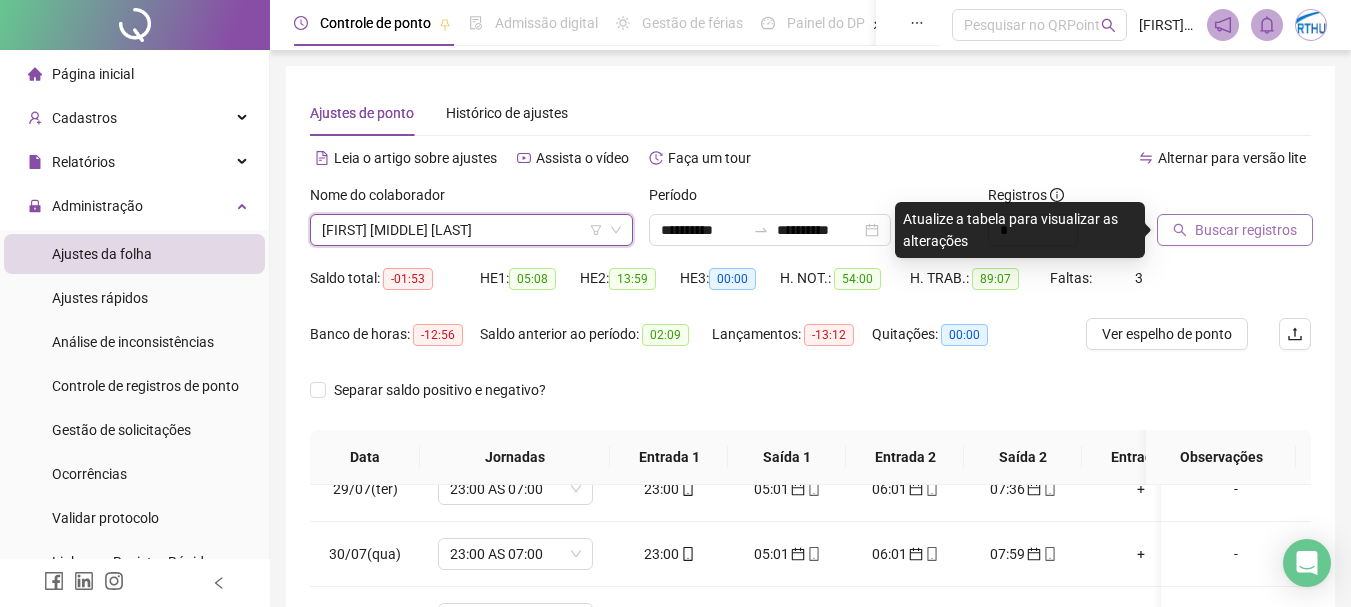 click on "Buscar registros" at bounding box center (1246, 230) 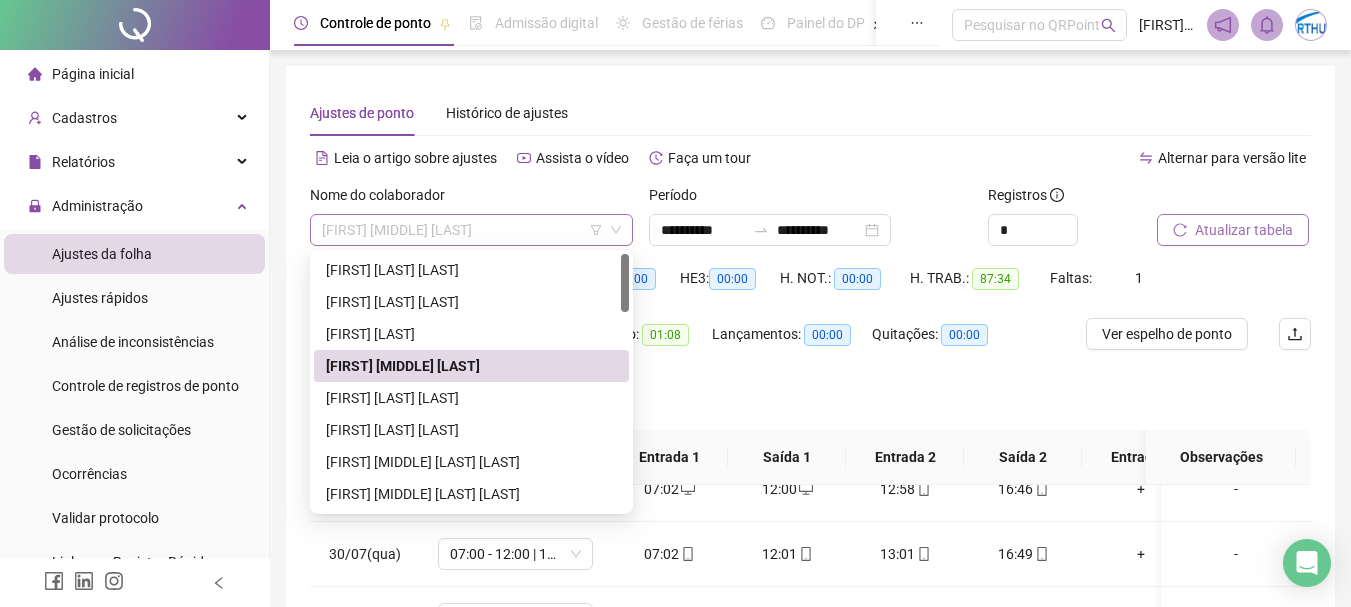 click on "[FIRST] [MIDDLE] [LAST]" at bounding box center [471, 230] 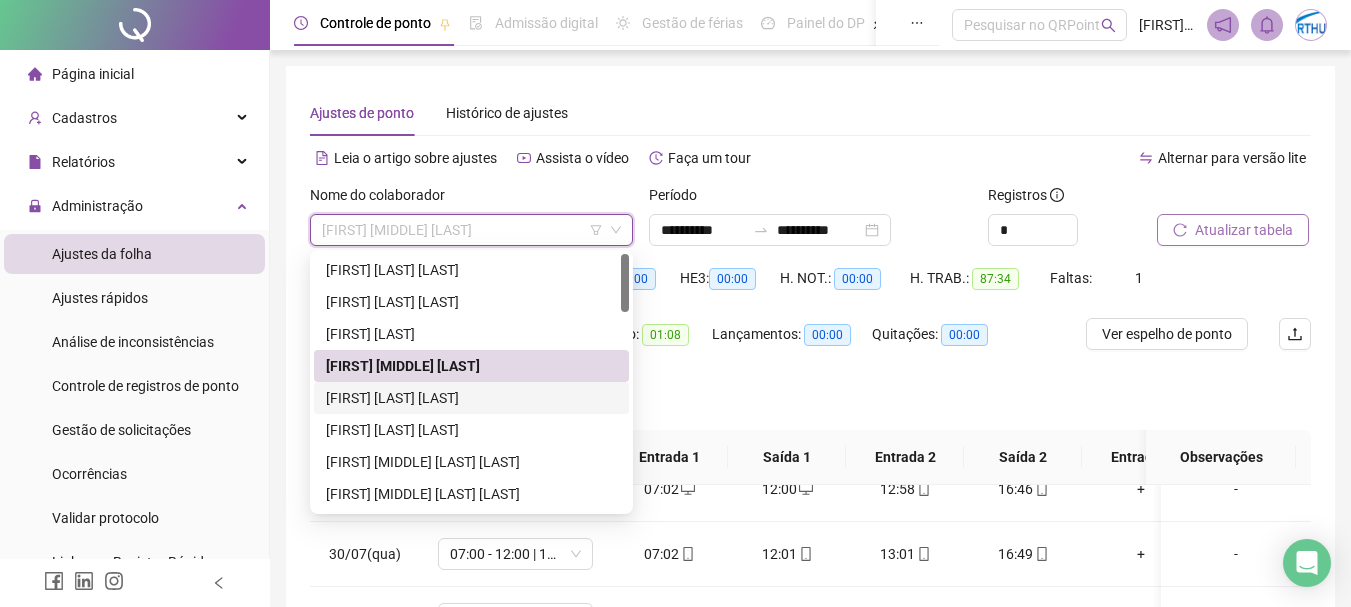 click on "[FIRST] [LAST] [LAST]" at bounding box center (471, 398) 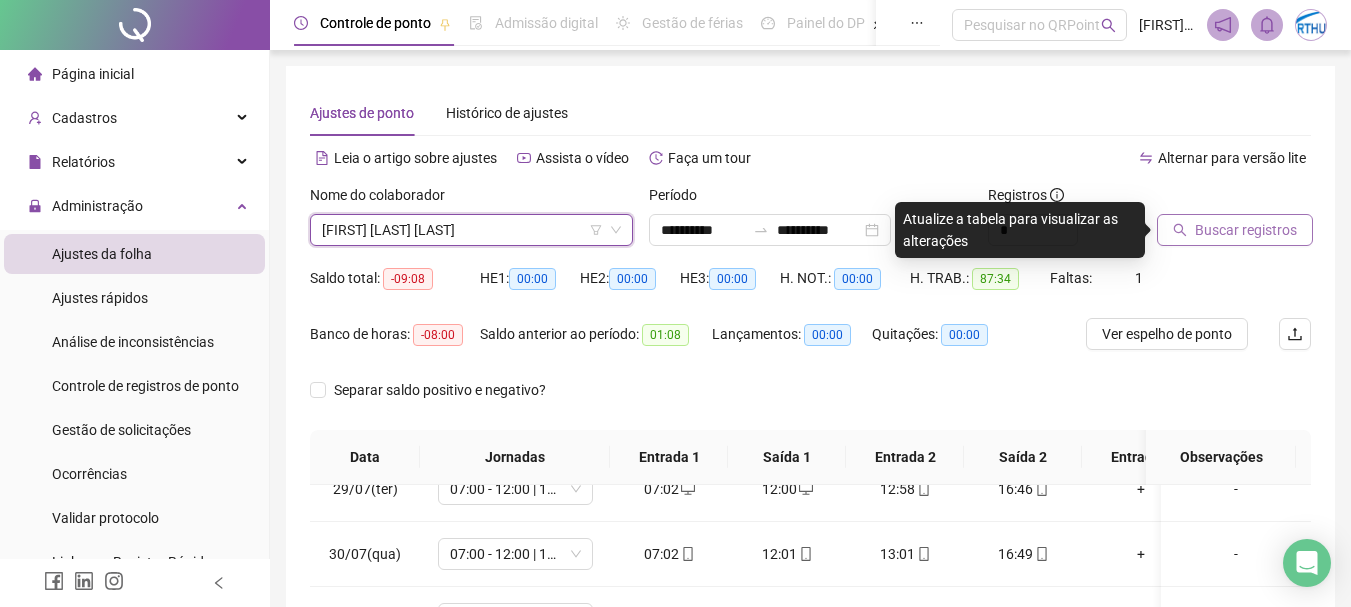 click on "Buscar registros" at bounding box center [1246, 230] 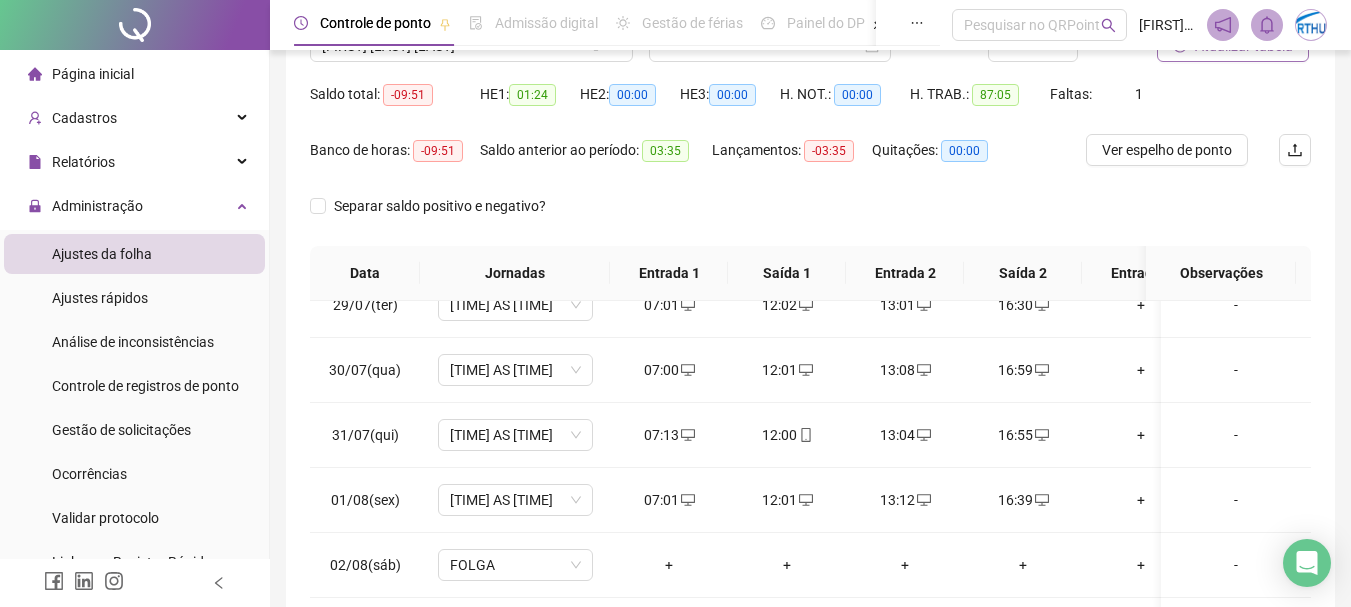 scroll, scrollTop: 200, scrollLeft: 0, axis: vertical 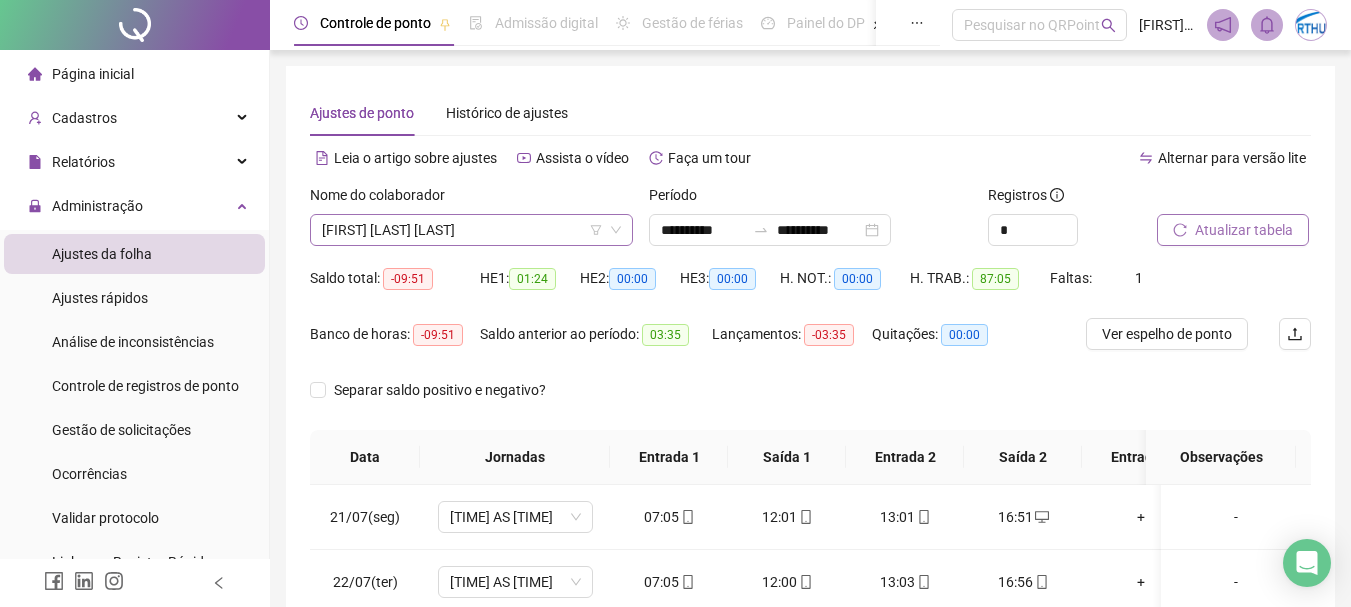 click on "[FIRST] [LAST] [LAST]" at bounding box center (471, 230) 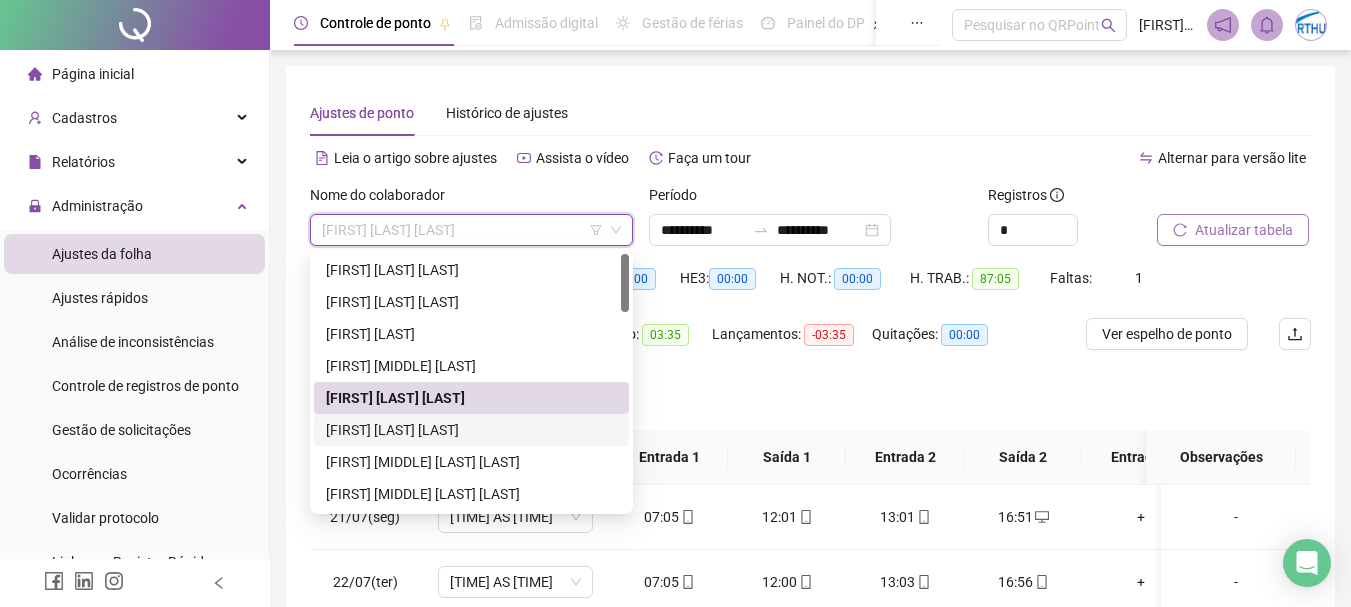 click on "[FIRST] [LAST] [LAST]" at bounding box center (471, 430) 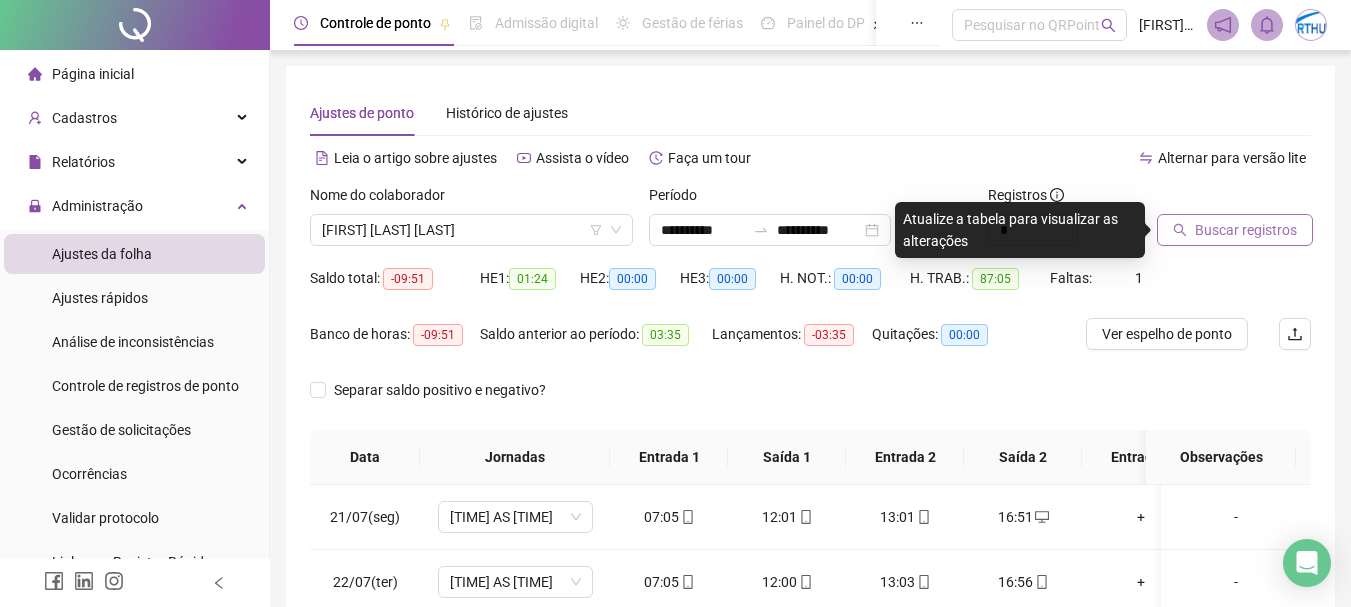 click on "Buscar registros" at bounding box center (1235, 230) 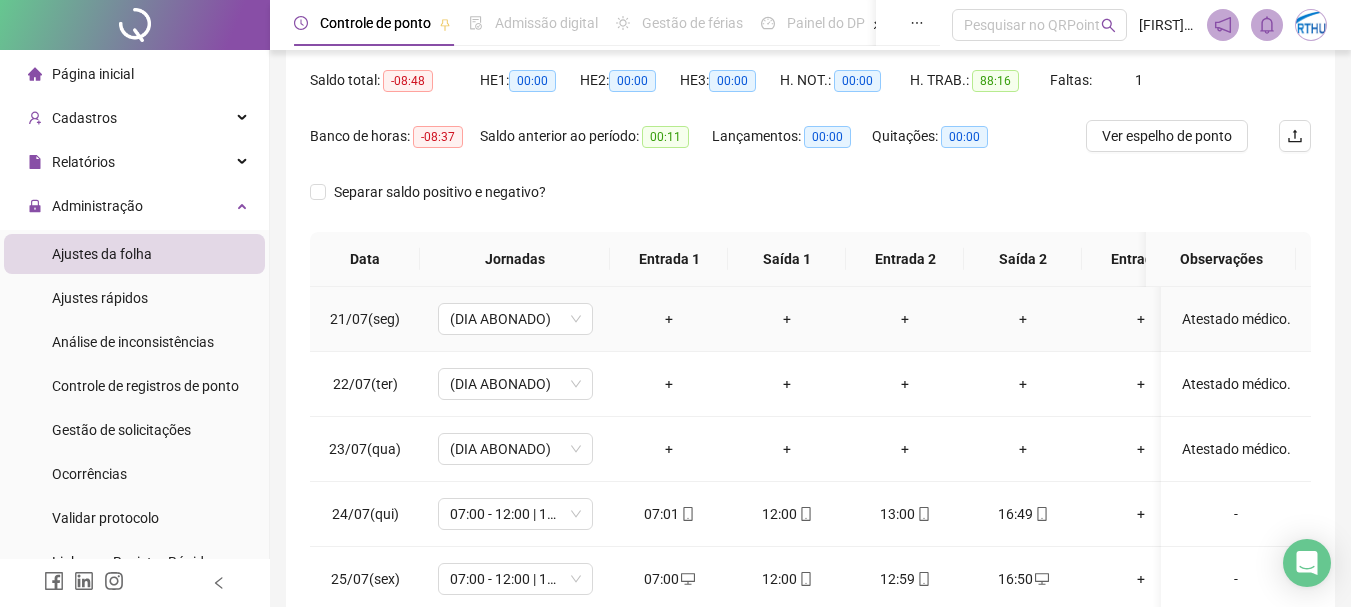 scroll, scrollTop: 200, scrollLeft: 0, axis: vertical 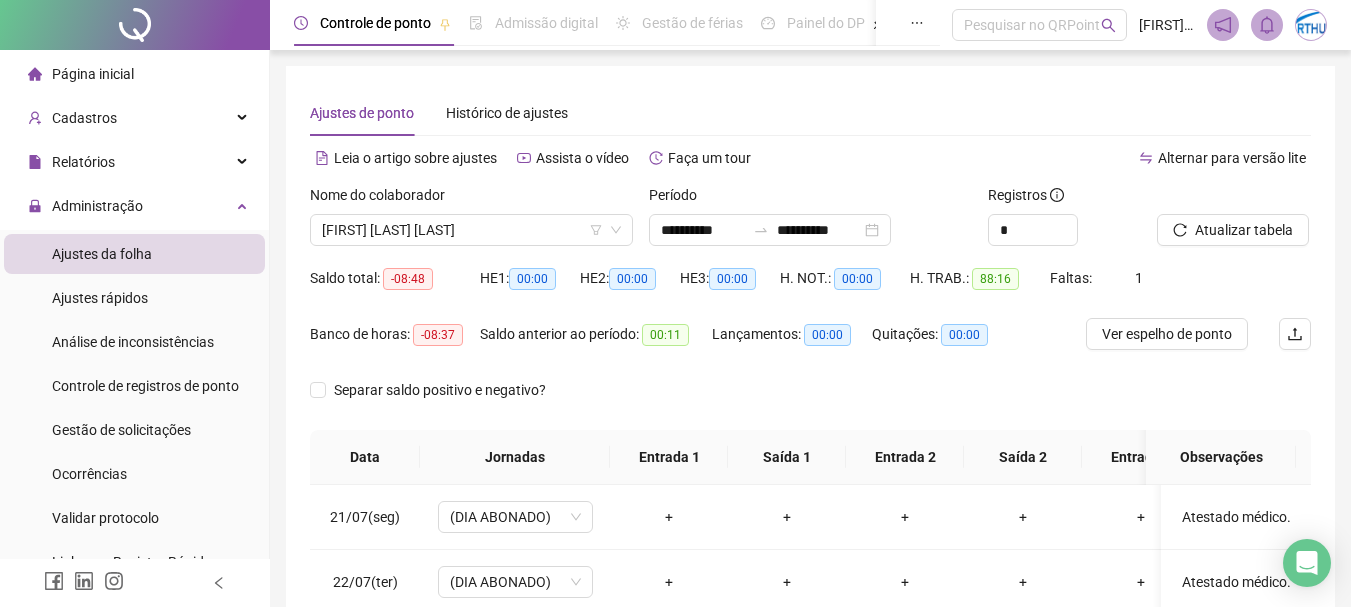 click on "Nome do colaborador" at bounding box center [471, 199] 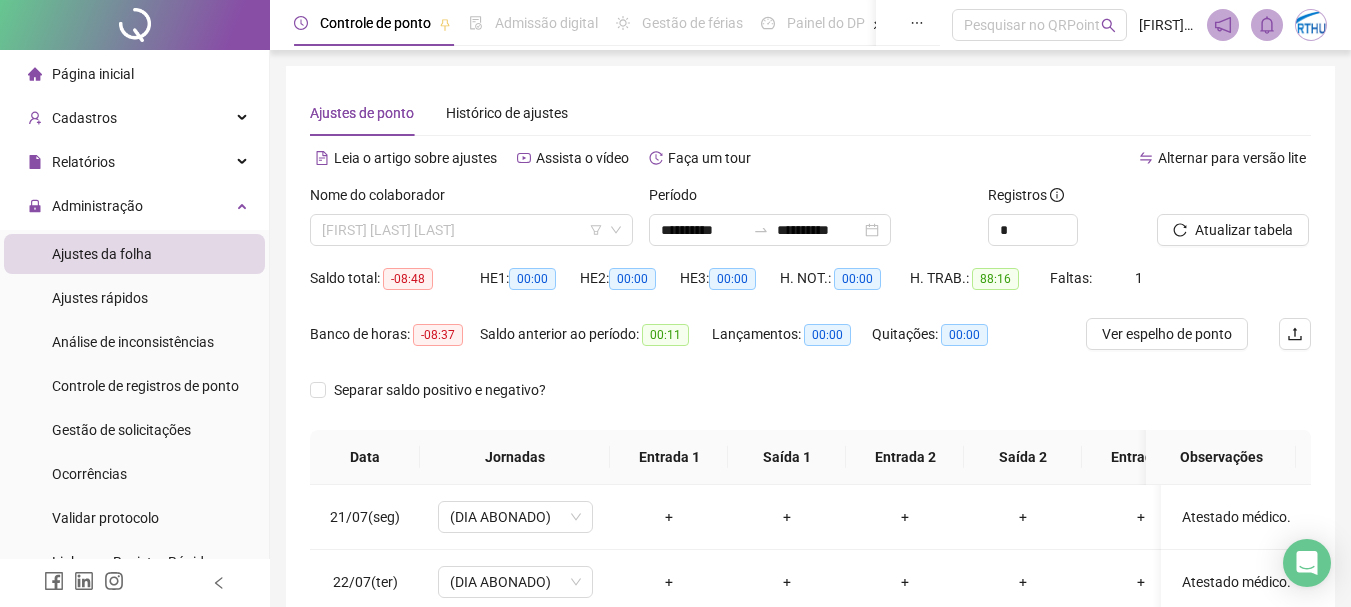 drag, startPoint x: 534, startPoint y: 225, endPoint x: 537, endPoint y: 248, distance: 23.194826 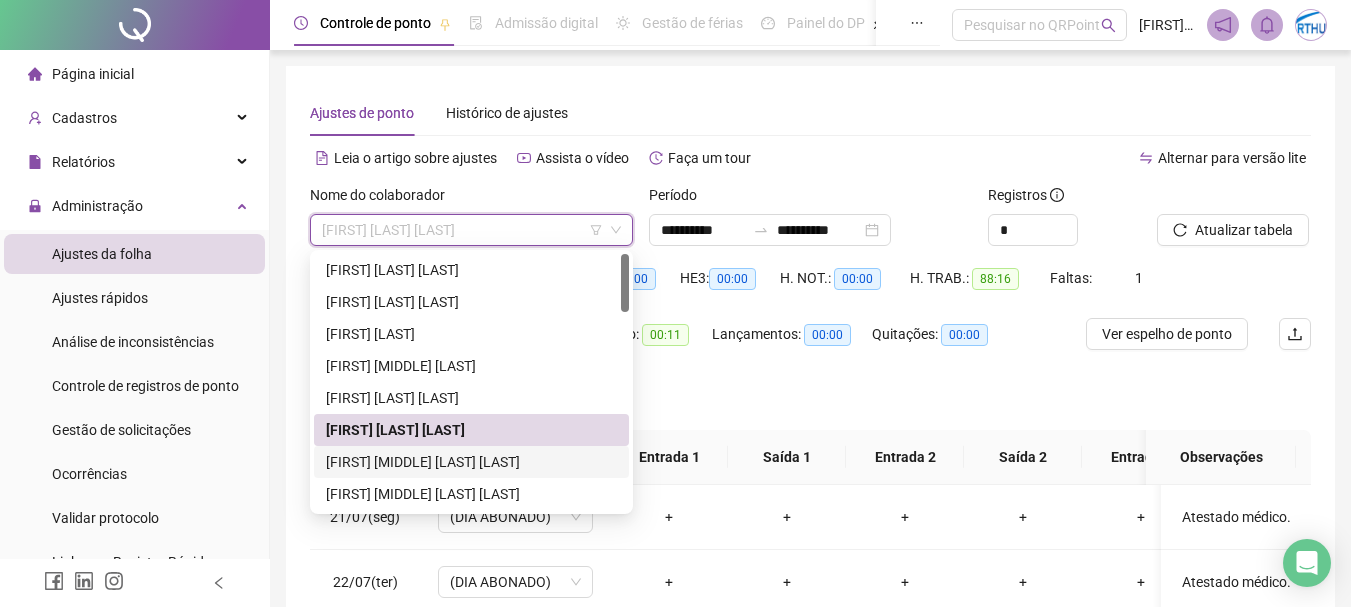 click on "[FIRST] [MIDDLE] [LAST] [LAST]" at bounding box center [471, 462] 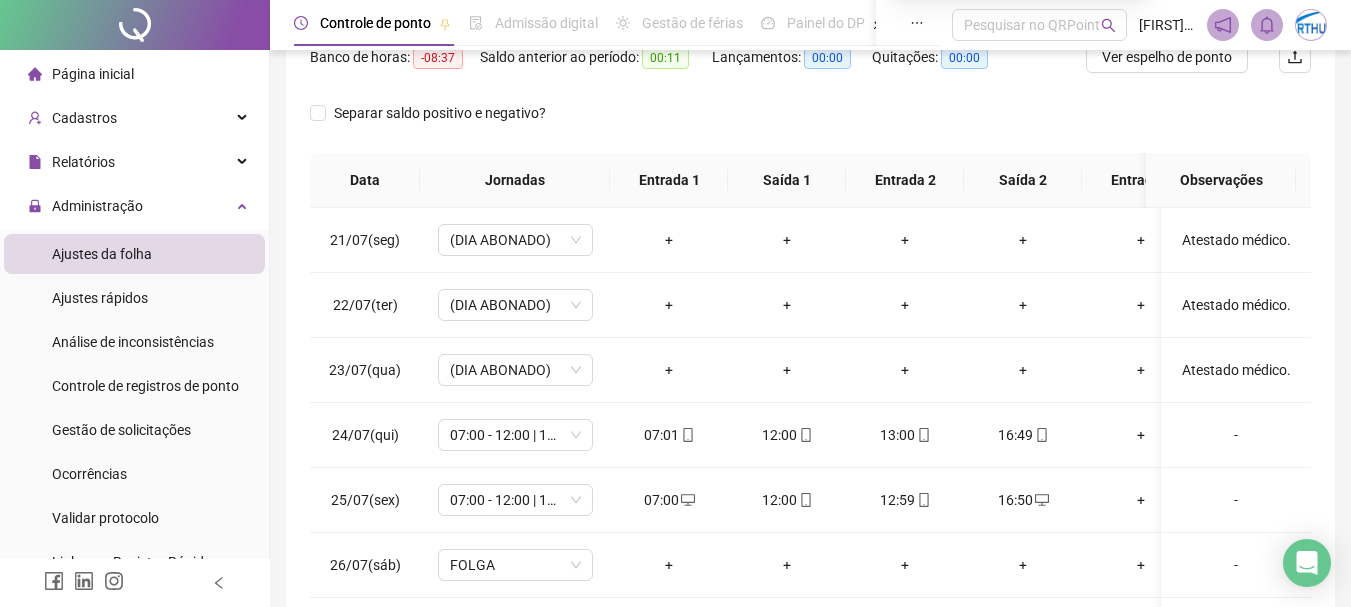 scroll, scrollTop: 415, scrollLeft: 0, axis: vertical 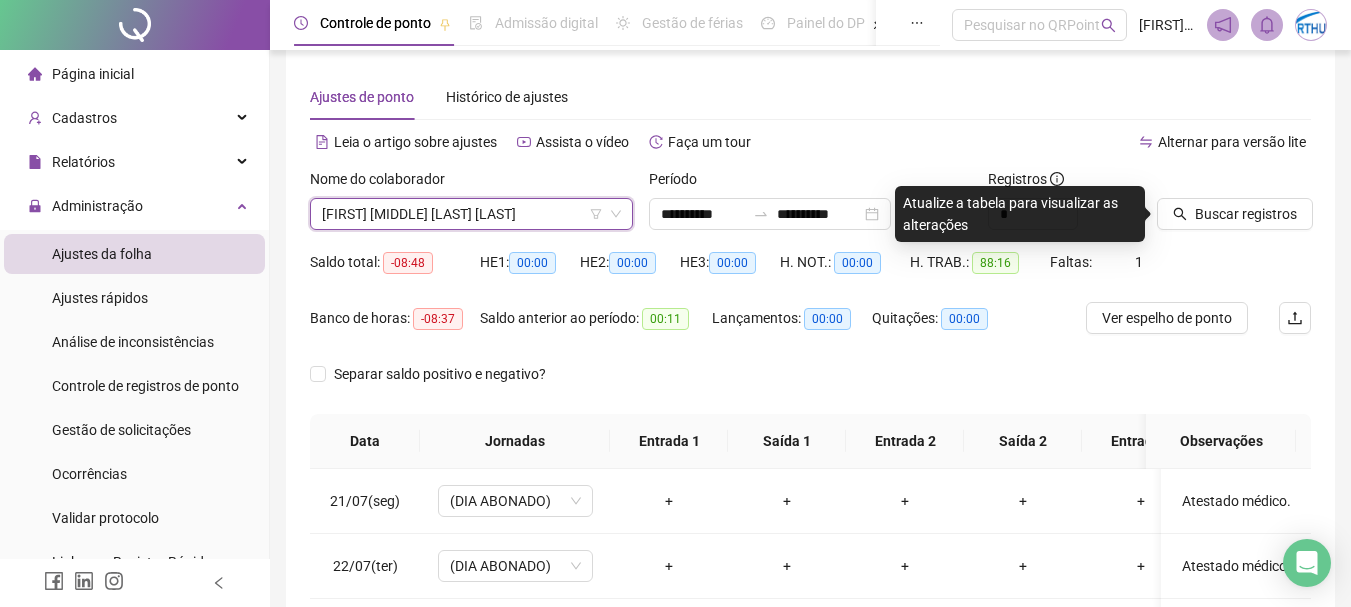 click on "[FIRST] [MIDDLE] [LAST] [LAST]" at bounding box center [471, 214] 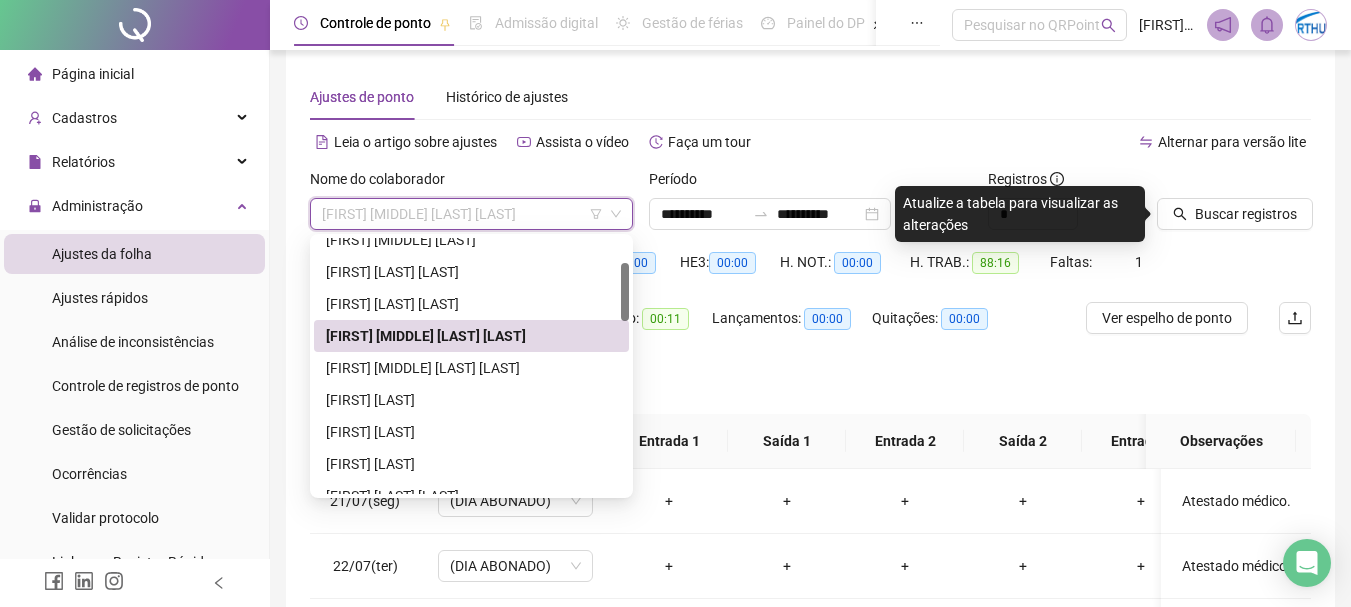 drag, startPoint x: 623, startPoint y: 260, endPoint x: 624, endPoint y: 286, distance: 26.019224 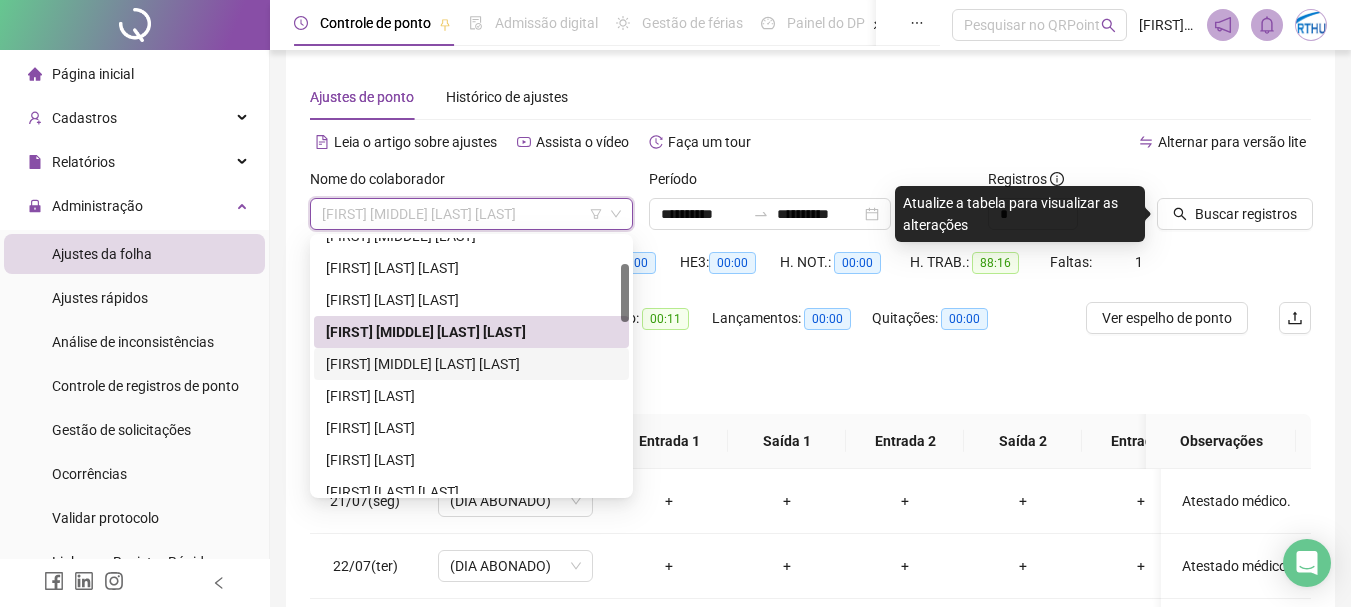 click on "[FIRST] [MIDDLE] [LAST] [LAST]" at bounding box center [471, 364] 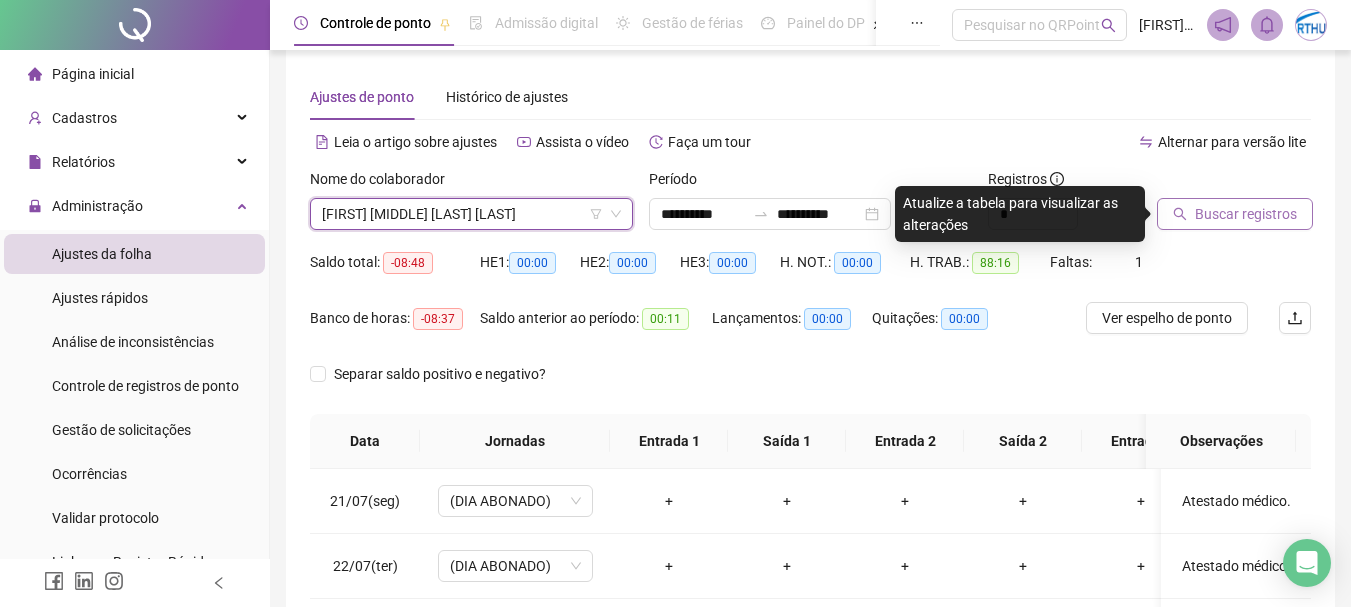 click on "Buscar registros" at bounding box center [1246, 214] 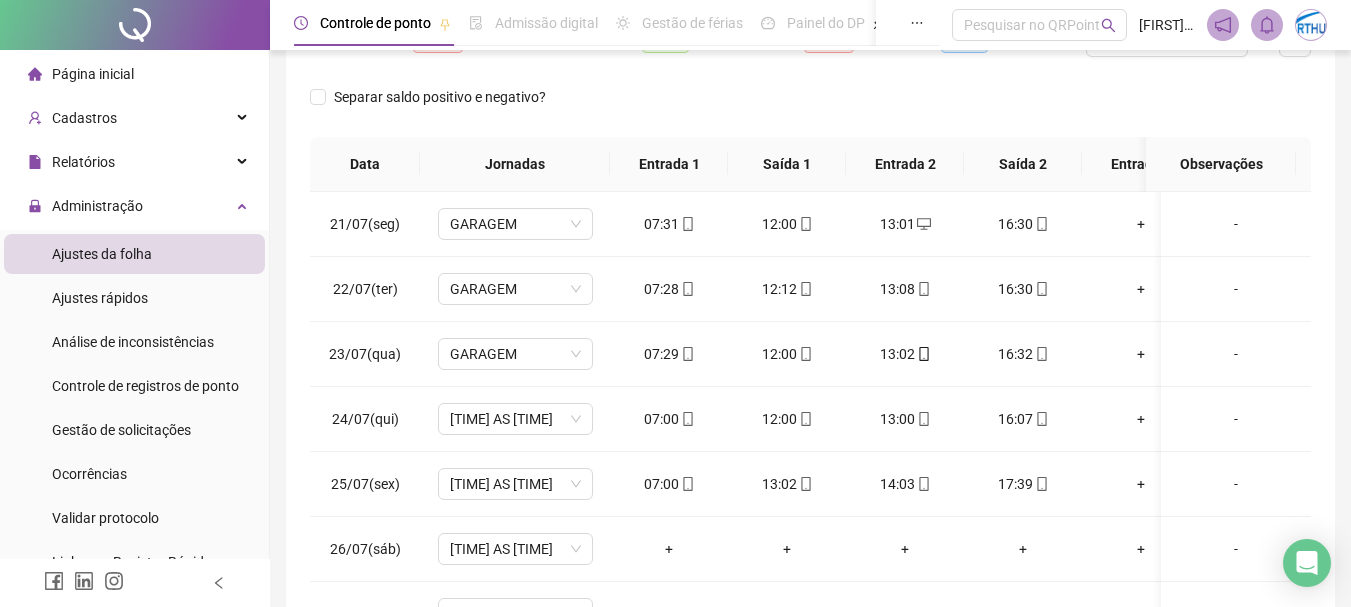 scroll, scrollTop: 415, scrollLeft: 0, axis: vertical 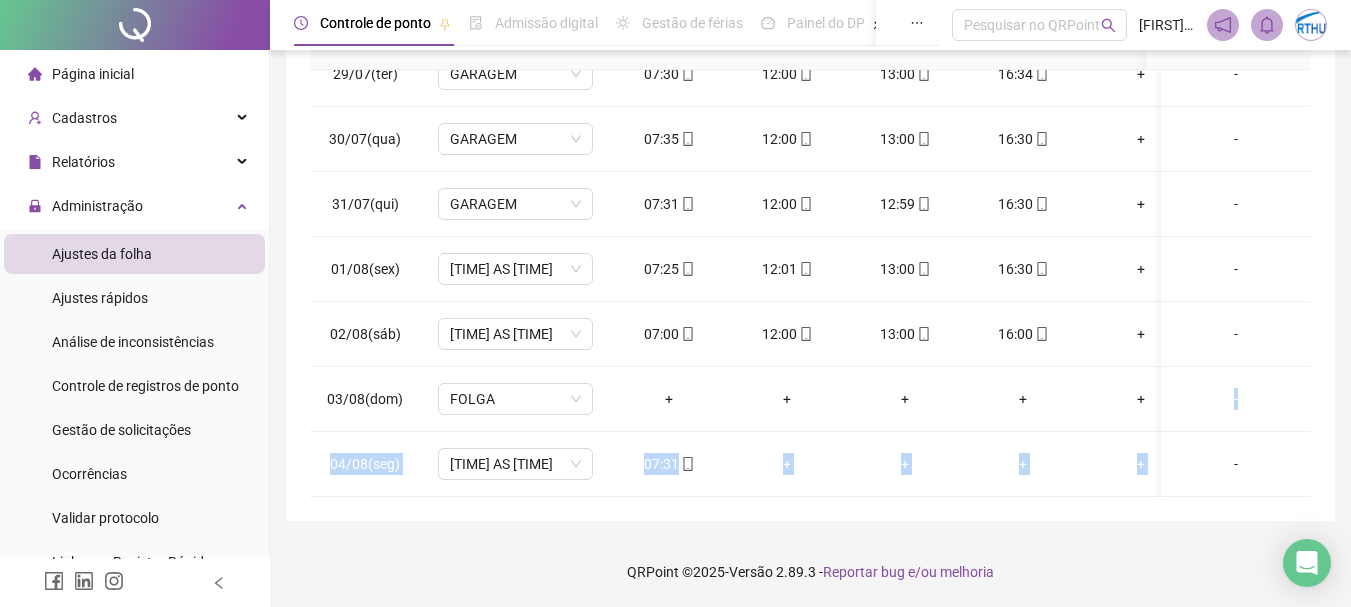 drag, startPoint x: 1311, startPoint y: 438, endPoint x: 1311, endPoint y: 380, distance: 58 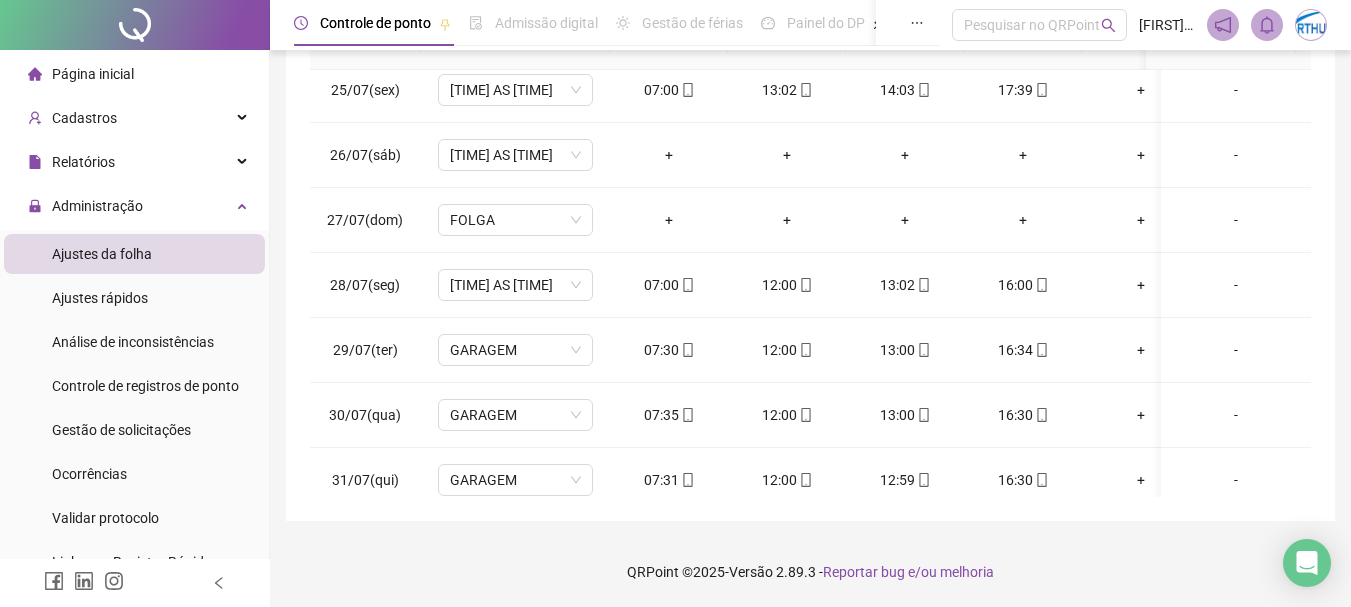 scroll, scrollTop: 62, scrollLeft: 0, axis: vertical 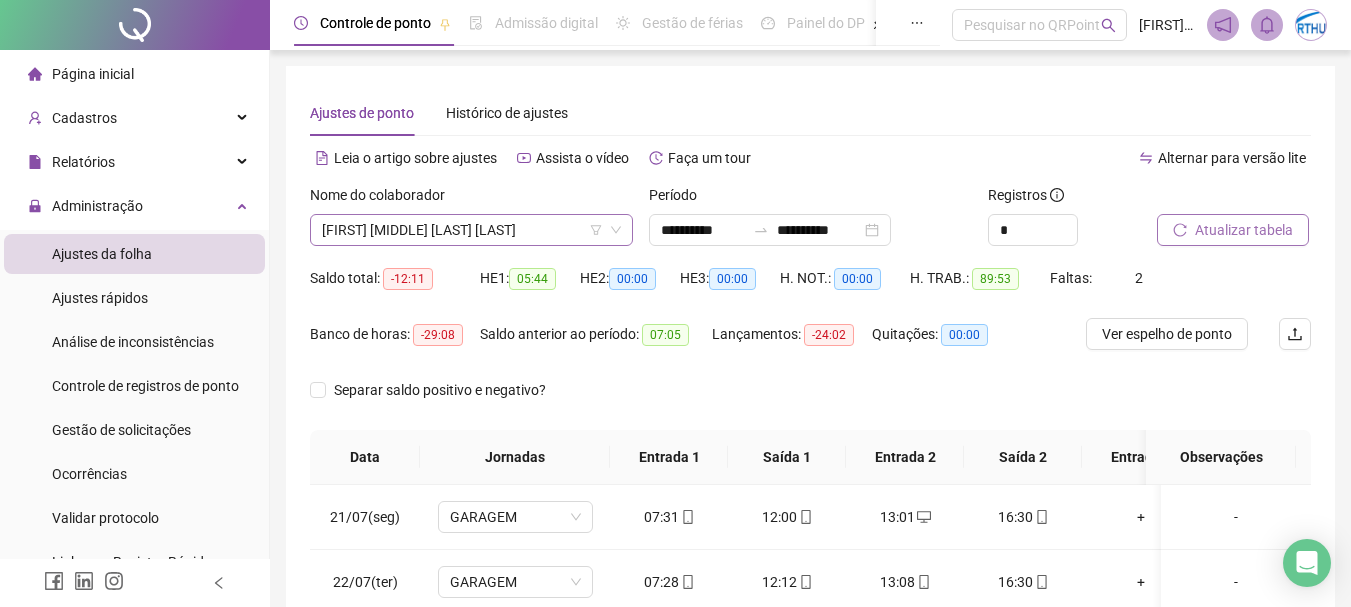 click on "[FIRST] [MIDDLE] [LAST] [LAST]" at bounding box center [471, 230] 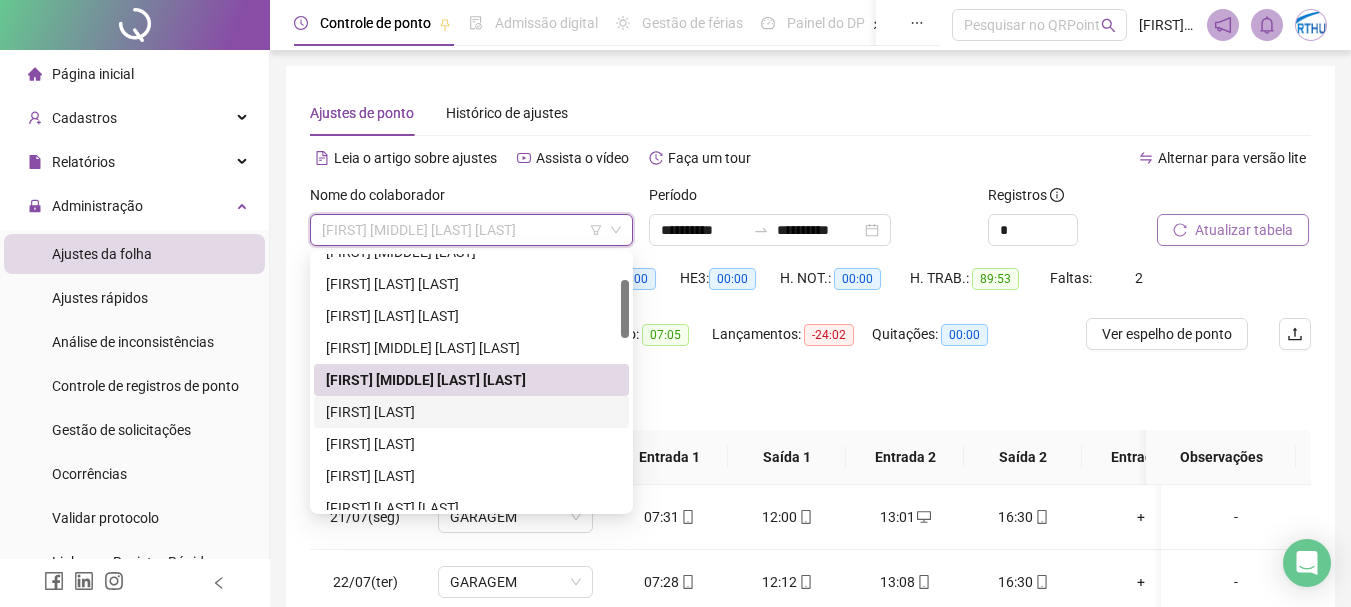 click on "[FIRST] [LAST]" at bounding box center [471, 412] 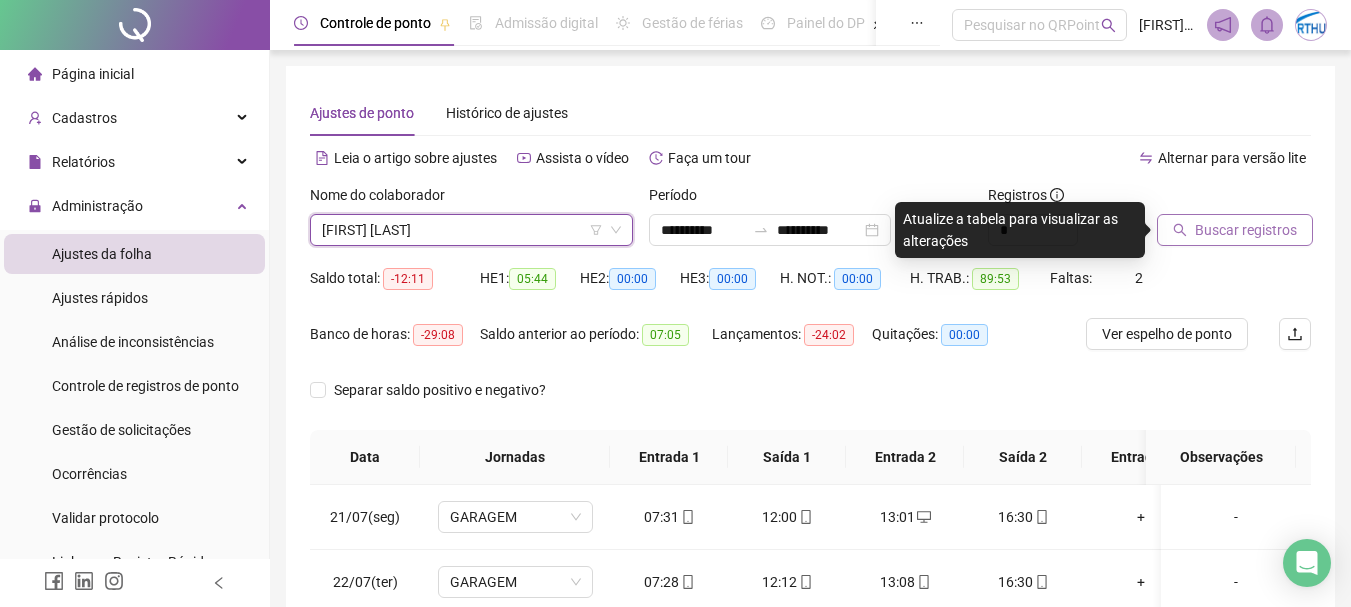 click on "Buscar registros" at bounding box center [1246, 230] 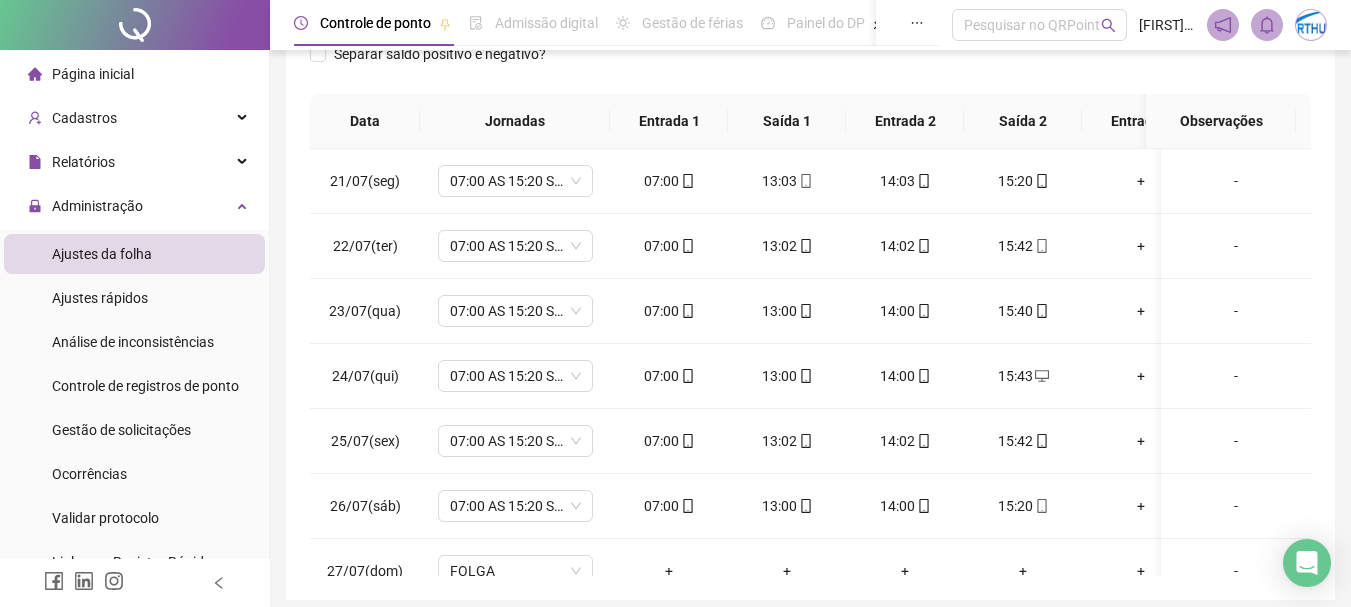 scroll, scrollTop: 415, scrollLeft: 0, axis: vertical 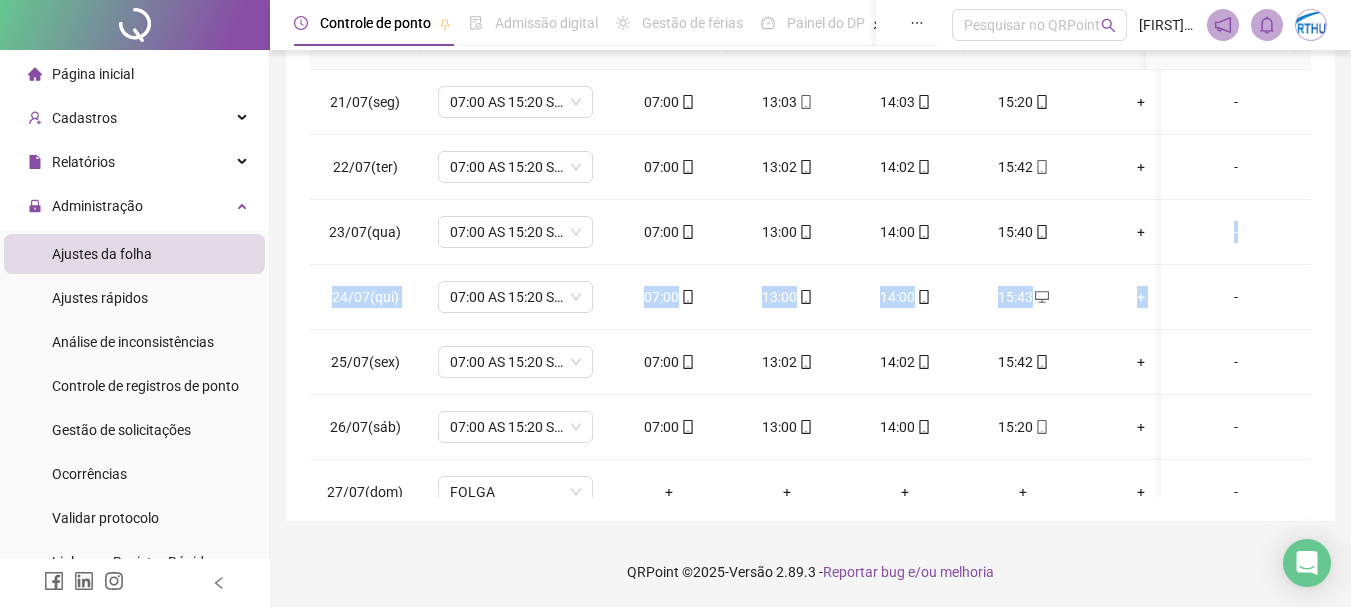 drag, startPoint x: 1350, startPoint y: 308, endPoint x: 1365, endPoint y: 146, distance: 162.69296 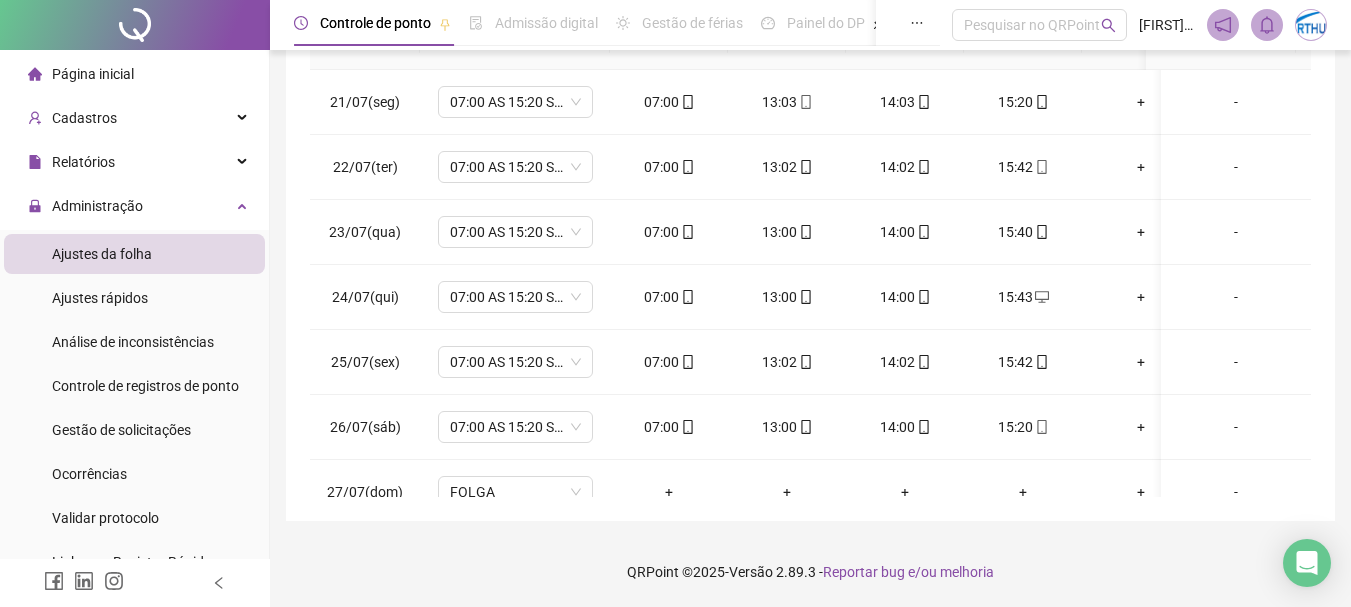 click on "QRPoint © 2025  -  Versão   2.89.3   -  Reportar bug e/ou melhoria" at bounding box center (810, 572) 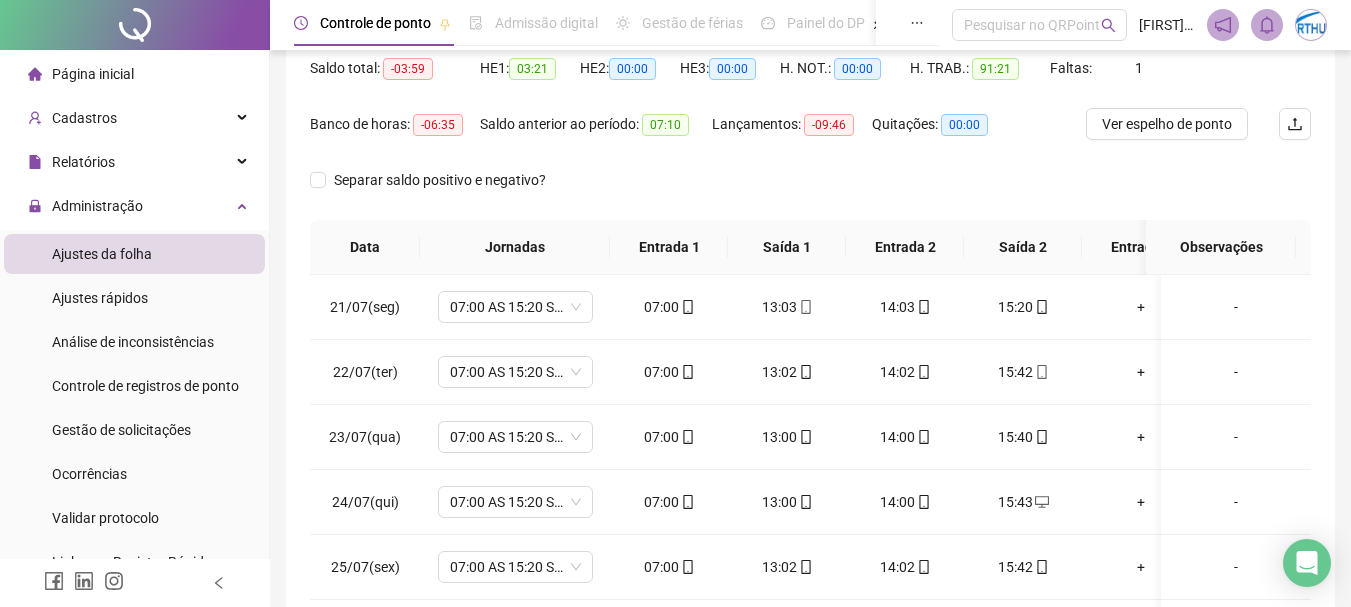 scroll, scrollTop: 0, scrollLeft: 0, axis: both 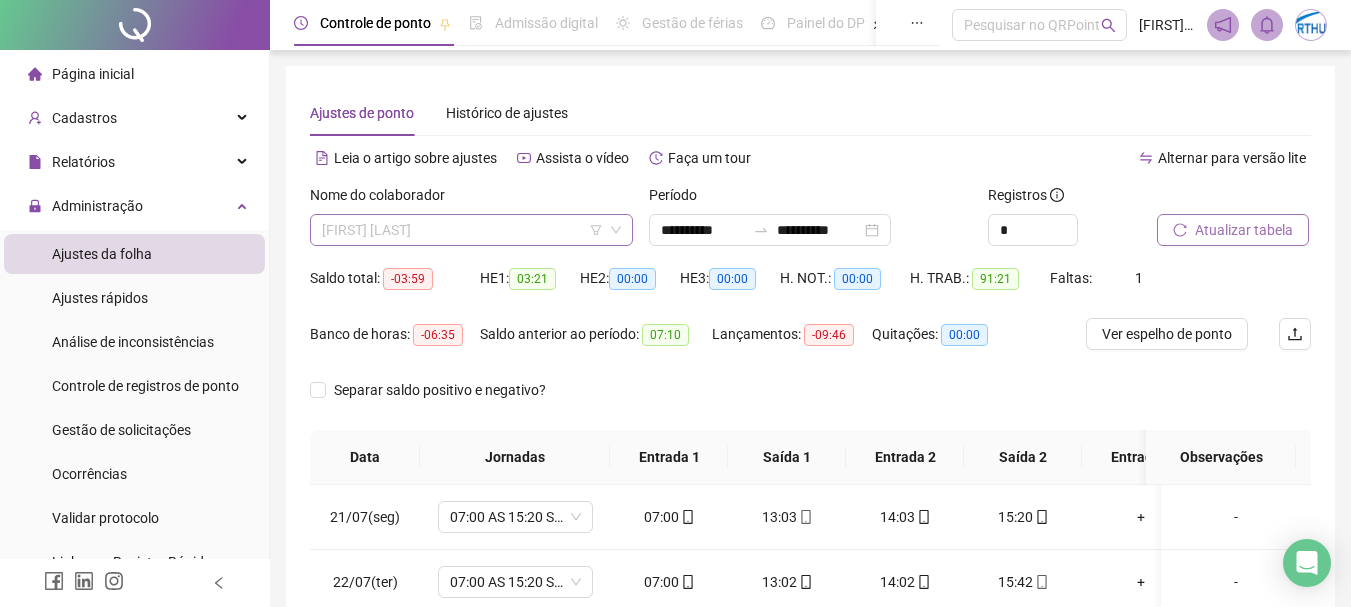 click on "[FIRST] [LAST]" at bounding box center [471, 230] 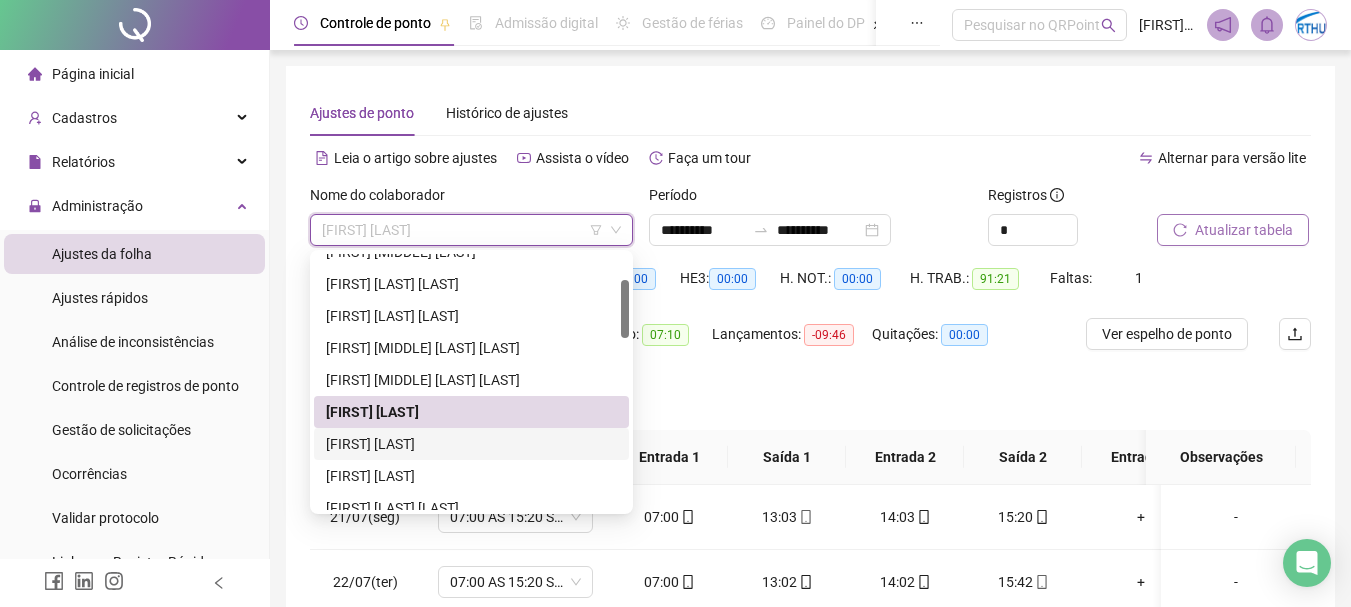click on "[FIRST] [LAST]" at bounding box center (471, 444) 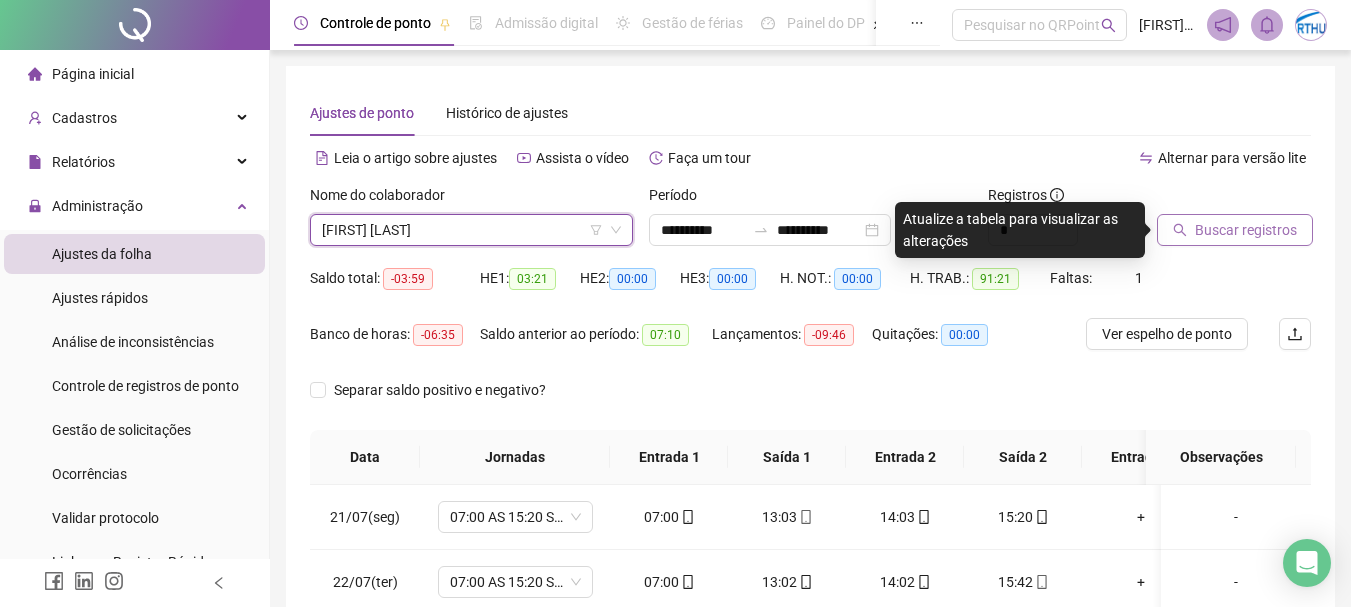 click on "Buscar registros" at bounding box center [1246, 230] 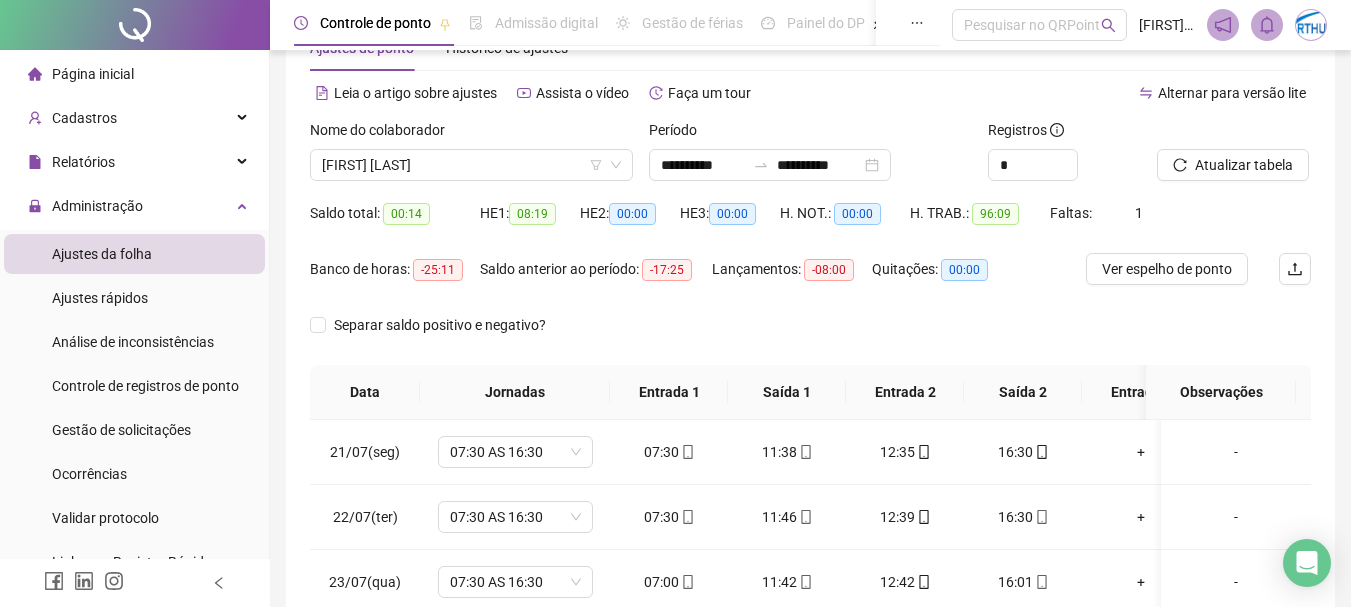 scroll, scrollTop: 100, scrollLeft: 0, axis: vertical 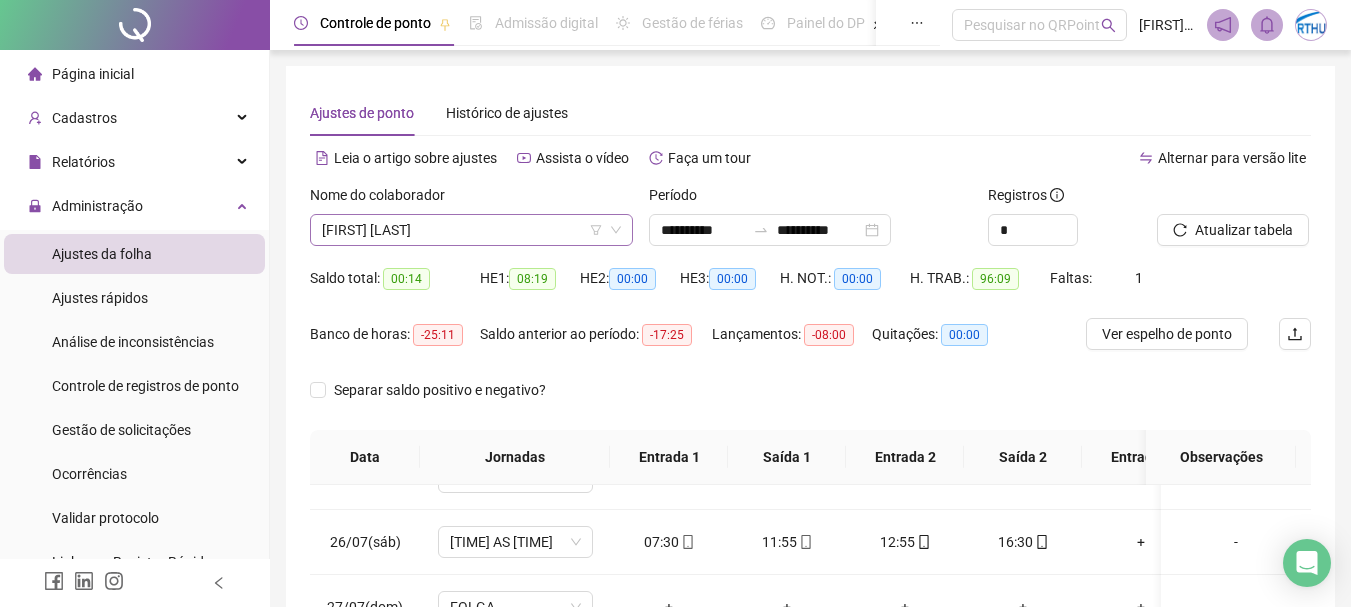 drag, startPoint x: 491, startPoint y: 227, endPoint x: 491, endPoint y: 239, distance: 12 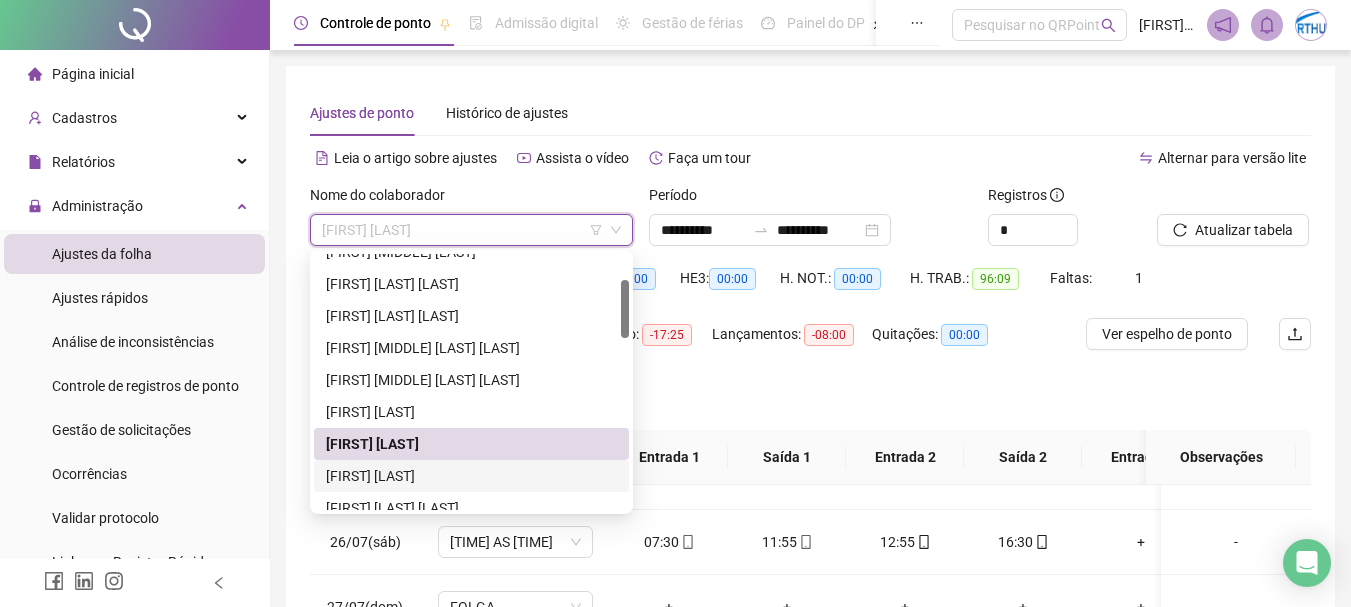 click on "[FIRST] [LAST]" at bounding box center (471, 476) 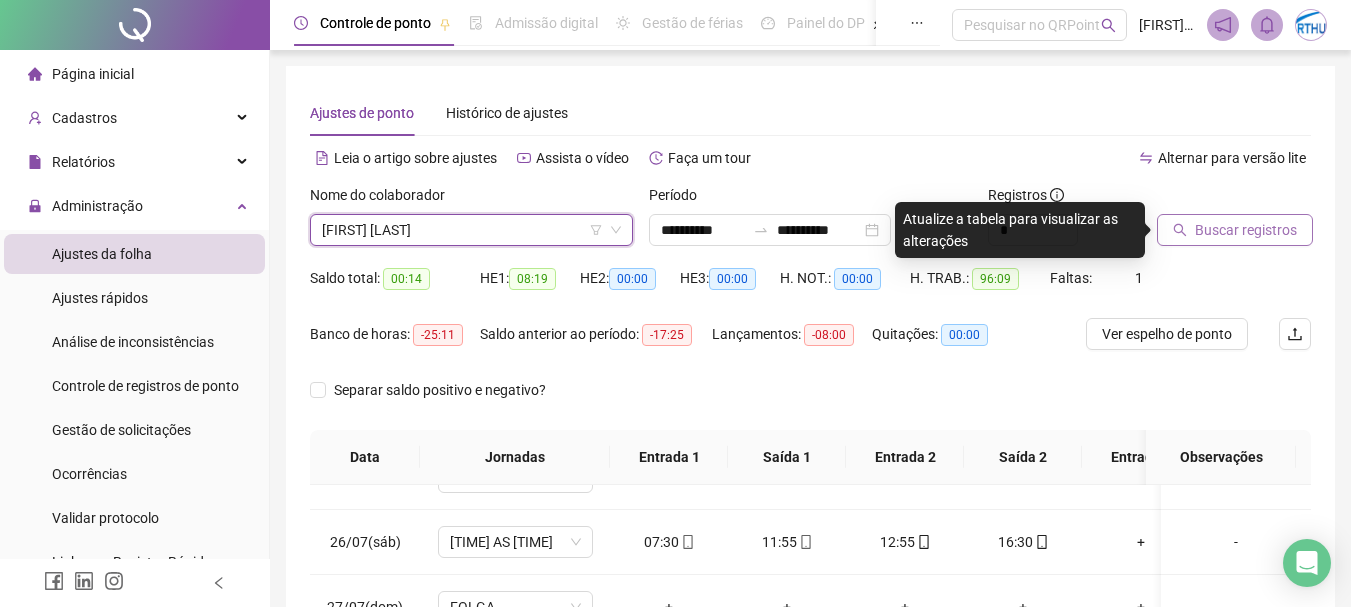 click on "Buscar registros" at bounding box center [1246, 230] 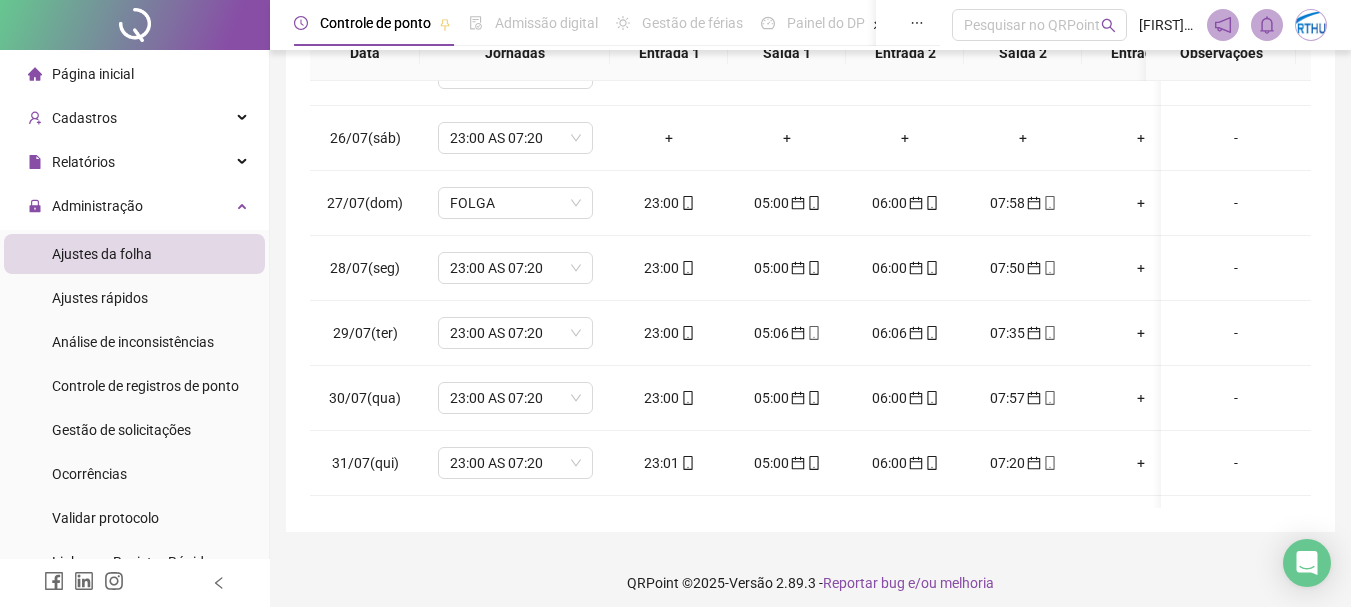 scroll, scrollTop: 415, scrollLeft: 0, axis: vertical 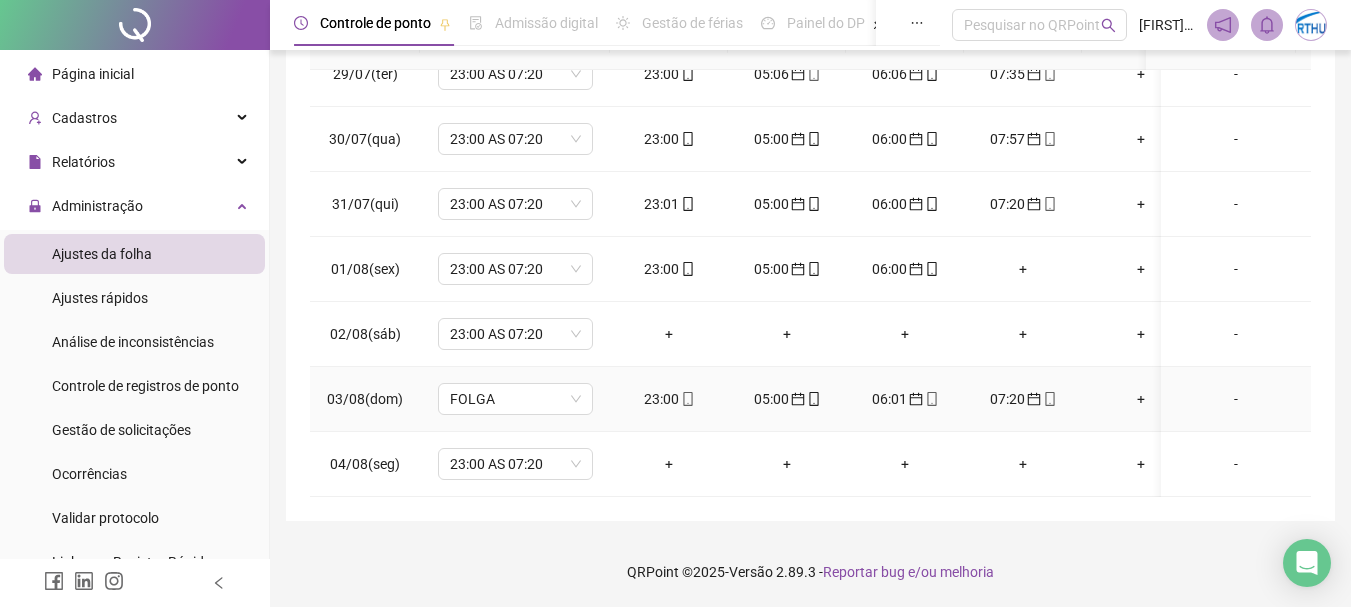 click on "07:20" at bounding box center [1023, 399] 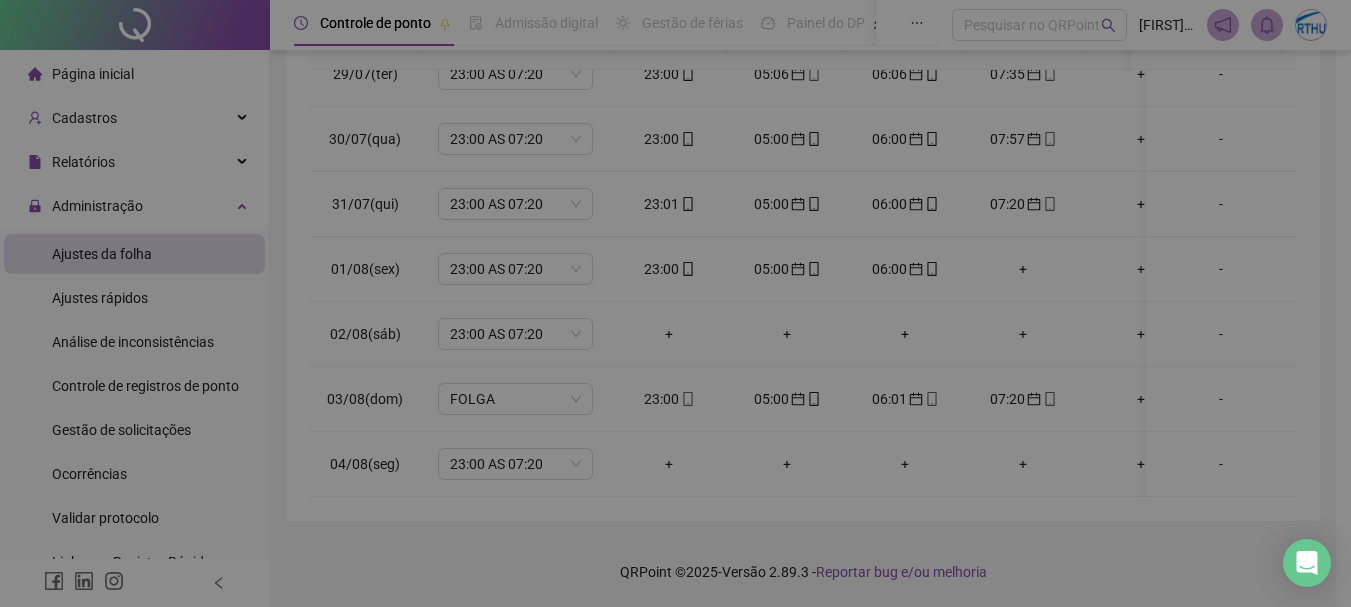 type on "**********" 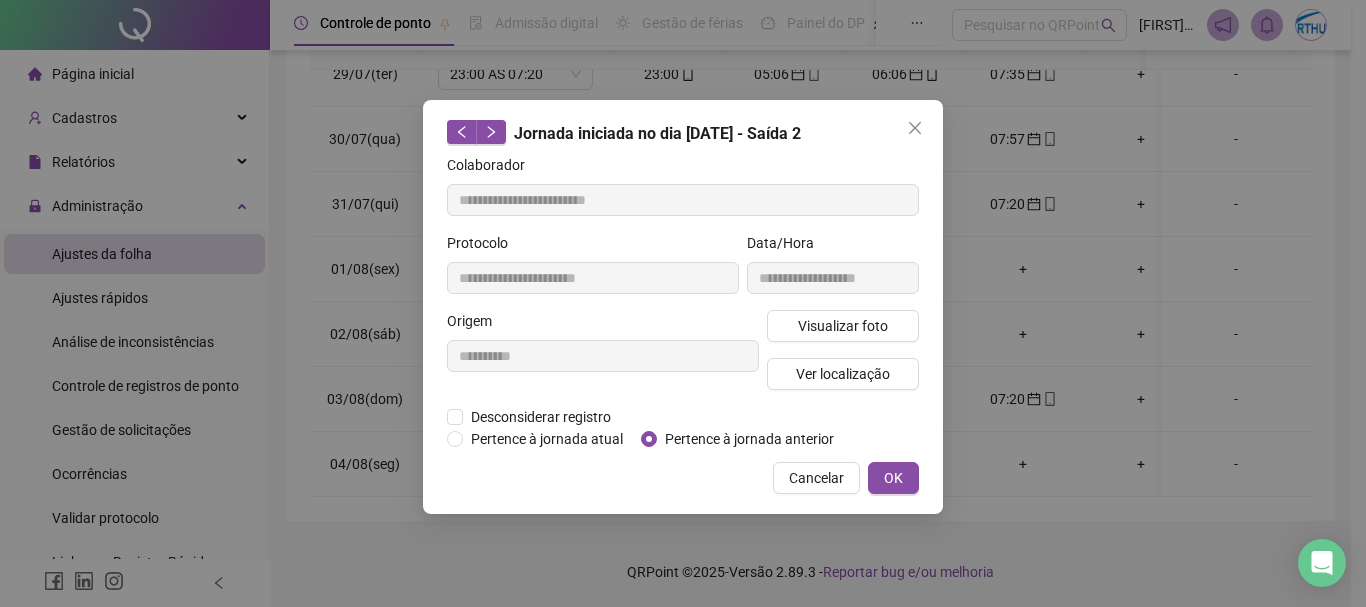click on "OK" at bounding box center [893, 478] 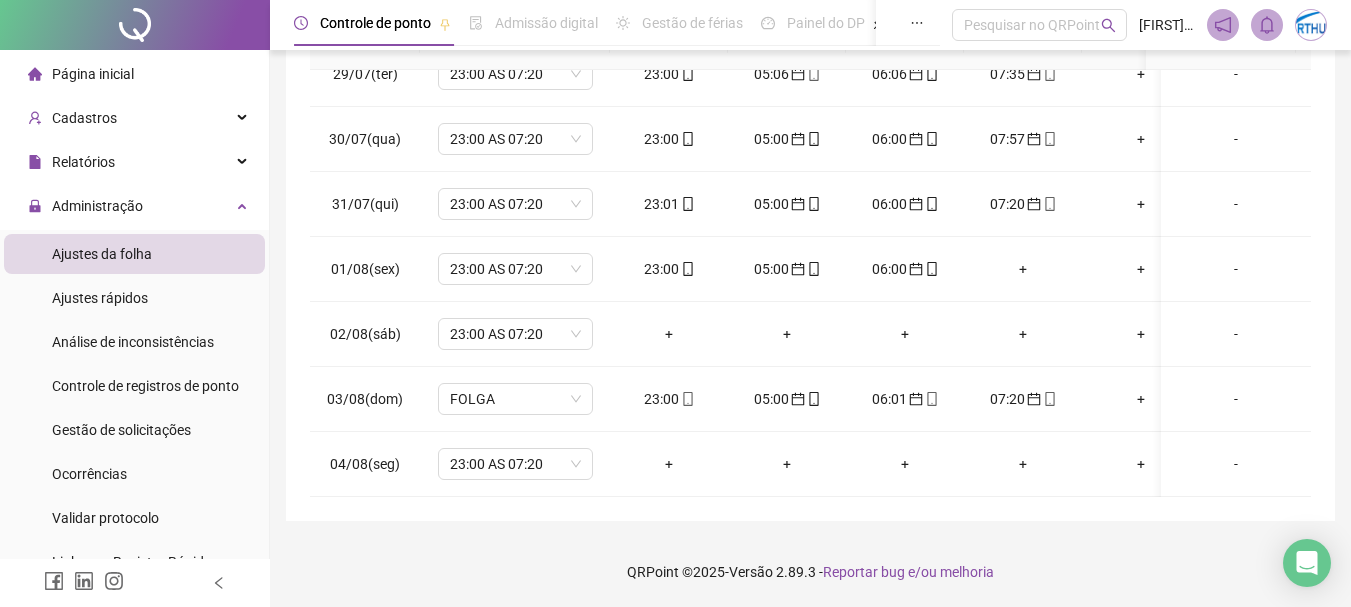 scroll, scrollTop: 0, scrollLeft: 0, axis: both 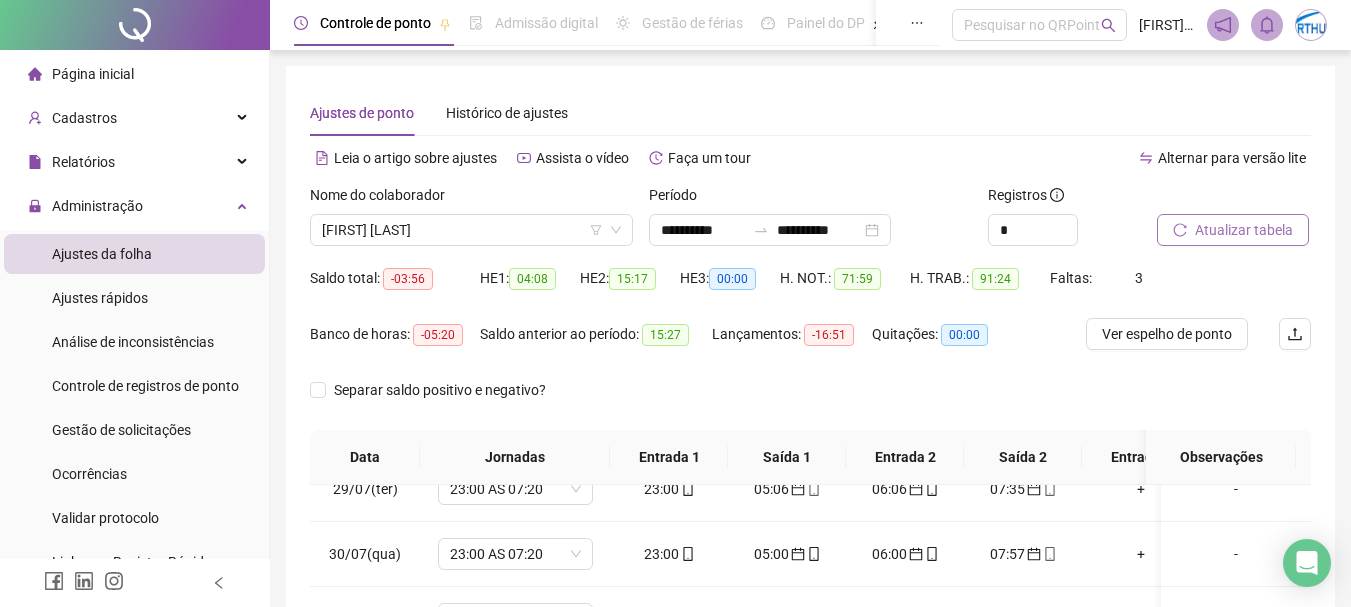 click on "Atualizar tabela" at bounding box center (1244, 230) 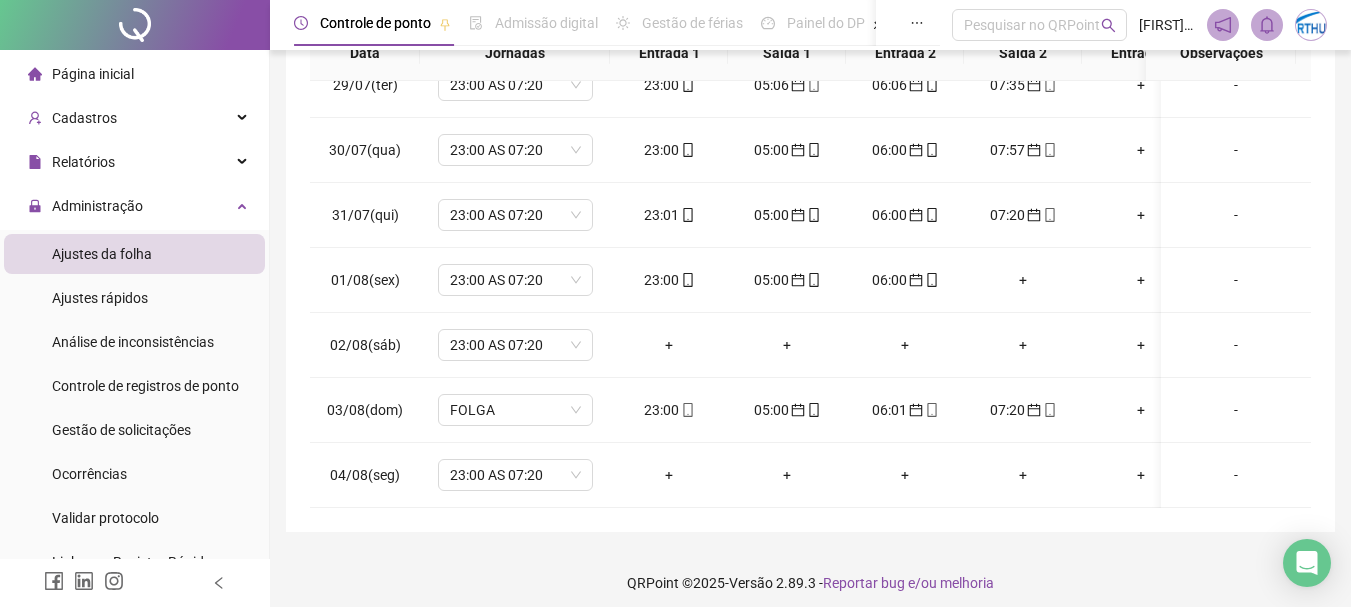 scroll, scrollTop: 415, scrollLeft: 0, axis: vertical 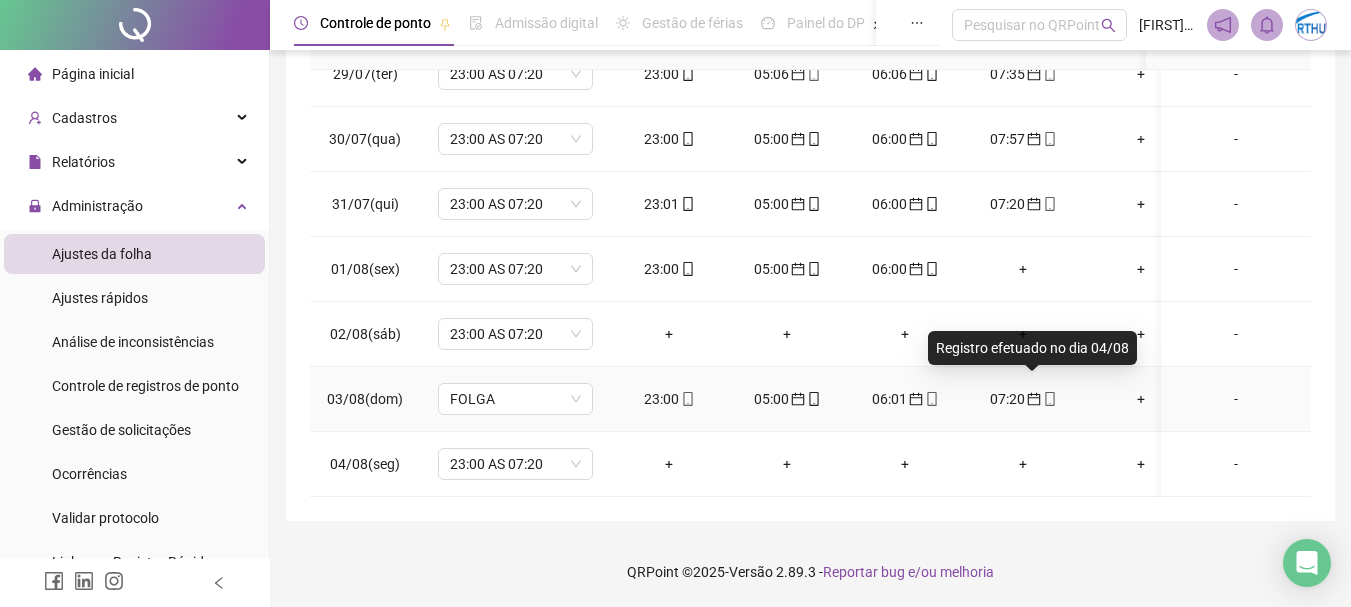 click 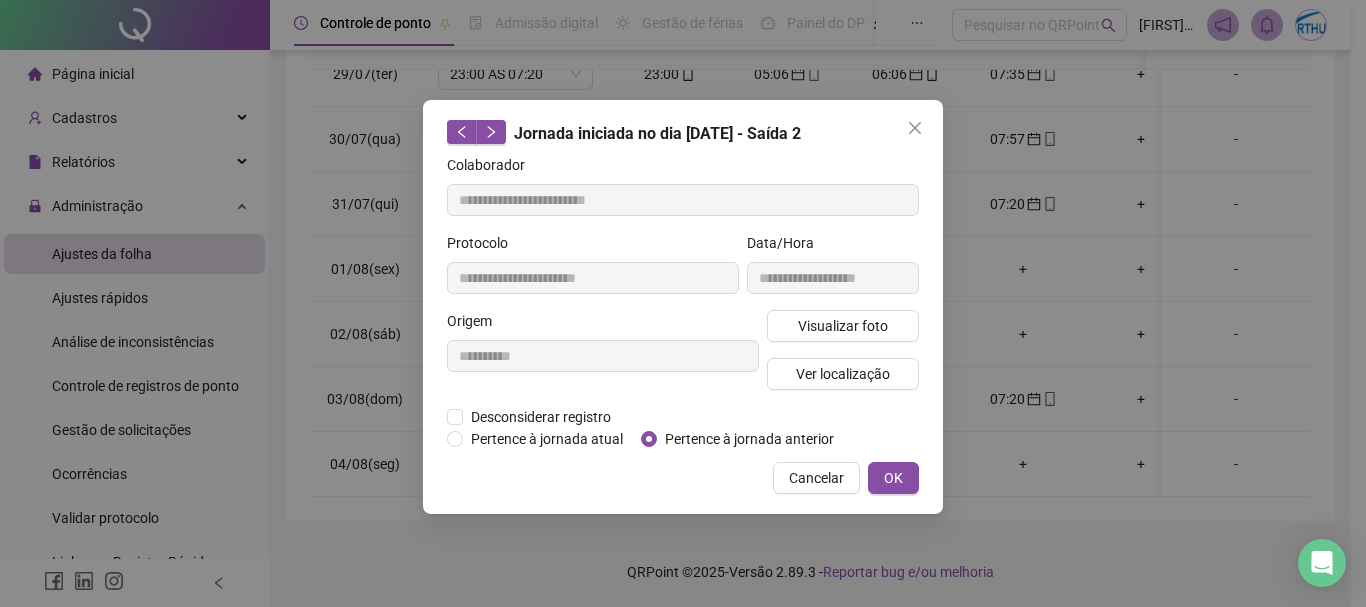 click on "**********" at bounding box center [683, 307] 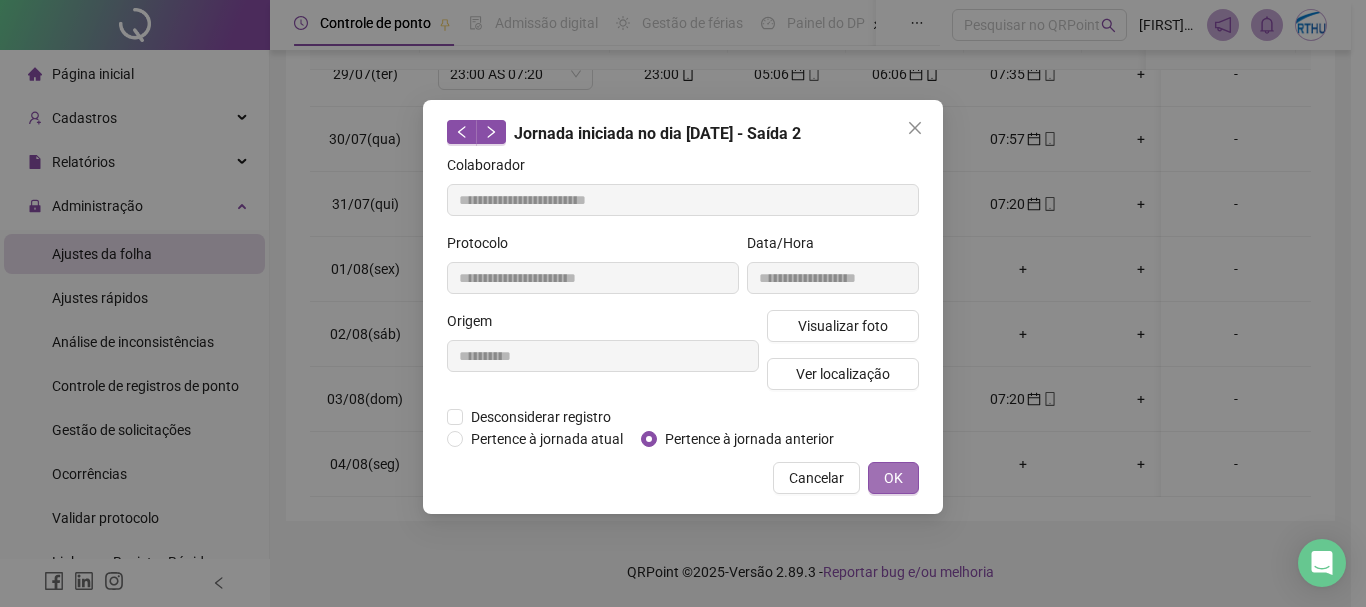 click on "OK" at bounding box center [893, 478] 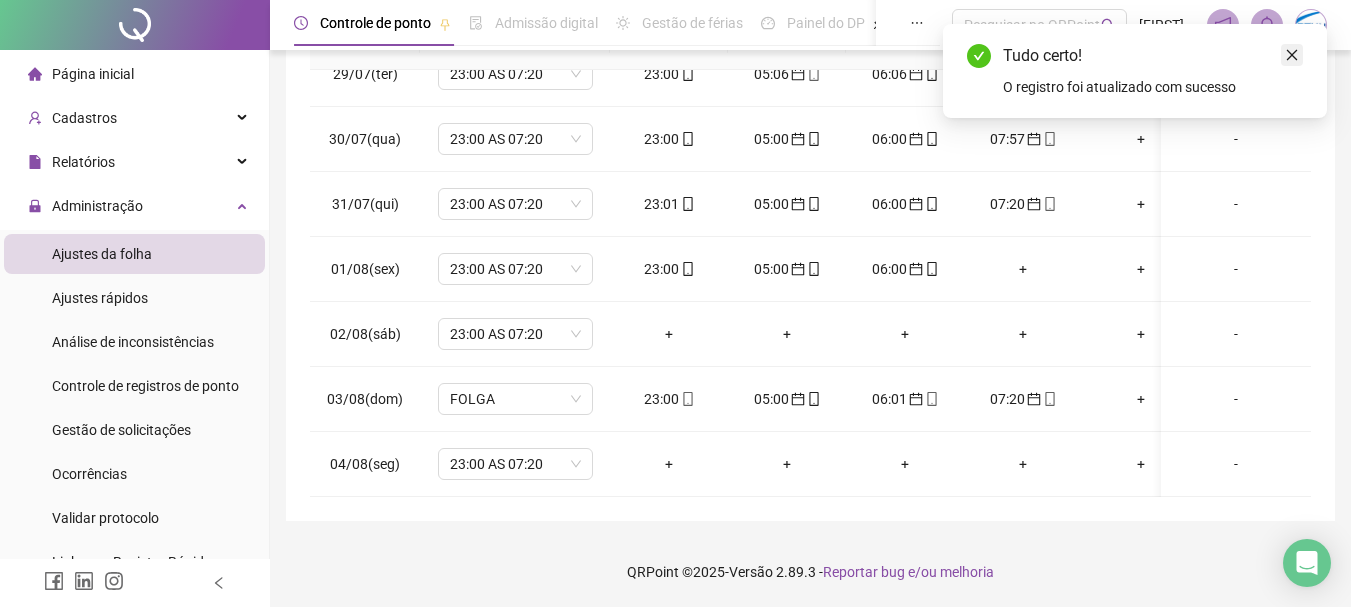 click 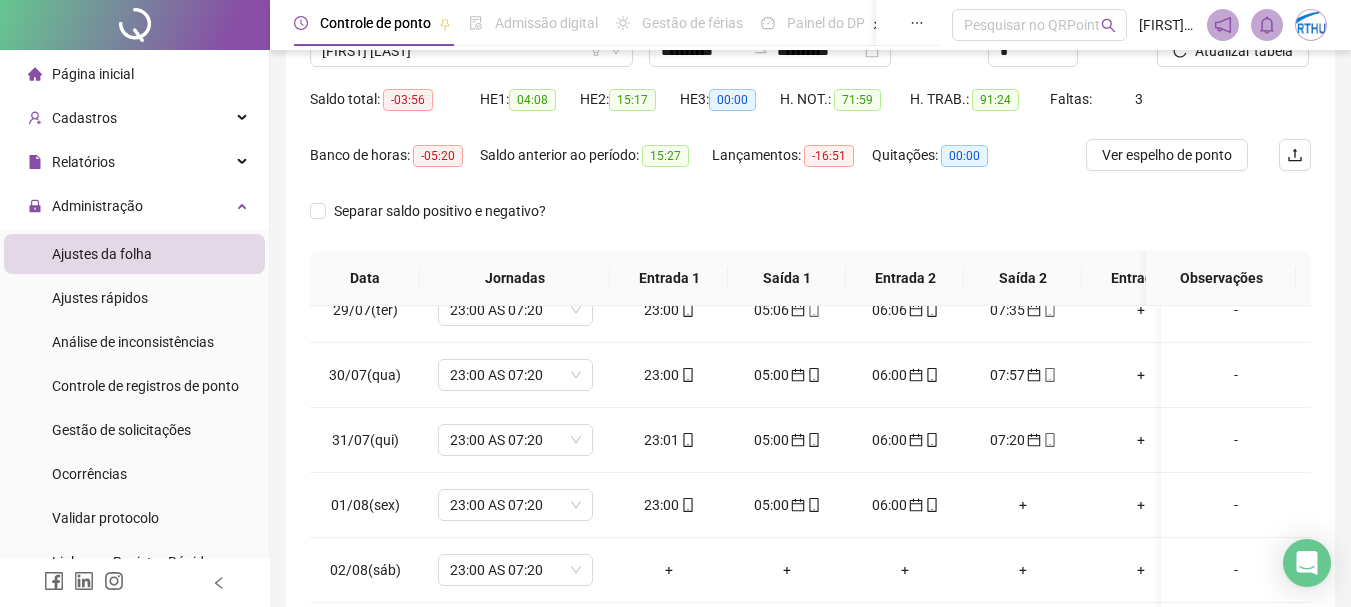 scroll, scrollTop: 0, scrollLeft: 0, axis: both 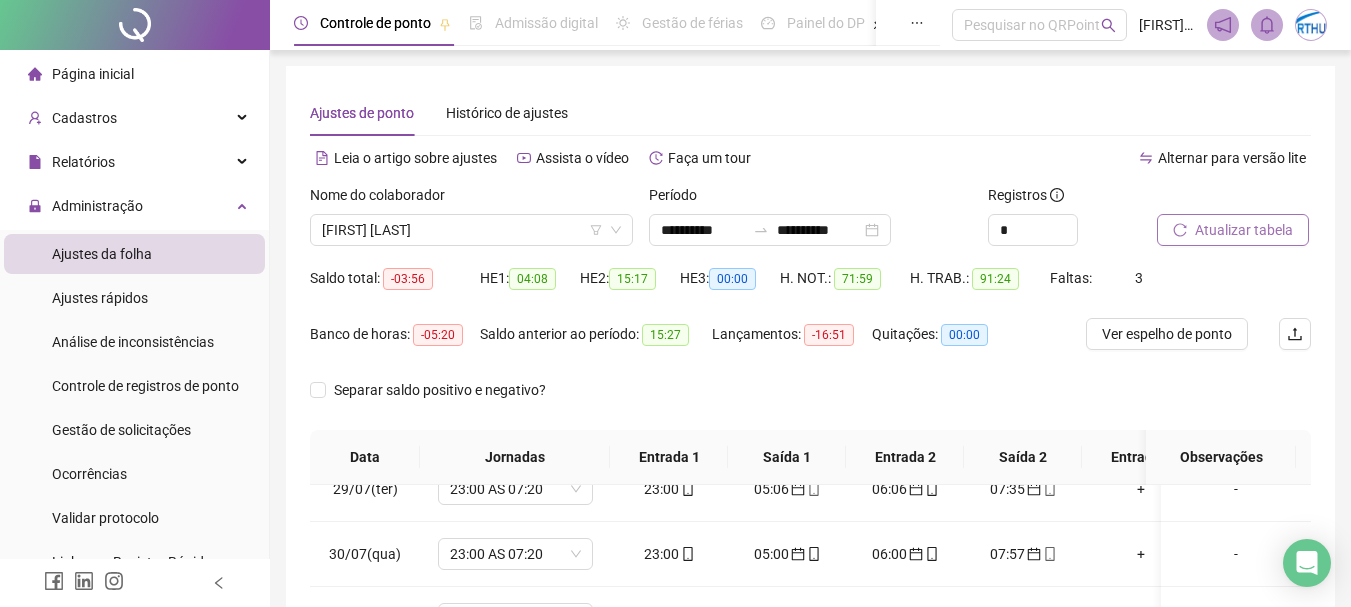 click on "Atualizar tabela" at bounding box center [1244, 230] 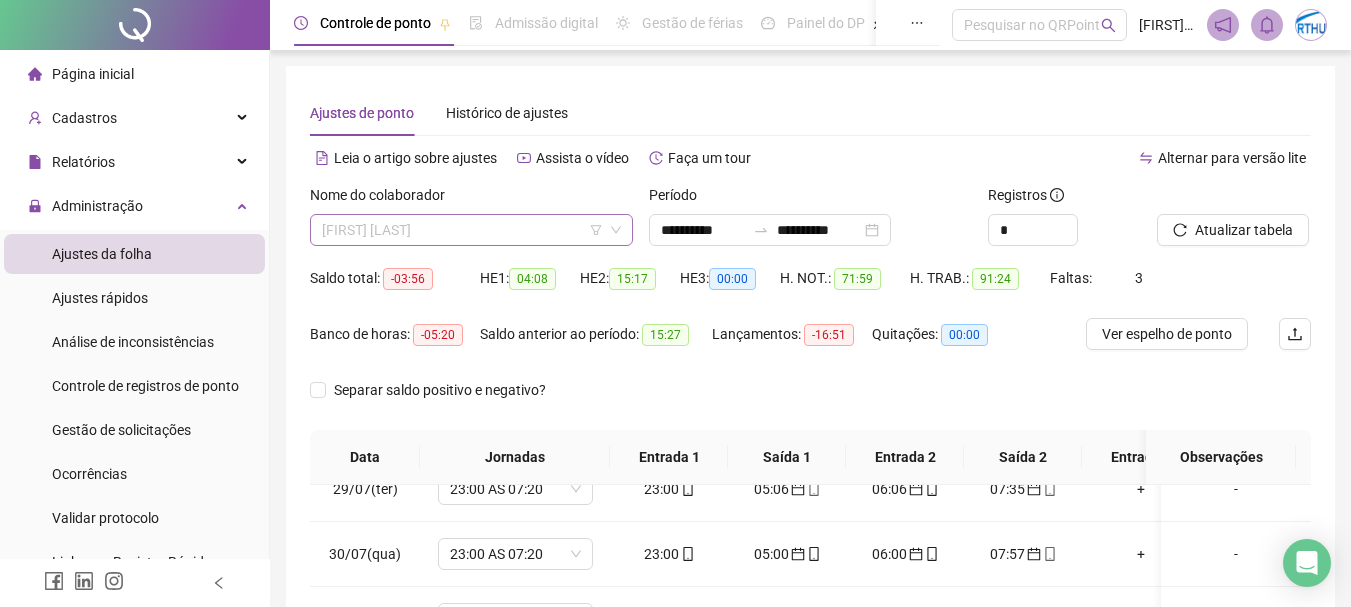 click on "[FIRST] [LAST]" at bounding box center [471, 230] 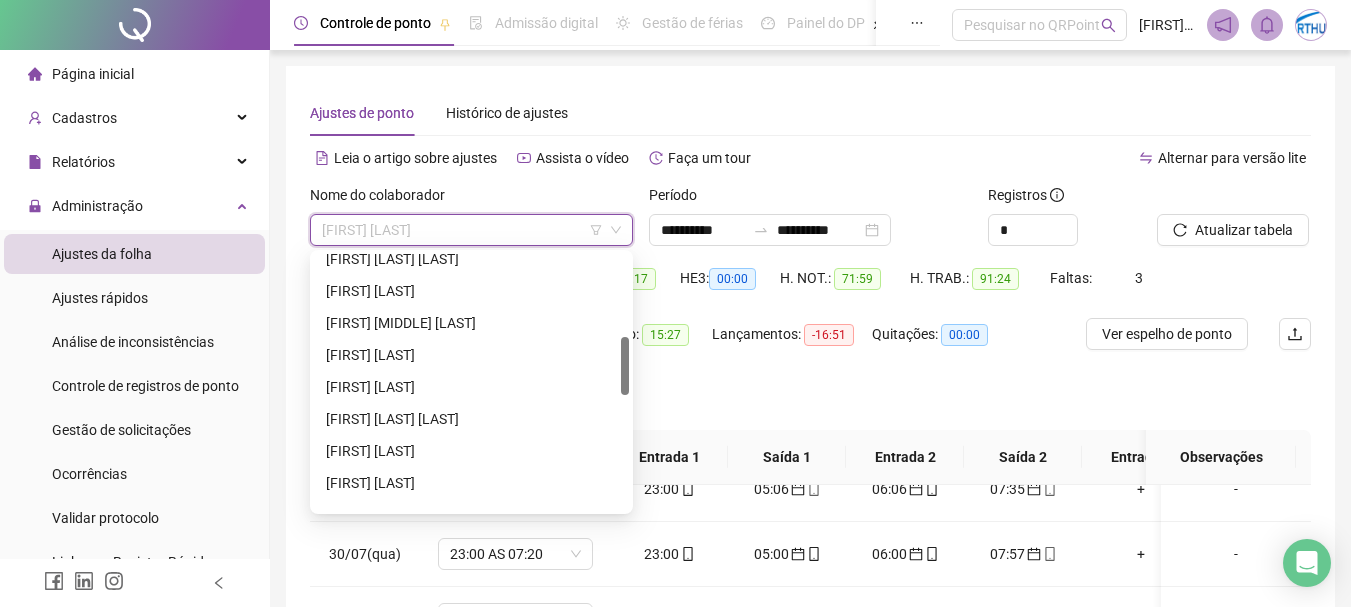 scroll, scrollTop: 241, scrollLeft: 0, axis: vertical 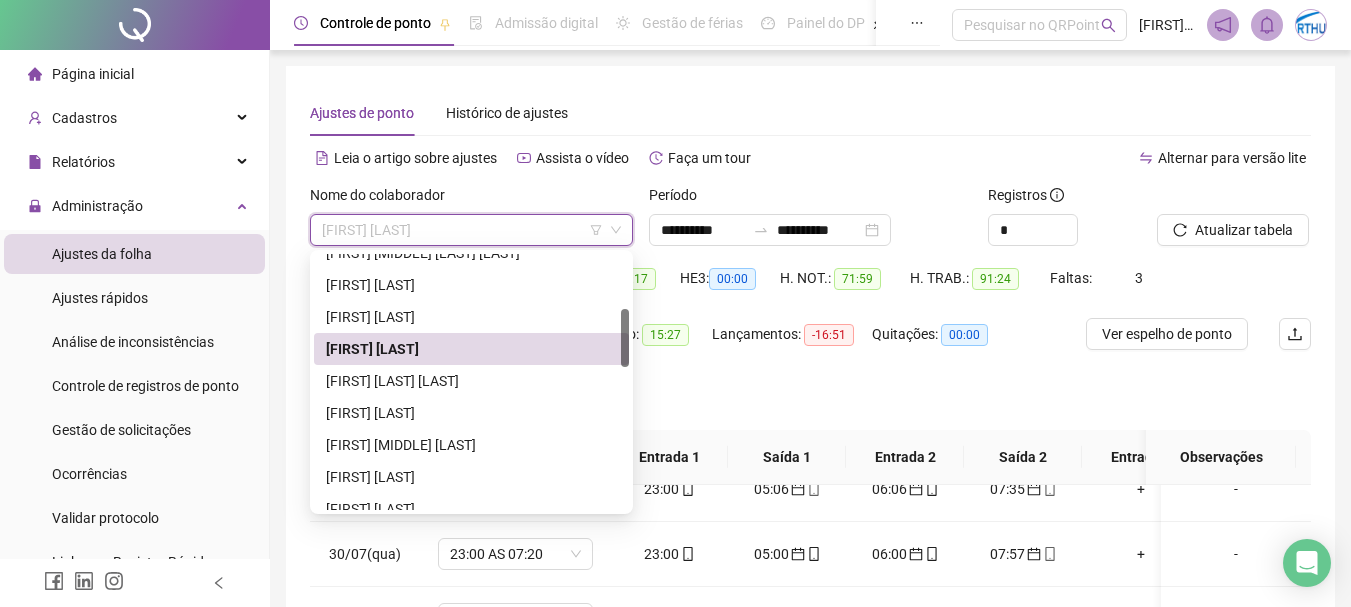 drag, startPoint x: 624, startPoint y: 328, endPoint x: 633, endPoint y: 339, distance: 14.21267 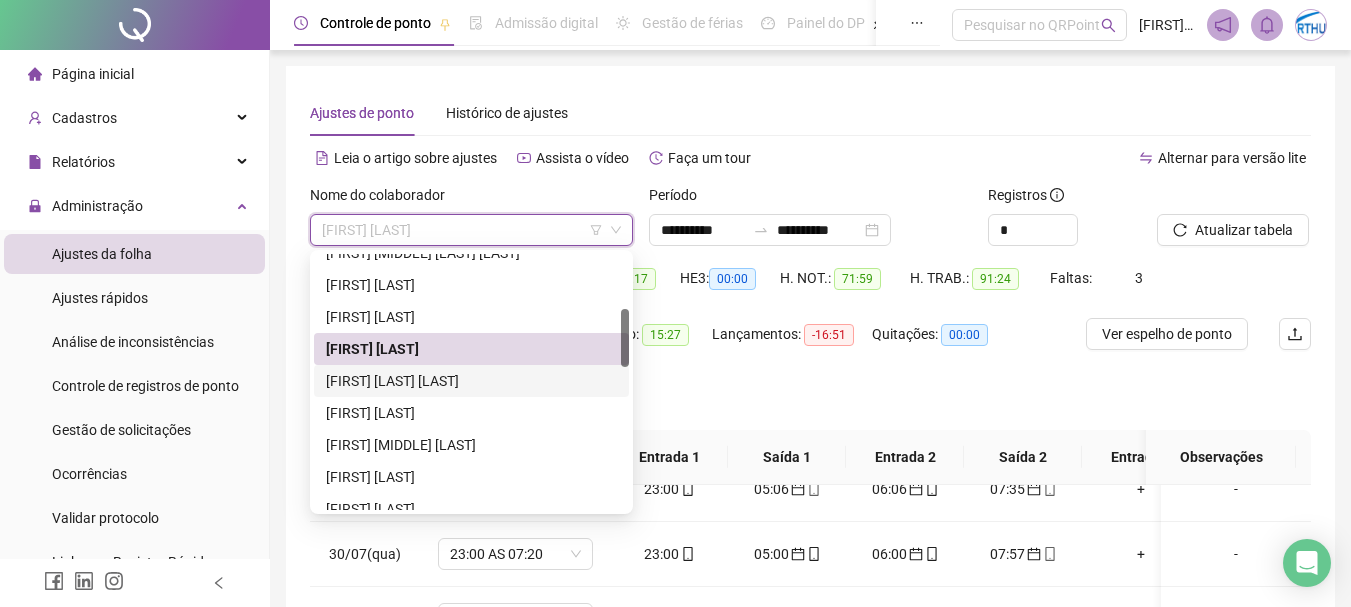 click on "[FIRST] [LAST] [LAST]" at bounding box center [471, 381] 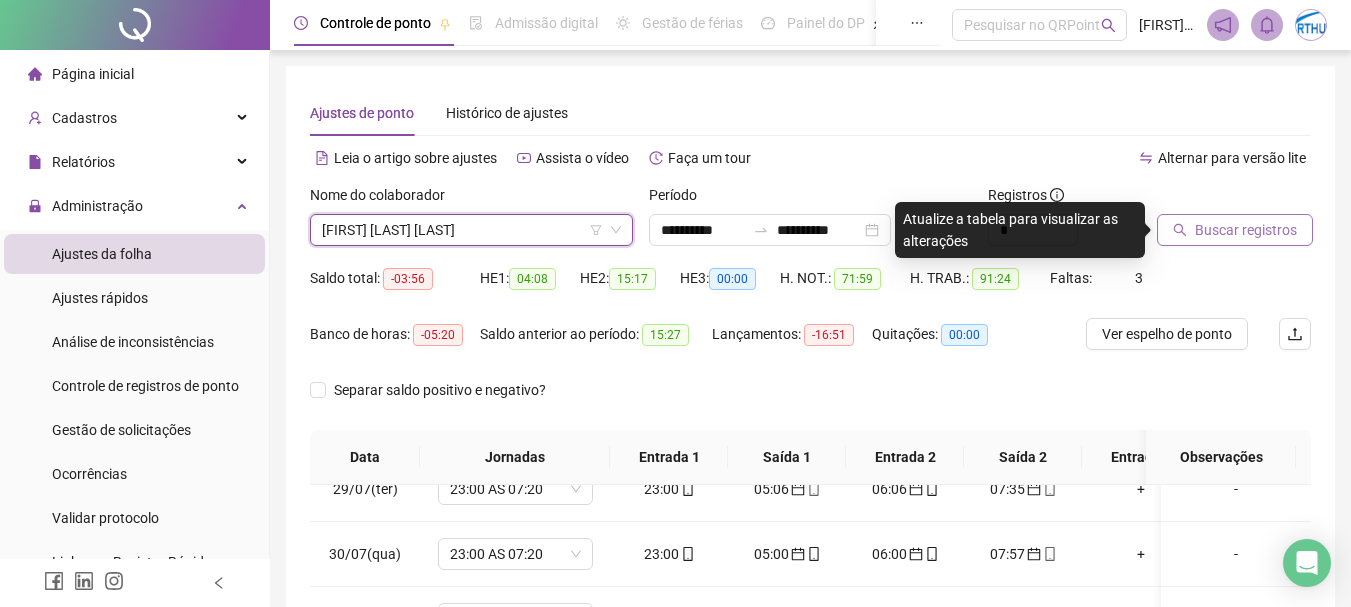 click on "Buscar registros" at bounding box center [1246, 230] 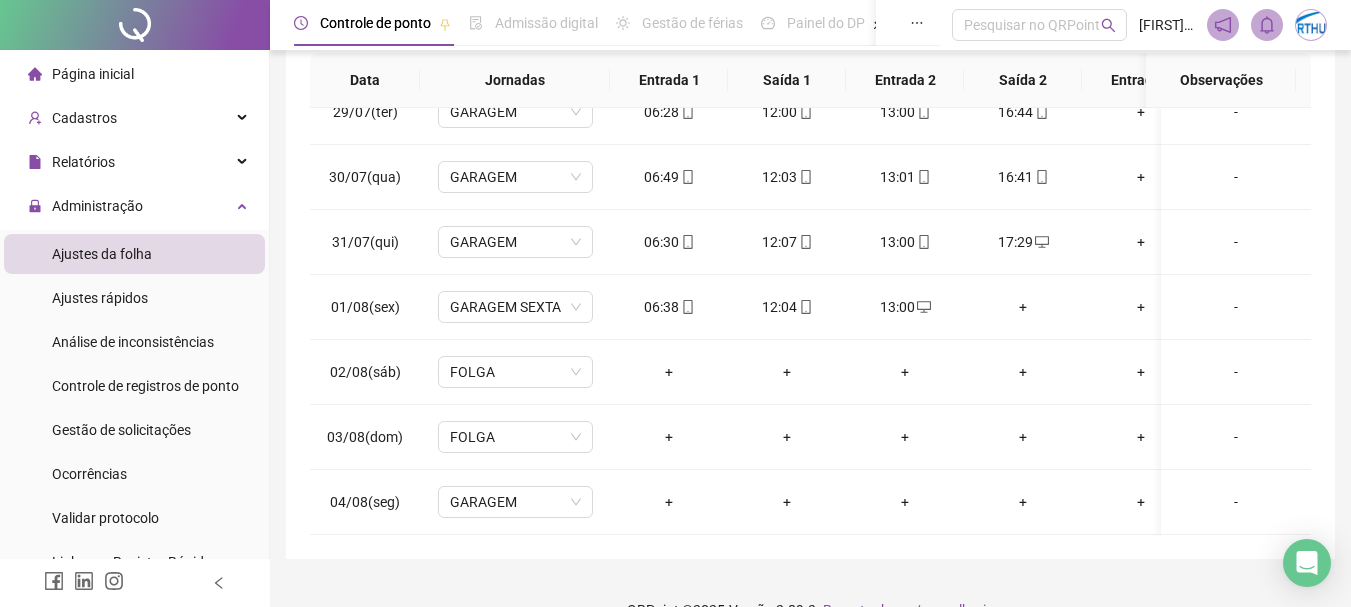 scroll, scrollTop: 415, scrollLeft: 0, axis: vertical 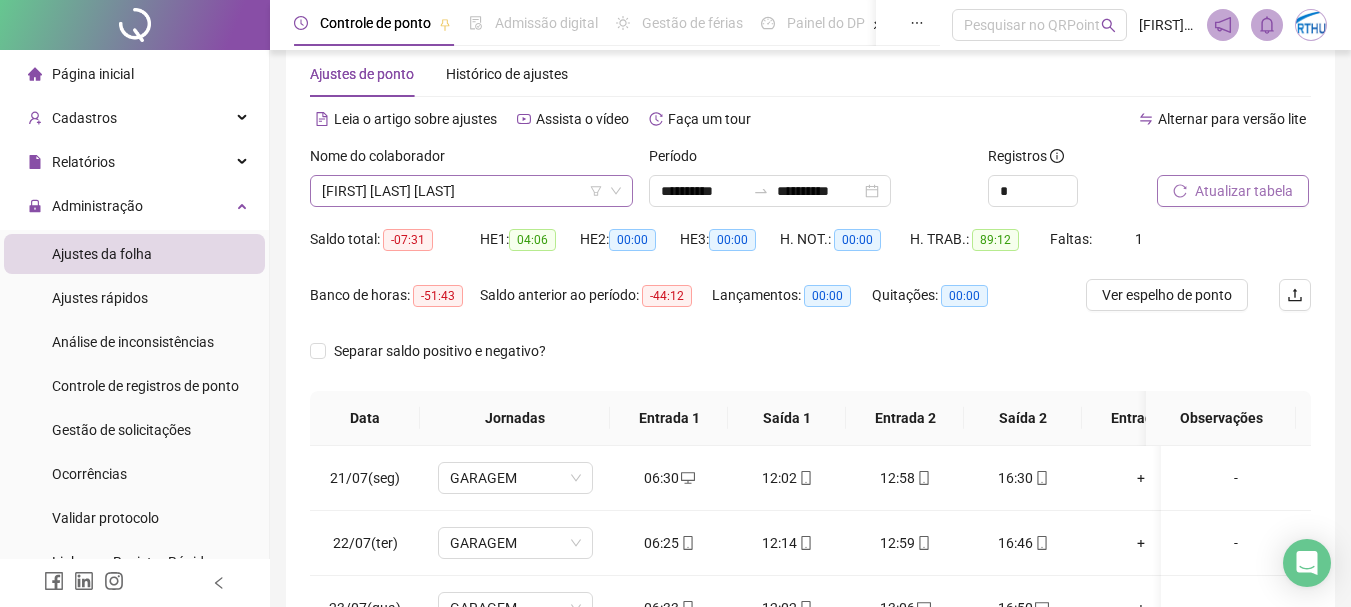 click on "[FIRST] [LAST] [LAST]" at bounding box center [471, 191] 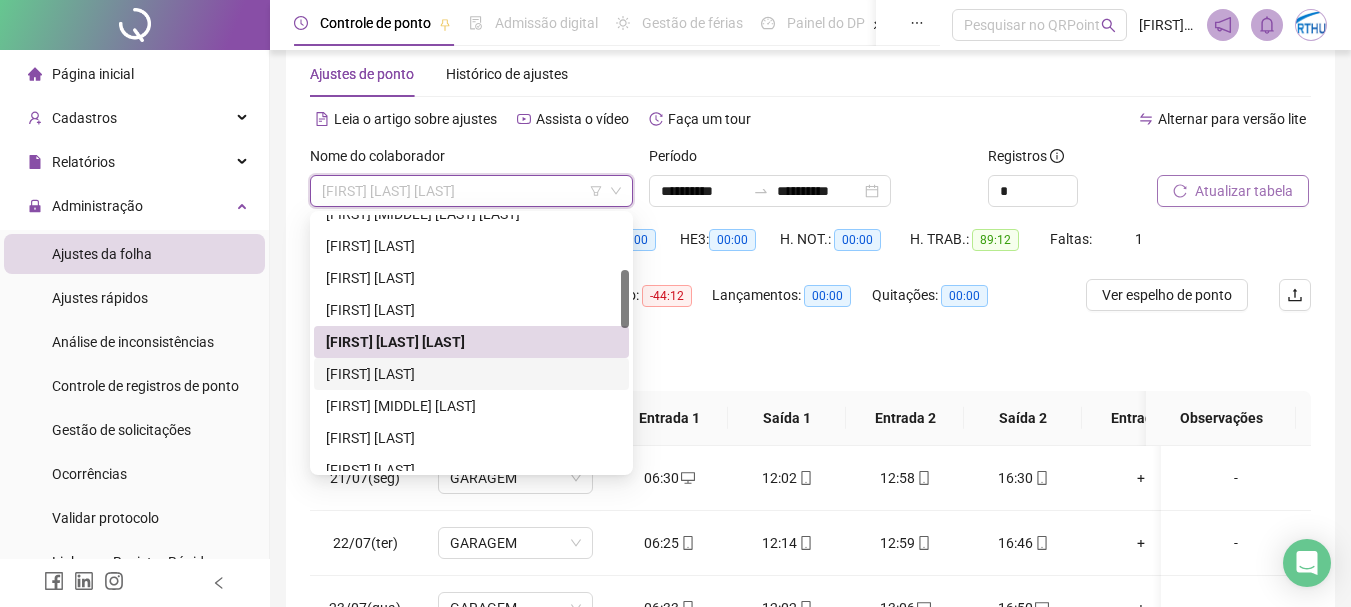 click on "[FIRST] [LAST]" at bounding box center (471, 374) 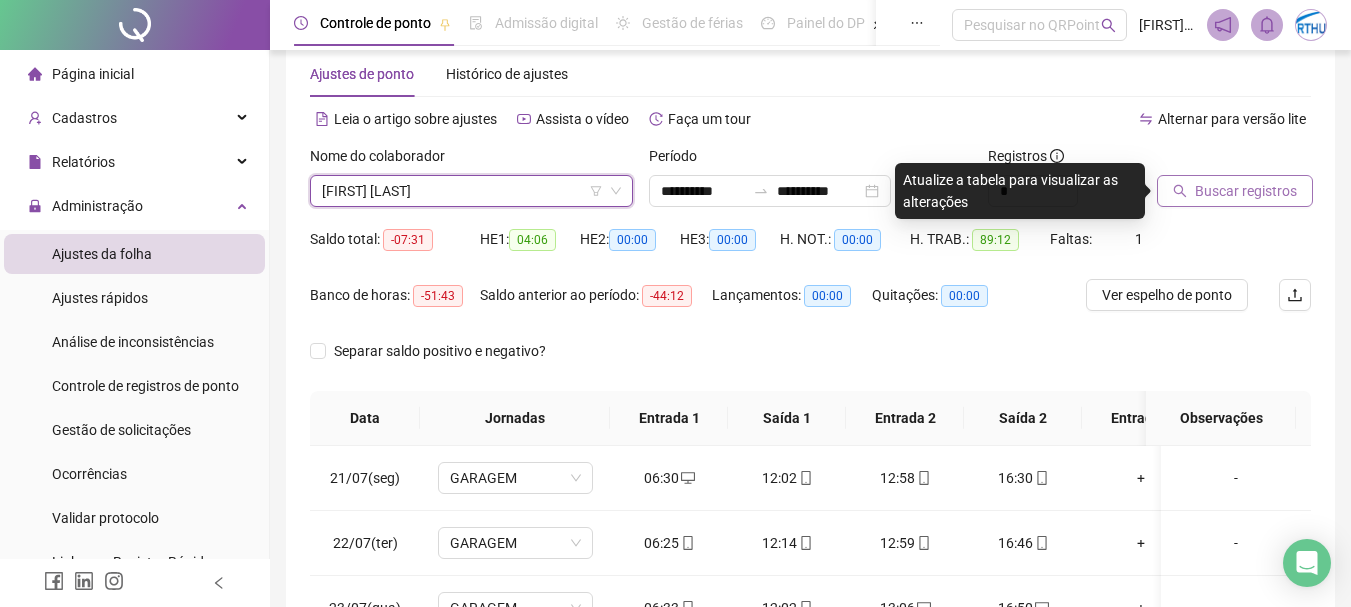 click on "Buscar registros" at bounding box center (1246, 191) 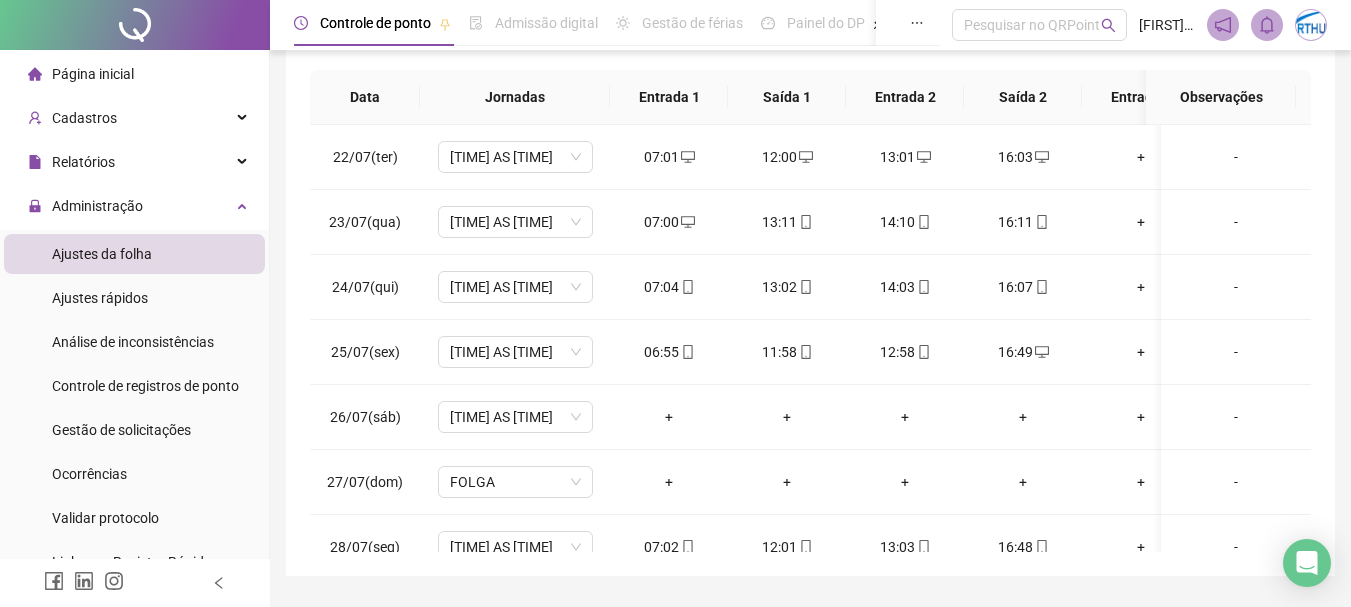 scroll, scrollTop: 367, scrollLeft: 0, axis: vertical 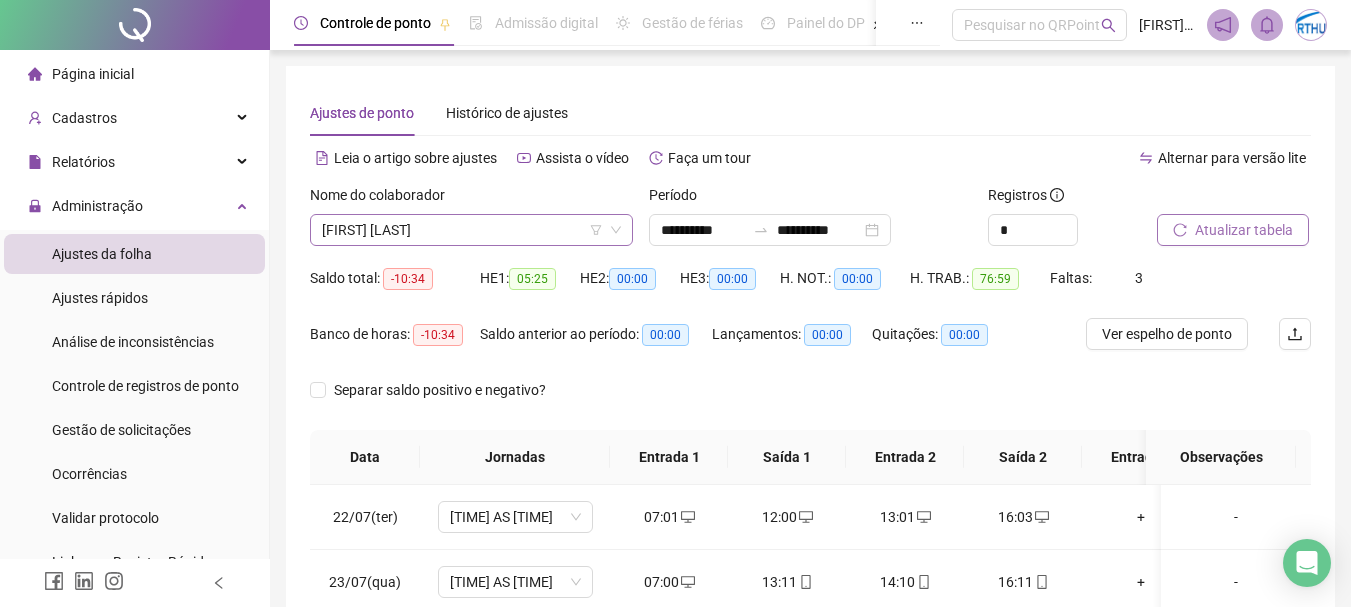 click on "[FIRST] [LAST]" at bounding box center [471, 230] 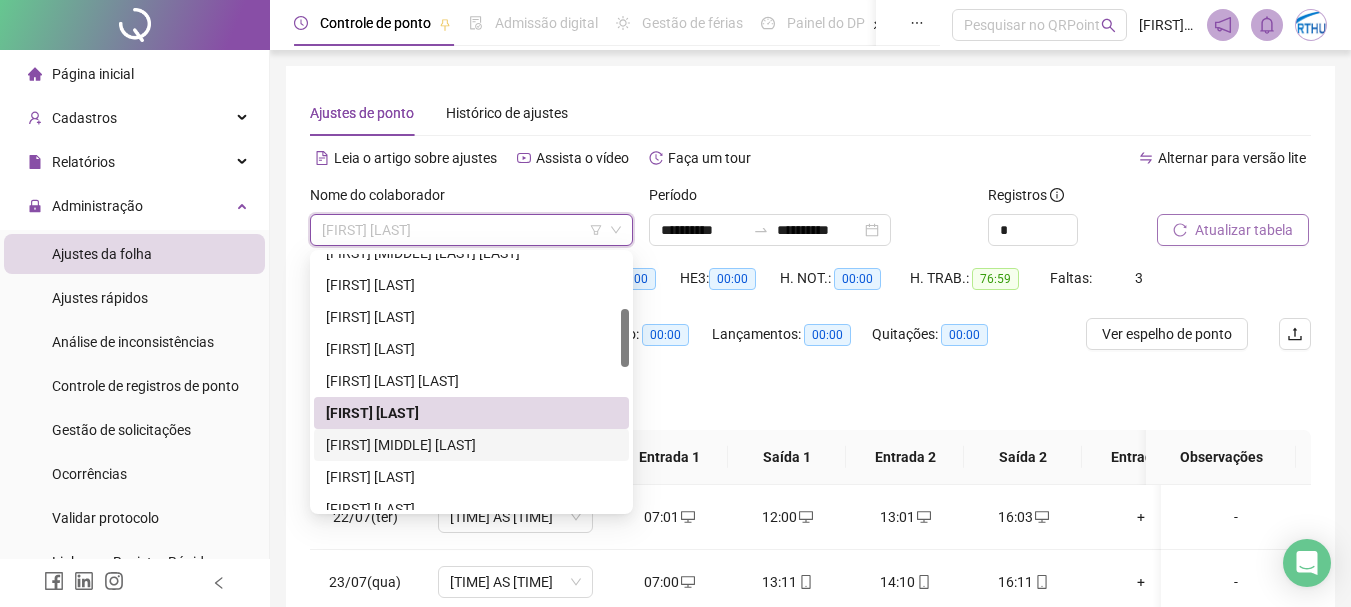 click on "[FIRST] [MIDDLE] [LAST]" at bounding box center (471, 445) 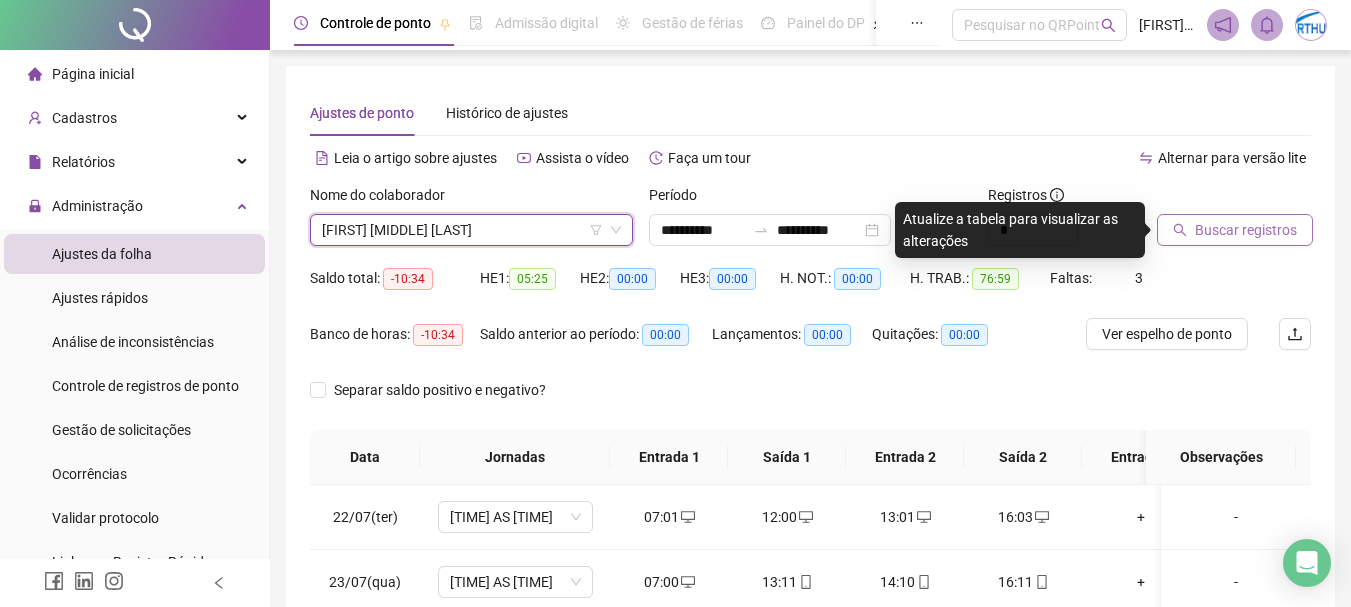 click on "Buscar registros" at bounding box center [1246, 230] 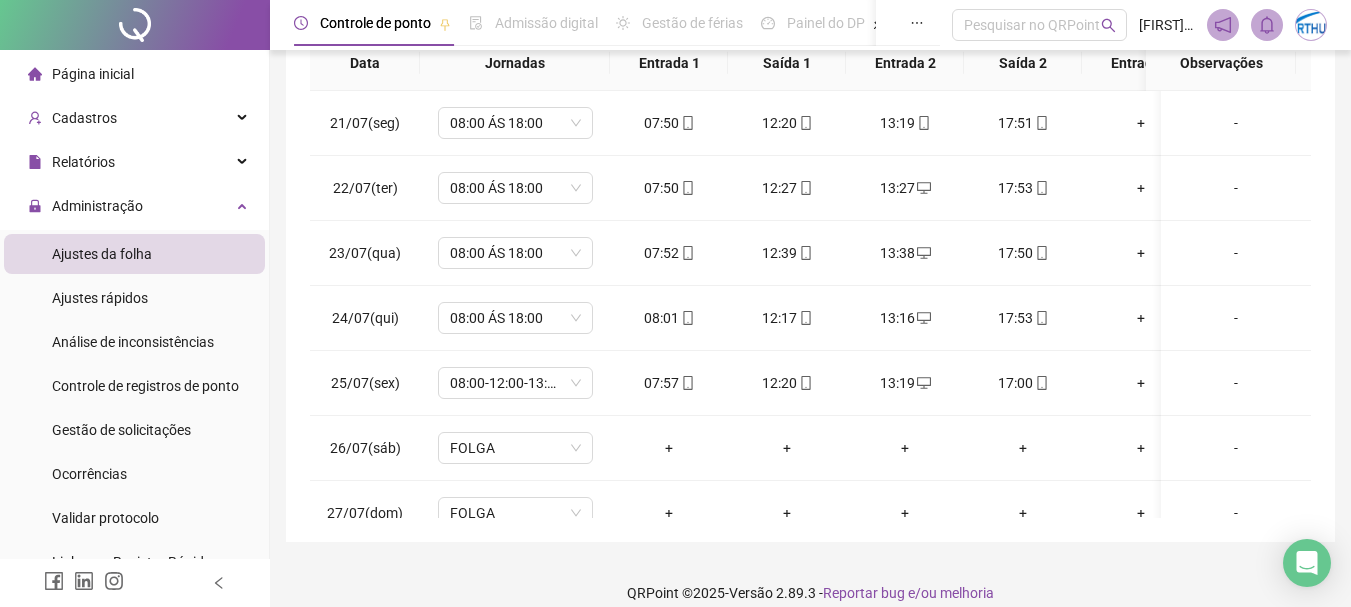 scroll, scrollTop: 415, scrollLeft: 0, axis: vertical 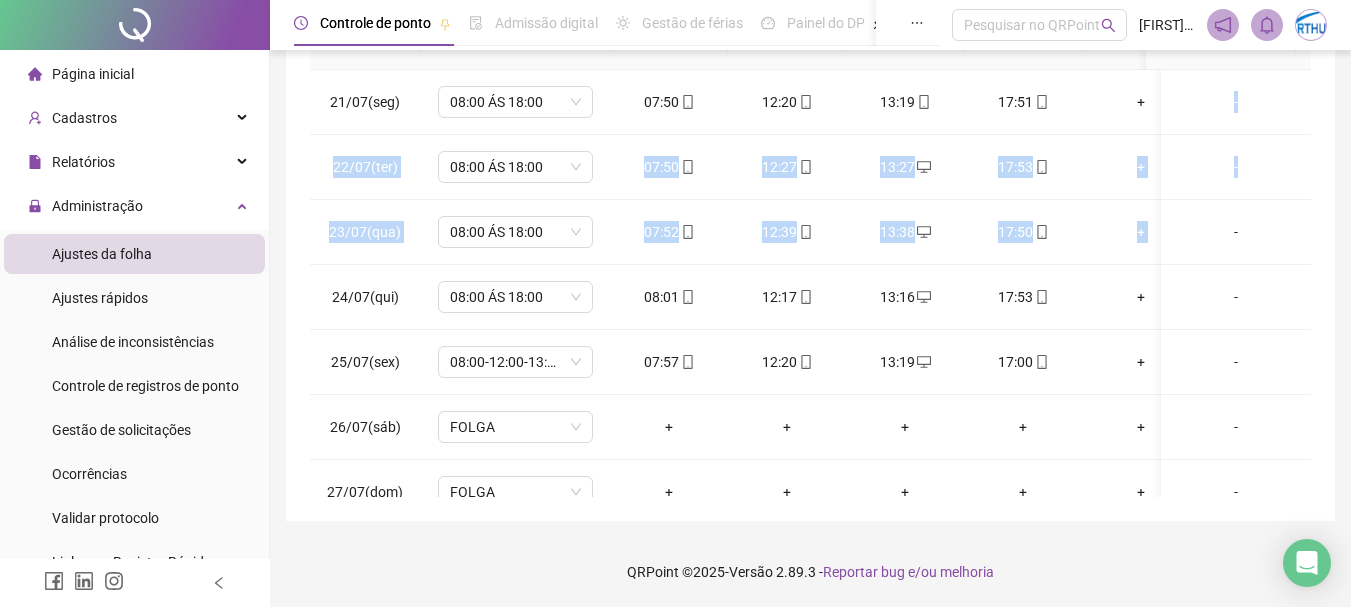 drag, startPoint x: 1312, startPoint y: 134, endPoint x: 1310, endPoint y: 200, distance: 66.0303 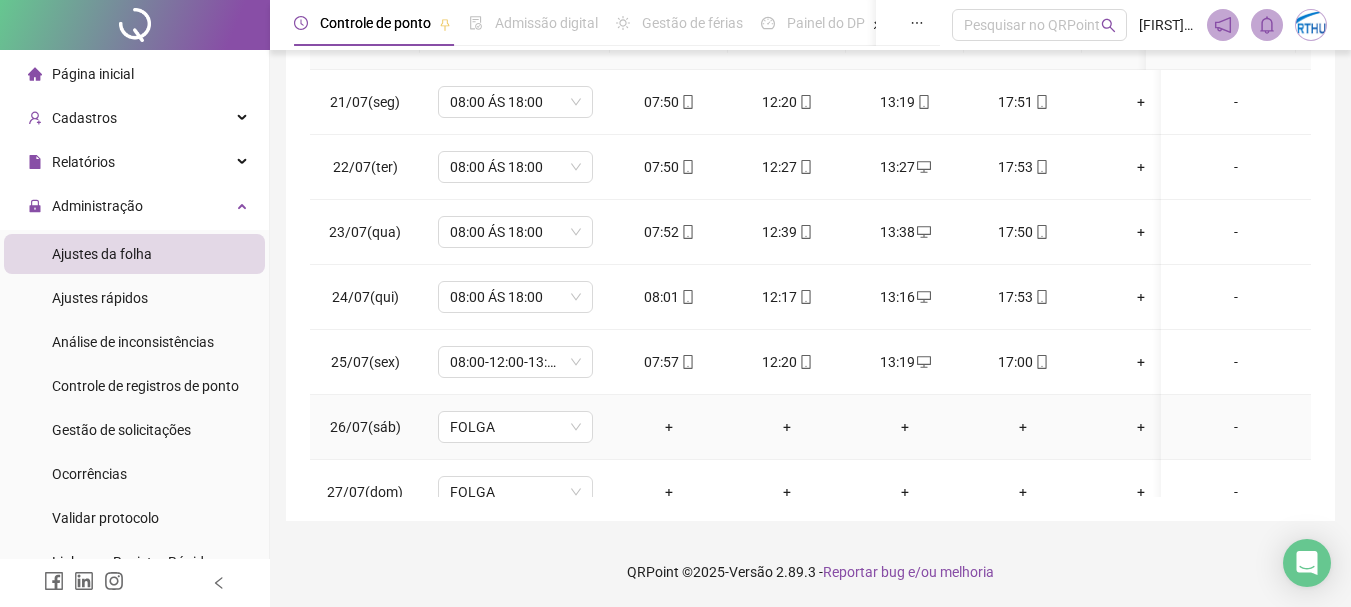 click on "-" at bounding box center (1236, 427) 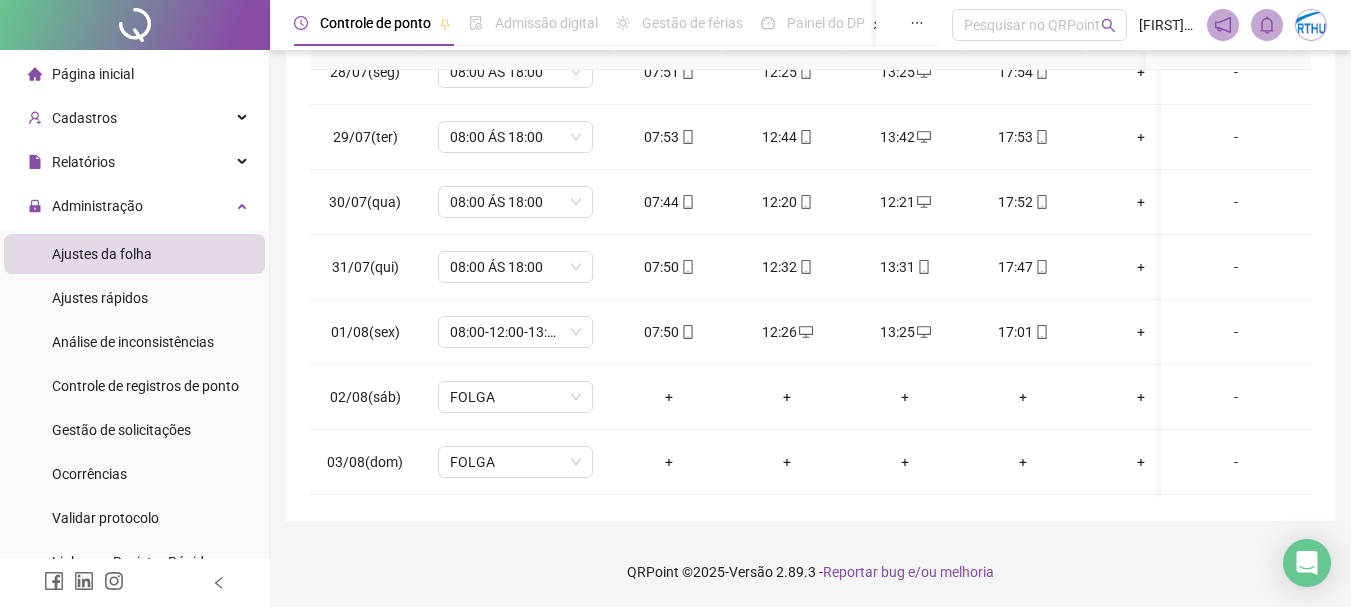 scroll, scrollTop: 563, scrollLeft: 0, axis: vertical 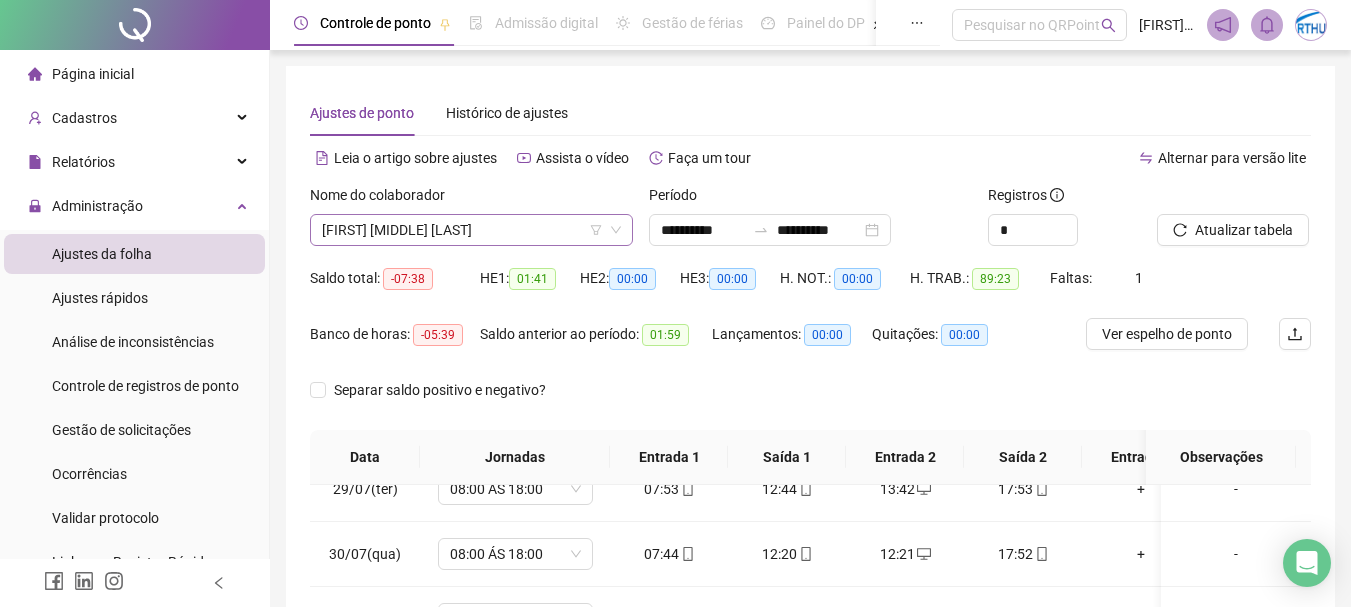click on "[FIRST] [MIDDLE] [LAST]" at bounding box center (471, 230) 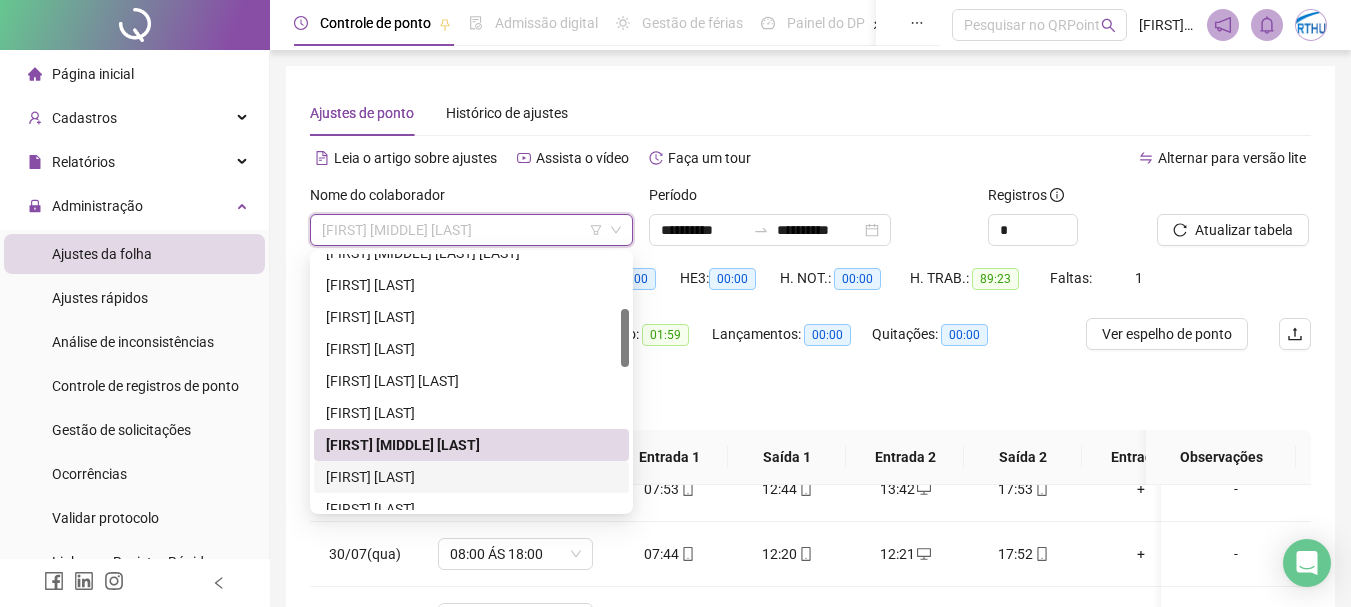 click on "[FIRST] [LAST]" at bounding box center (471, 477) 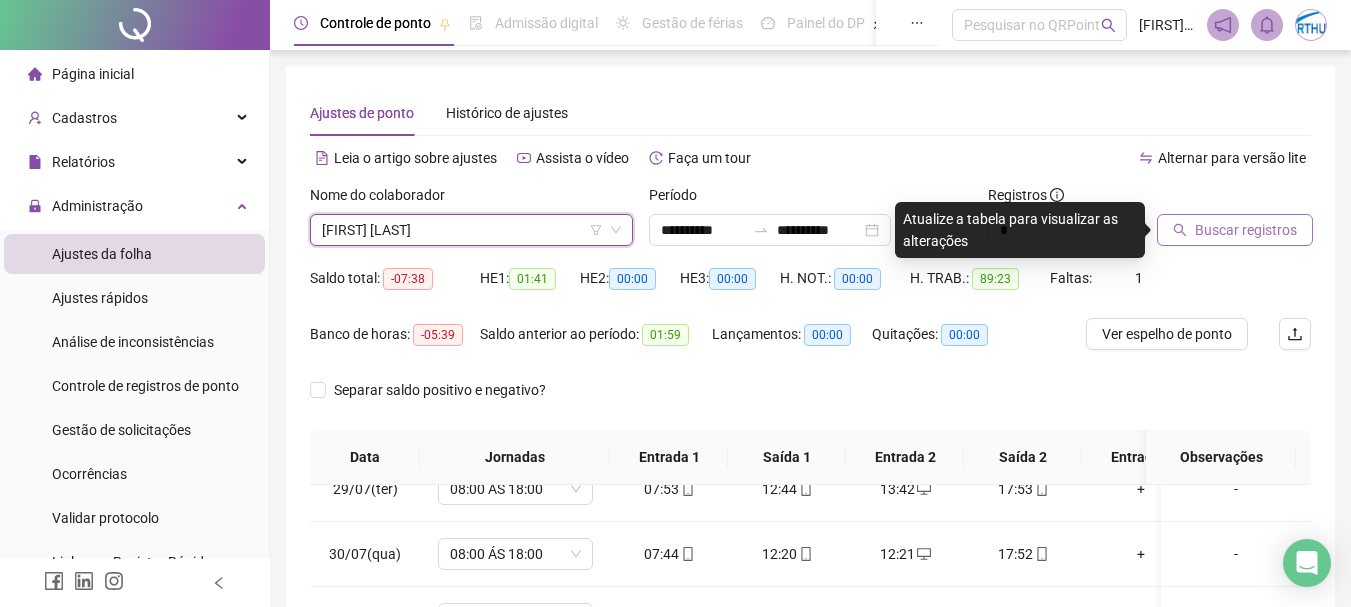 click on "Buscar registros" at bounding box center (1246, 230) 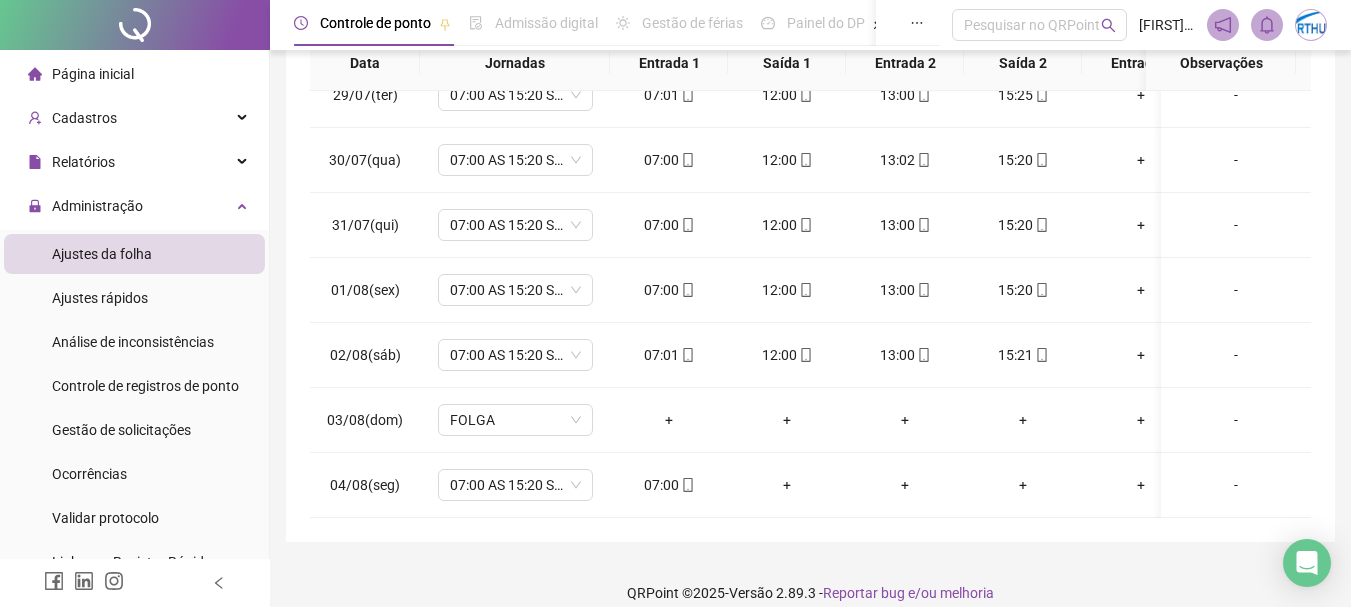 scroll, scrollTop: 415, scrollLeft: 0, axis: vertical 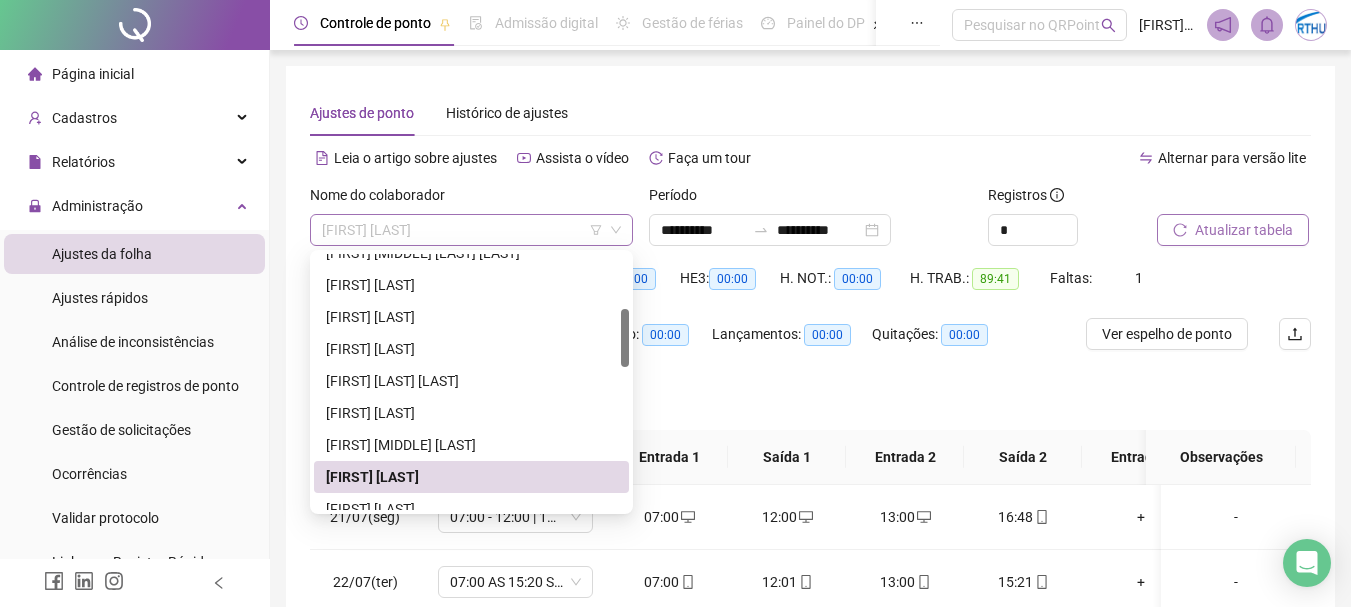 click on "[FIRST] [LAST]" at bounding box center (471, 230) 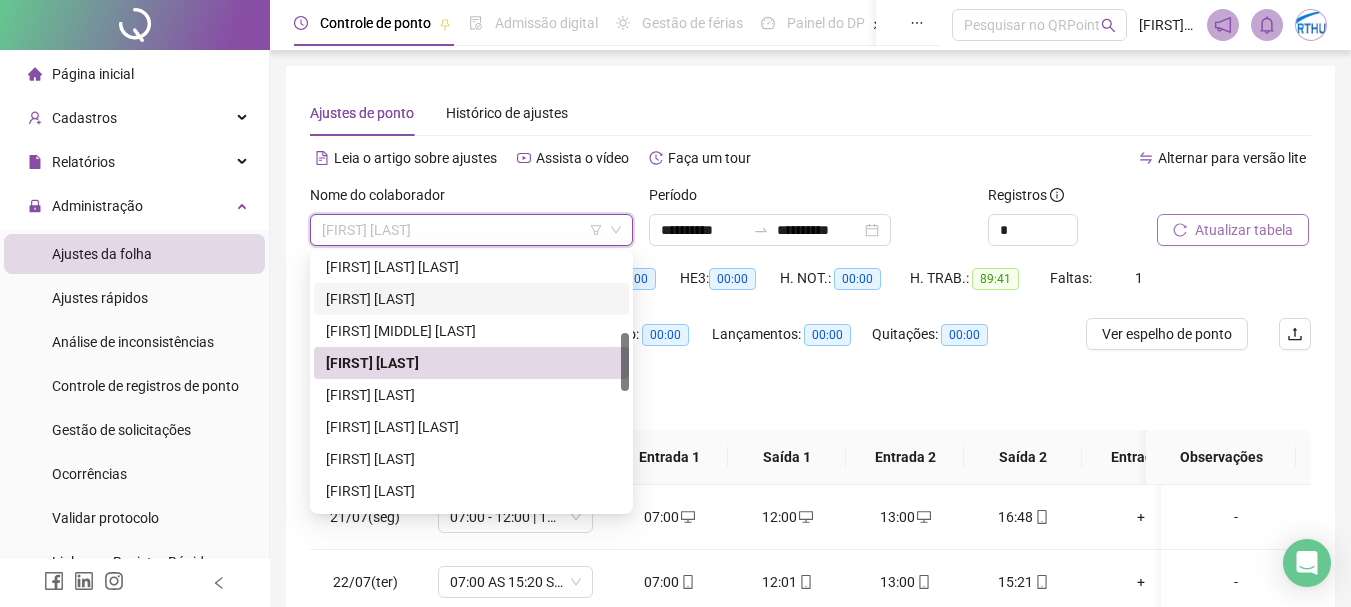 drag, startPoint x: 624, startPoint y: 346, endPoint x: 624, endPoint y: 372, distance: 26 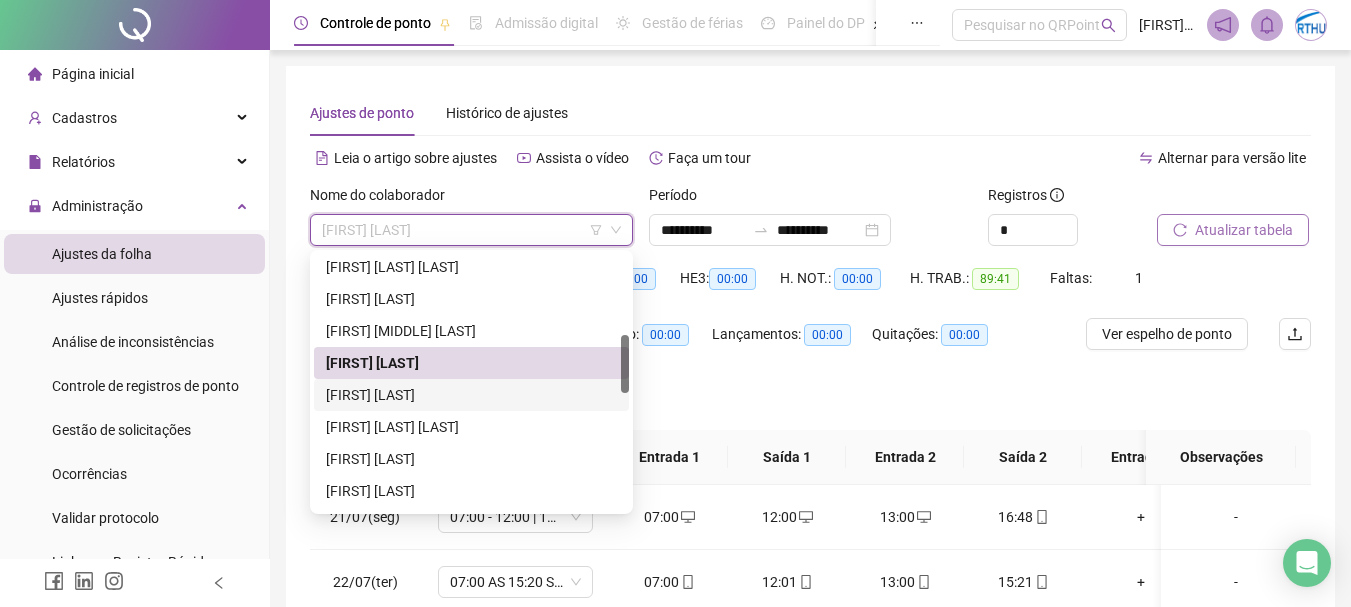 click on "[FIRST] [LAST]" at bounding box center [471, 395] 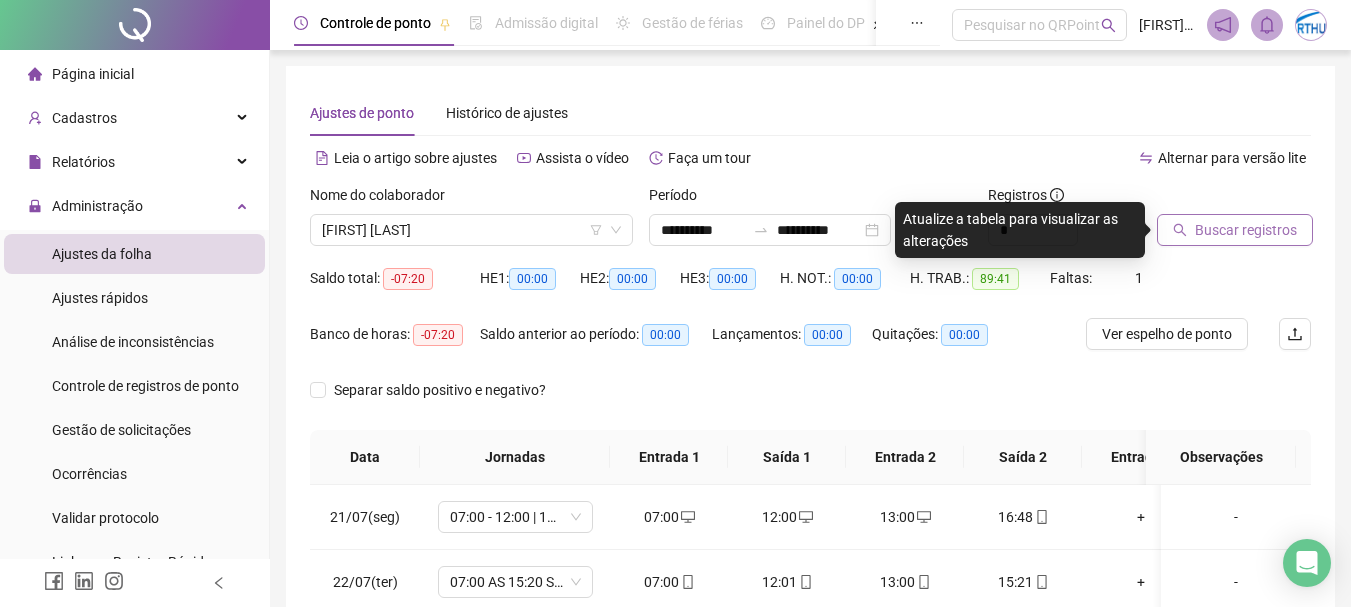 click on "Buscar registros" at bounding box center [1246, 230] 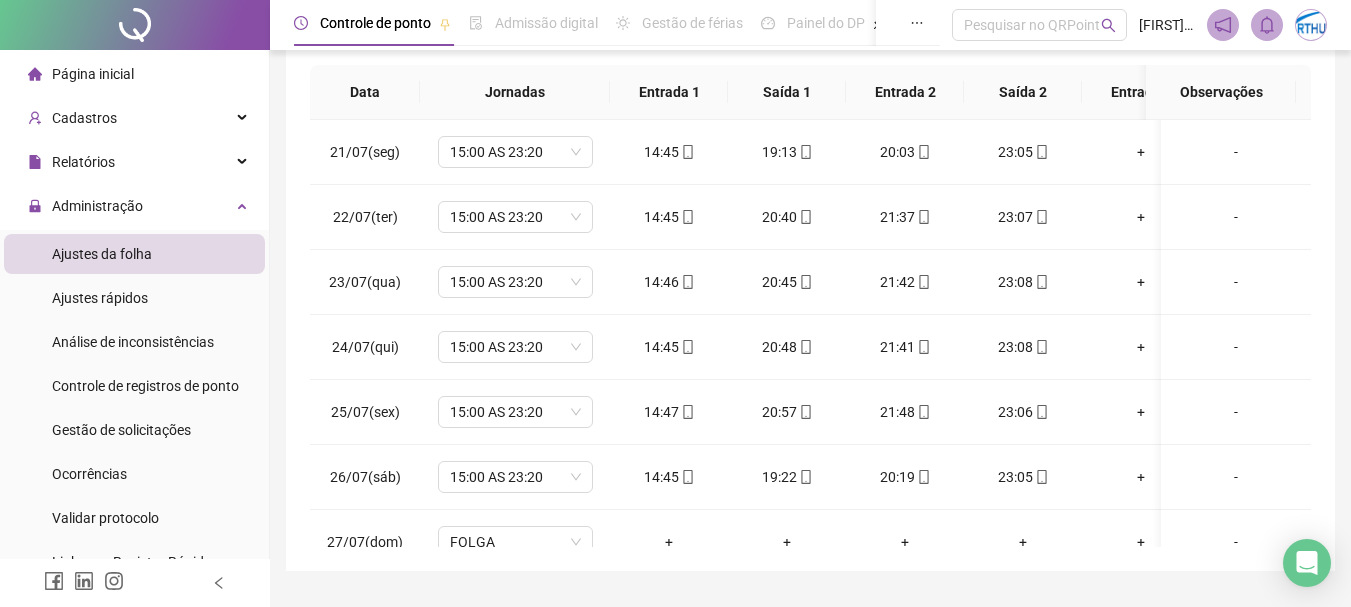 scroll, scrollTop: 415, scrollLeft: 0, axis: vertical 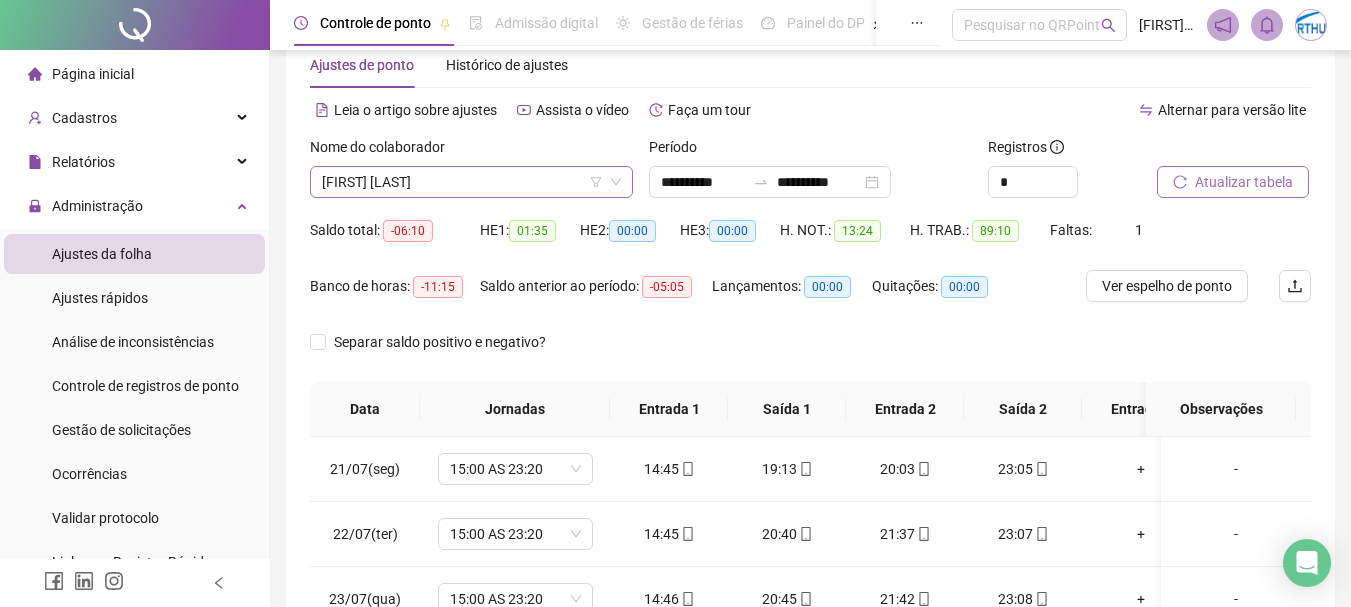 click on "[FIRST] [LAST]" at bounding box center [471, 182] 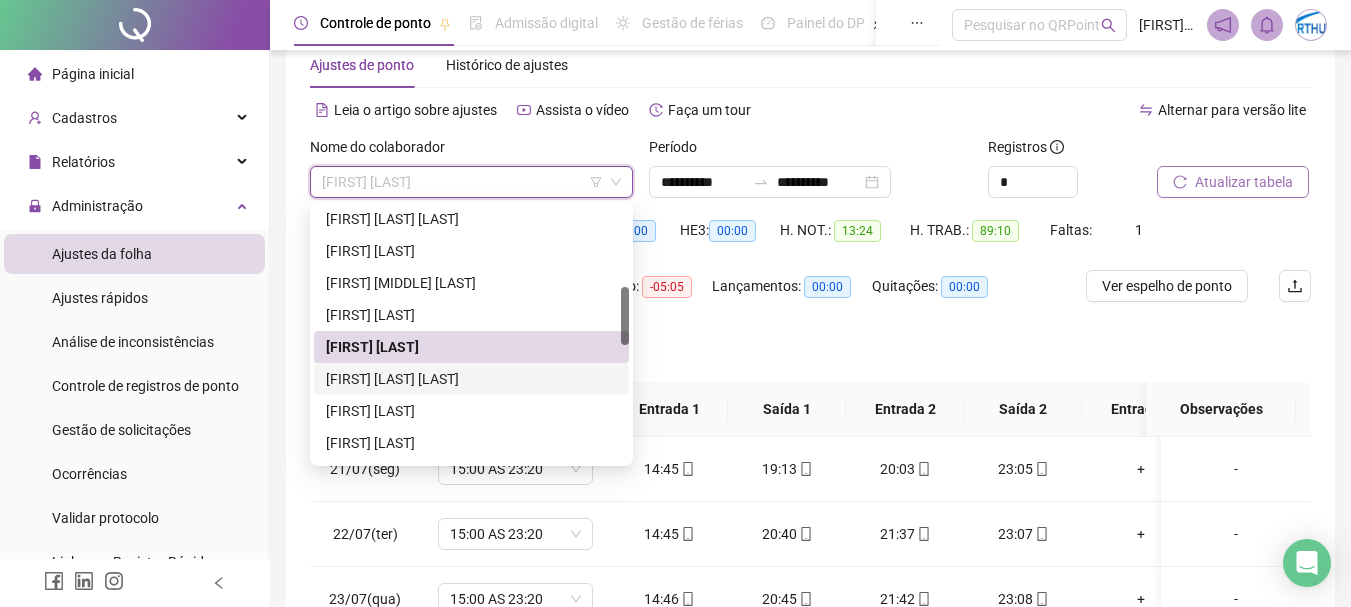 click on "[FIRST] [LAST] [LAST]" at bounding box center [471, 379] 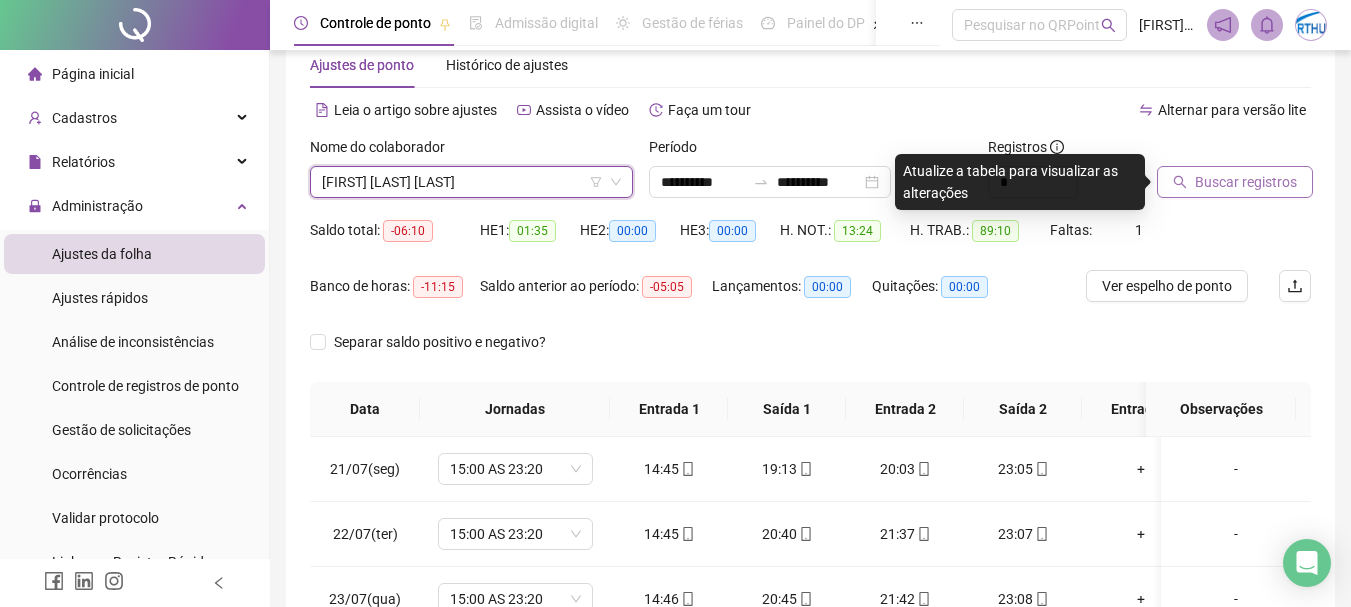 click on "Buscar registros" at bounding box center (1246, 182) 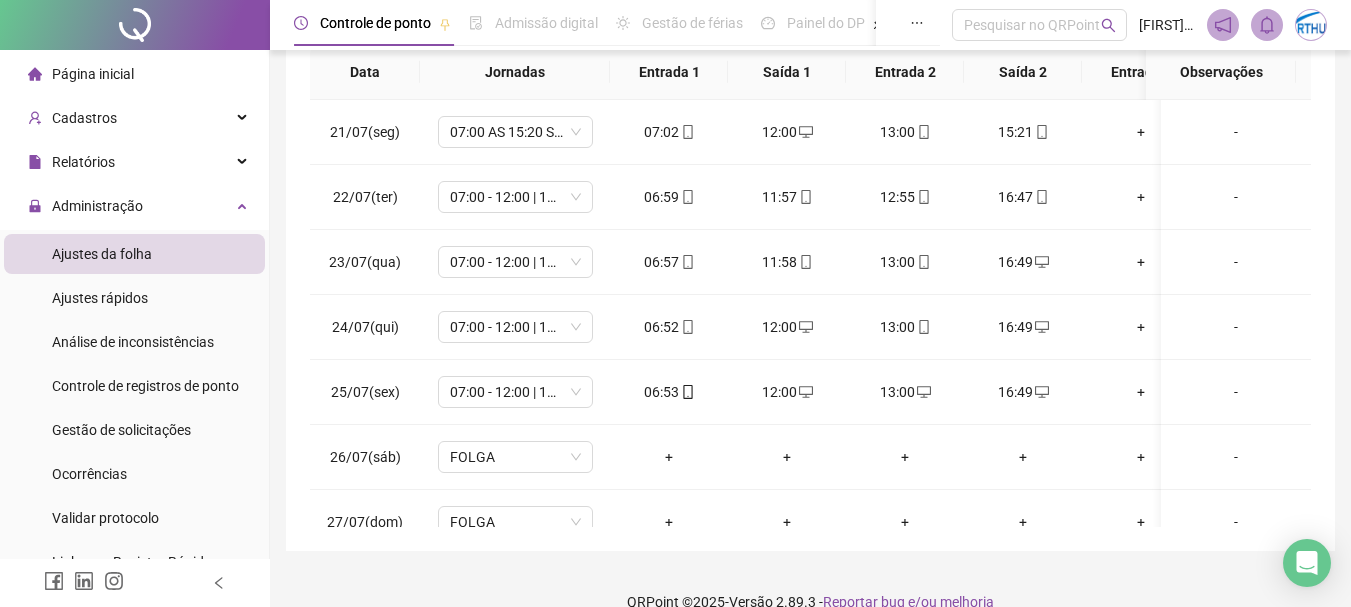 scroll, scrollTop: 415, scrollLeft: 0, axis: vertical 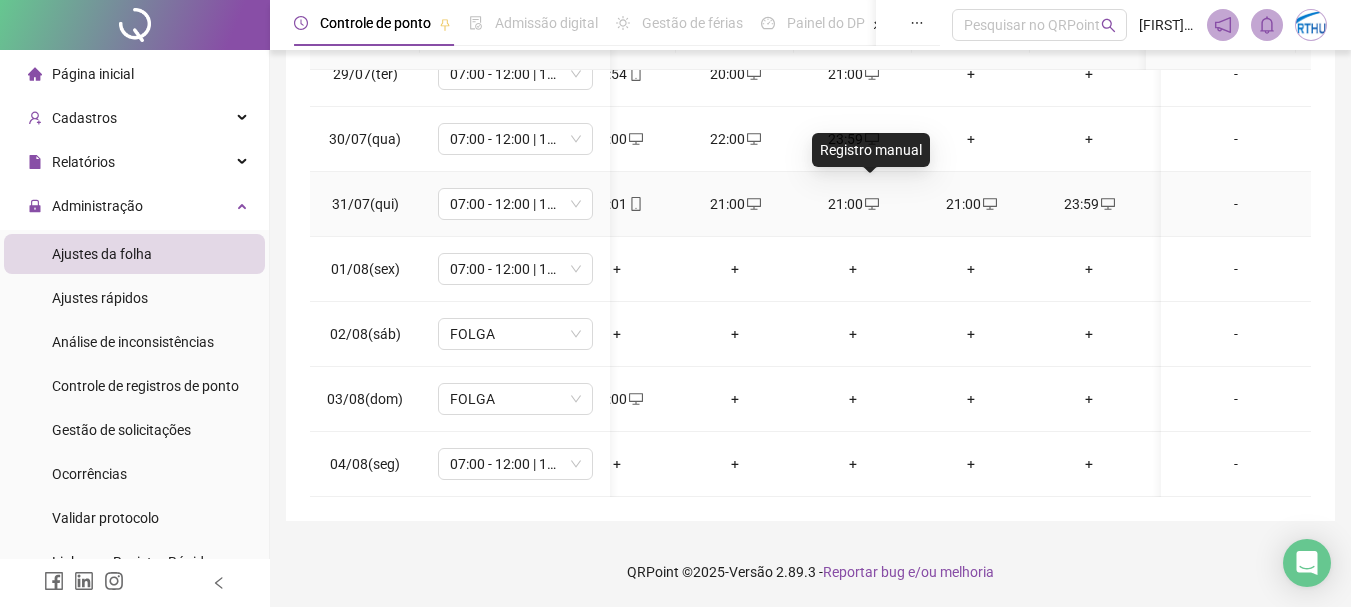 click 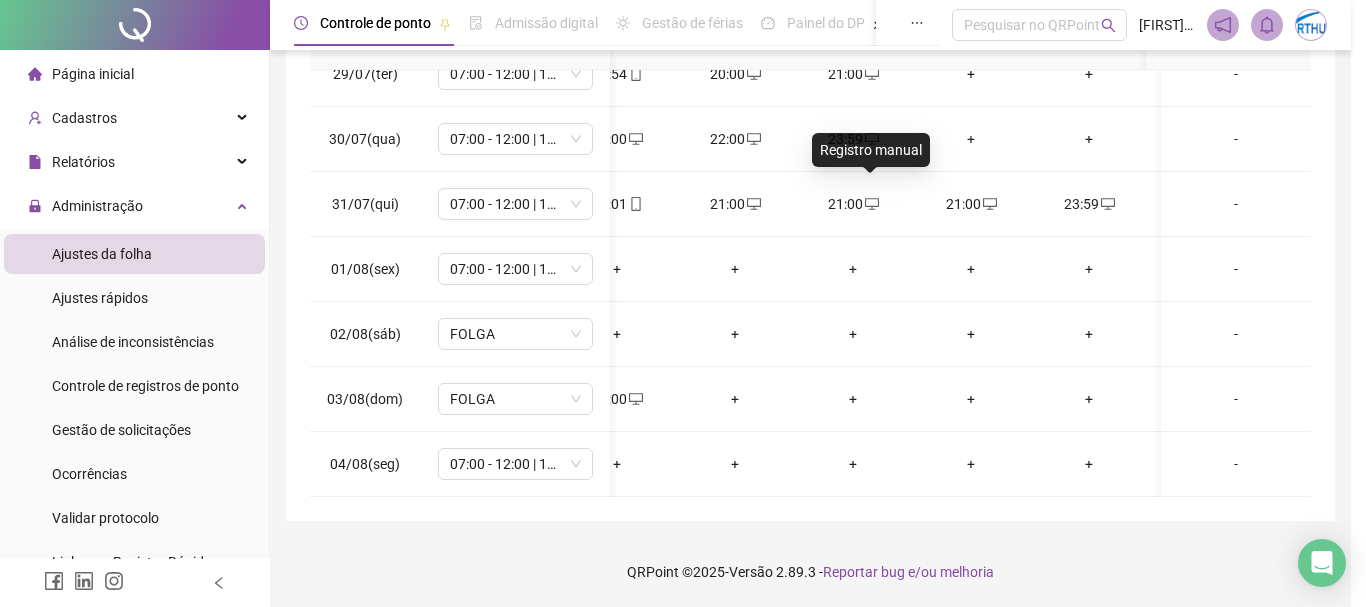 type on "**********" 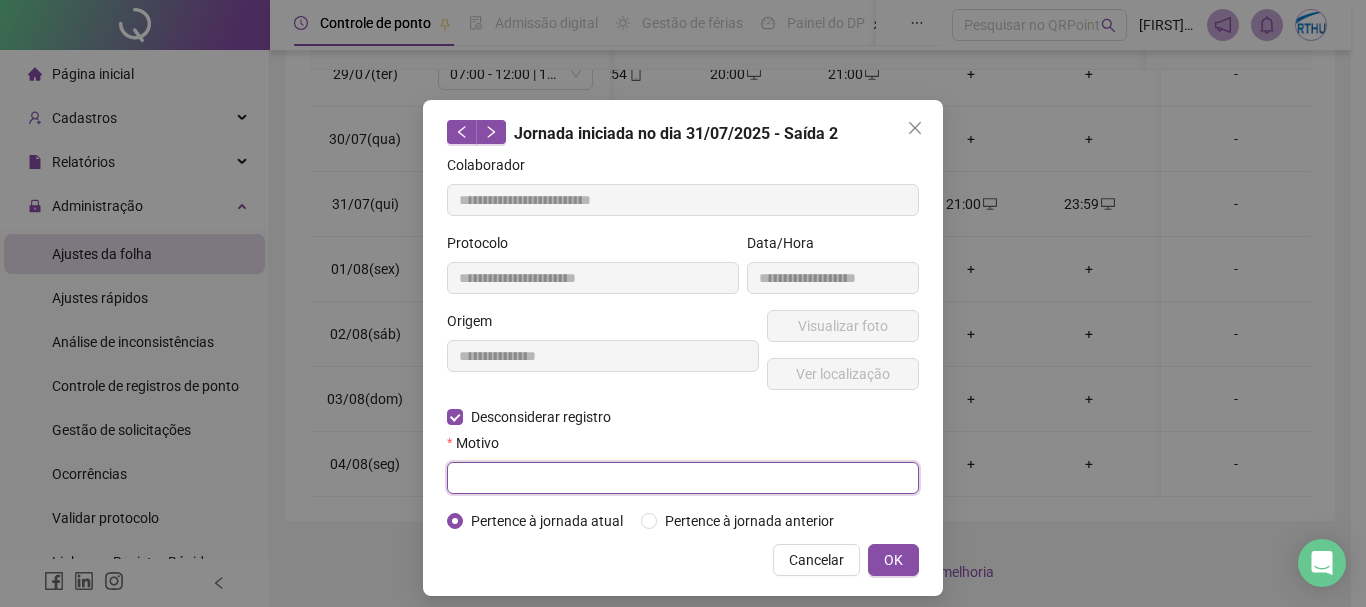 click at bounding box center (683, 478) 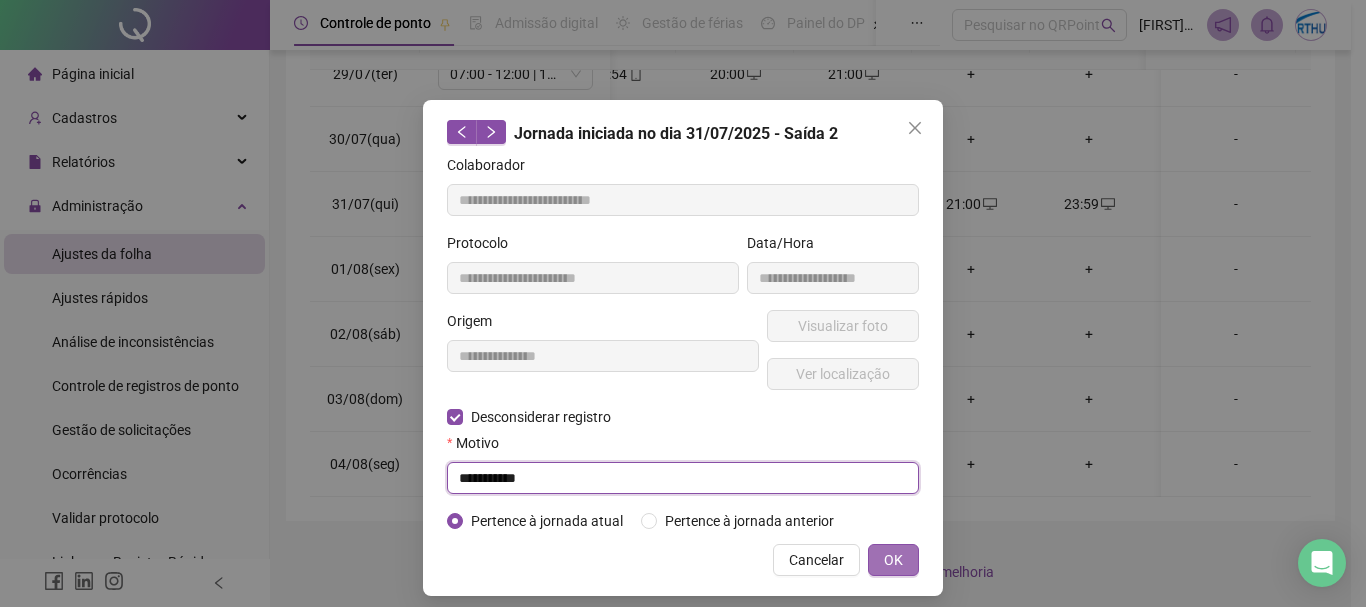 type on "**********" 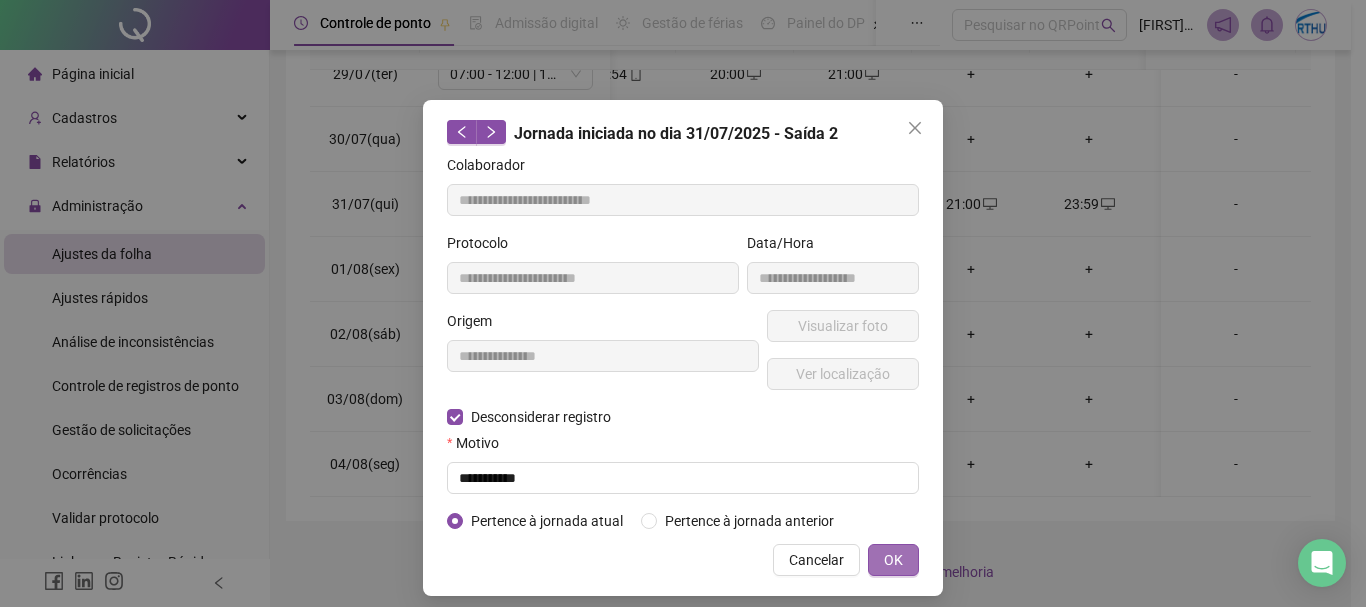 click on "OK" at bounding box center (893, 560) 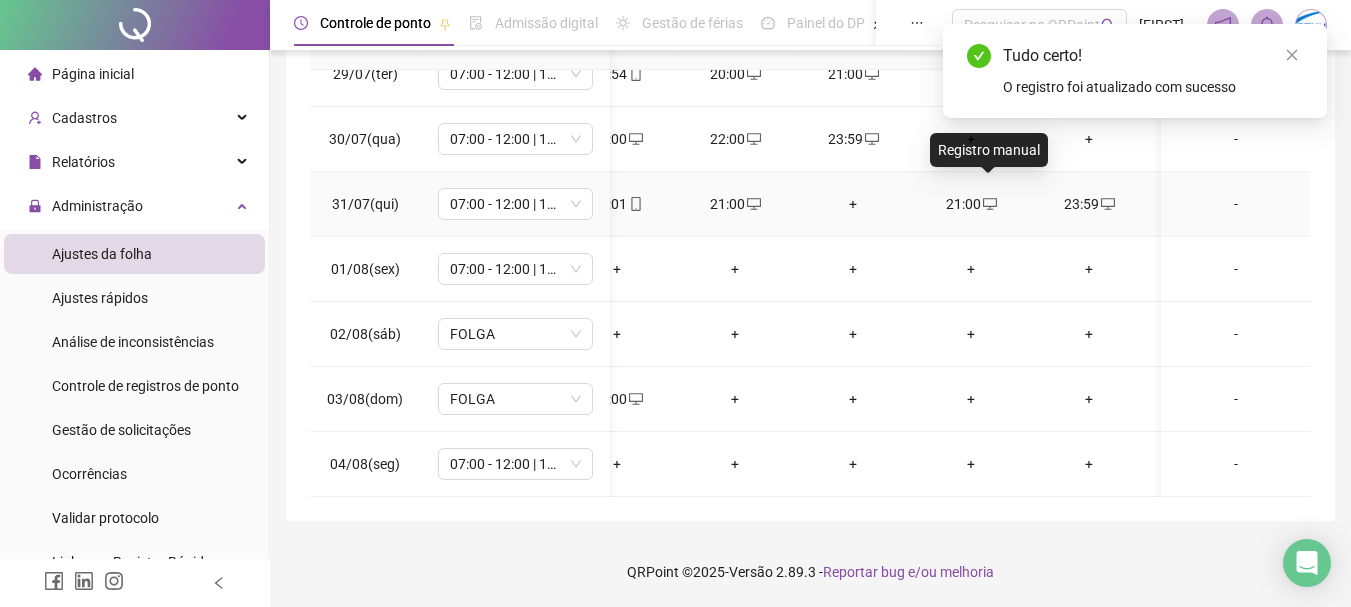 click 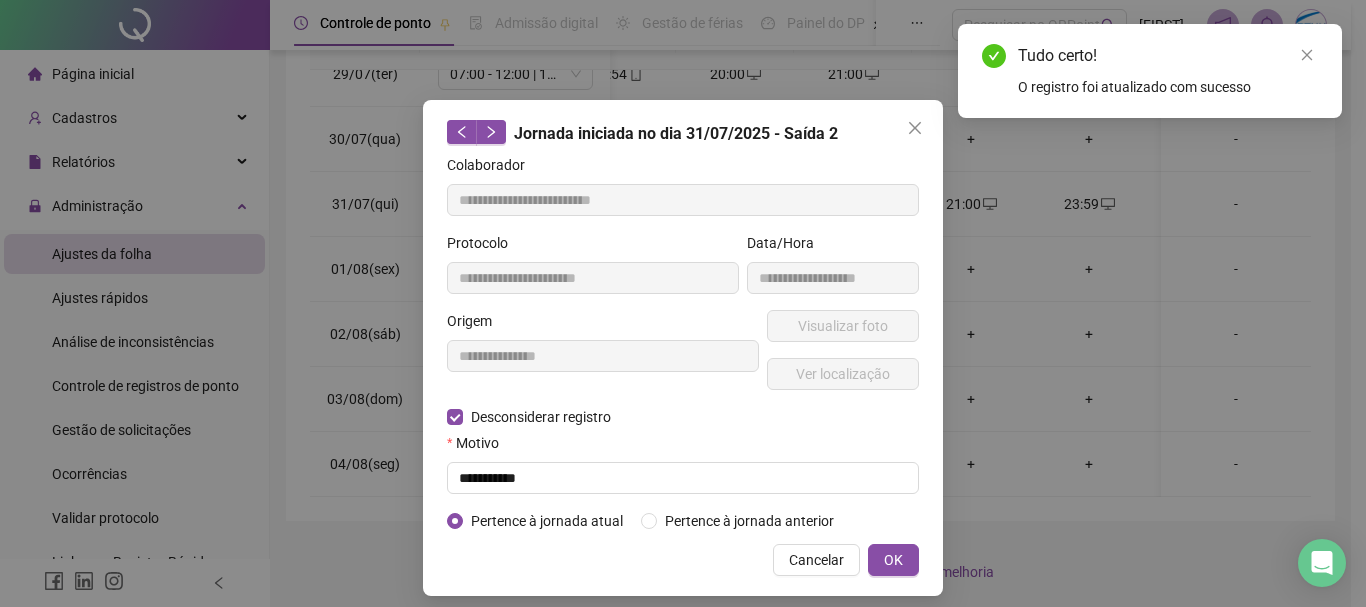 type on "**********" 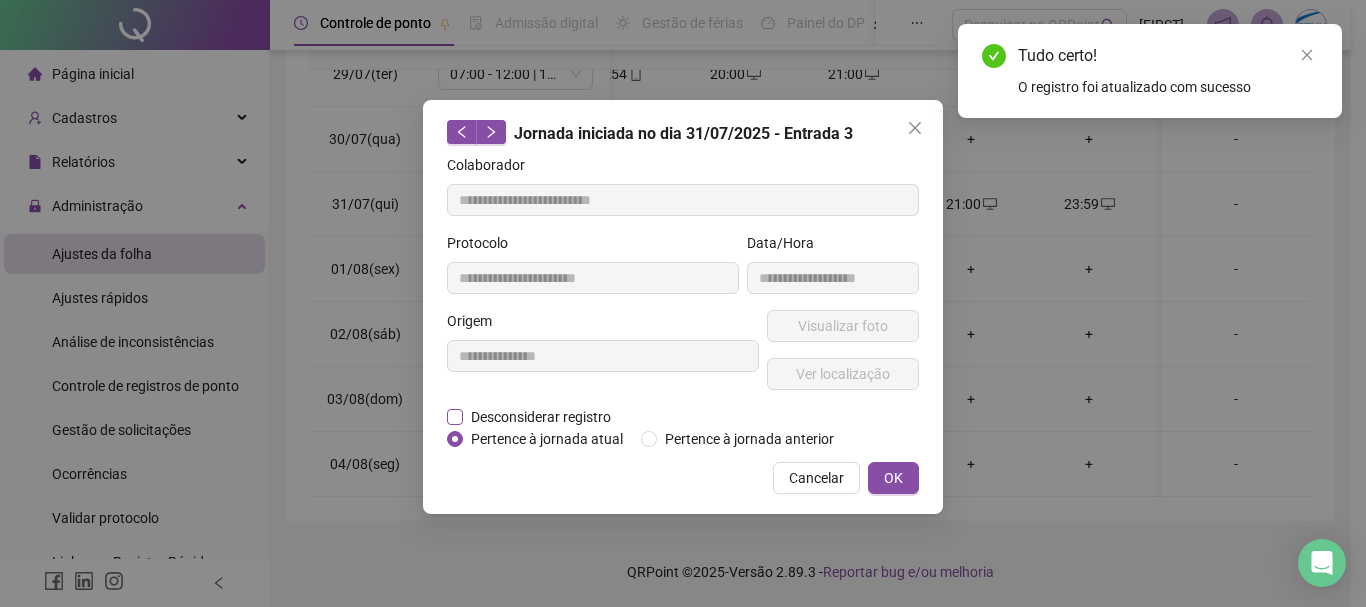 click on "Desconsiderar registro" at bounding box center [541, 417] 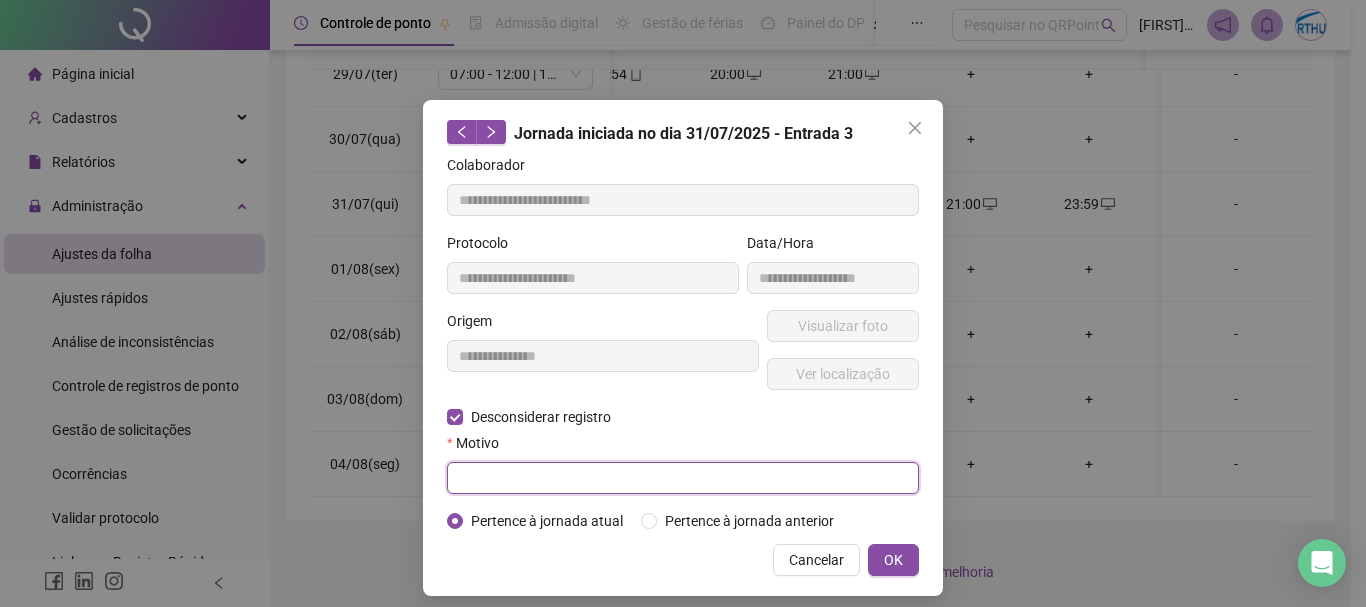 click at bounding box center (683, 478) 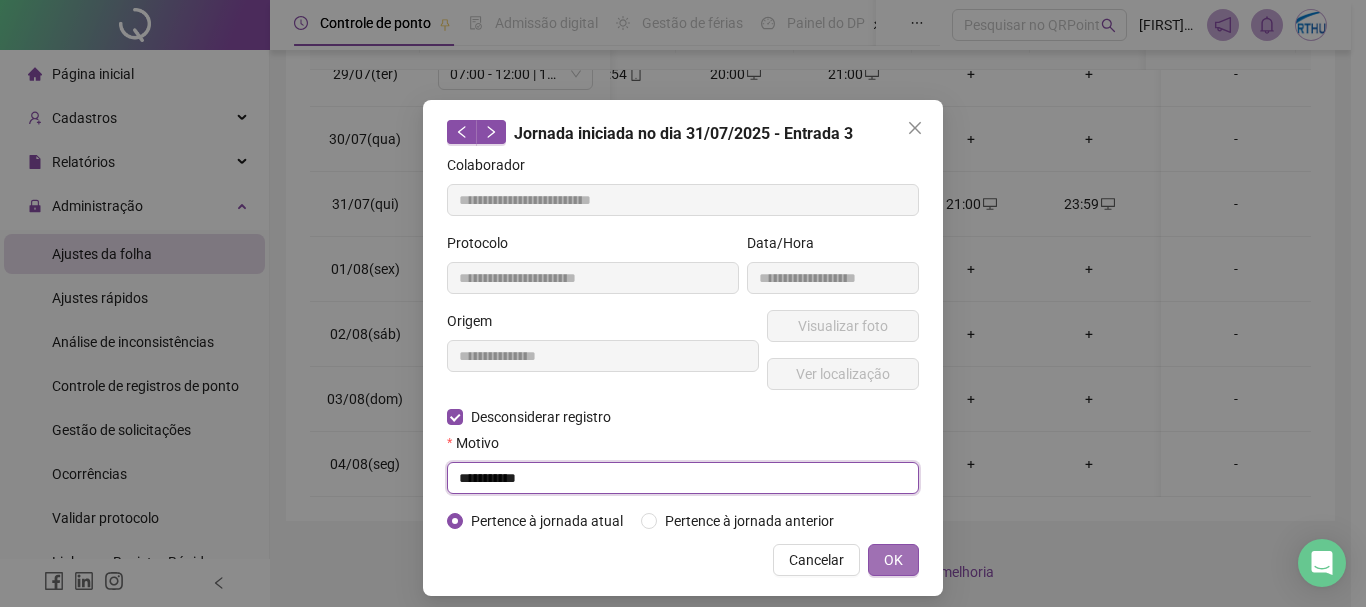 type on "**********" 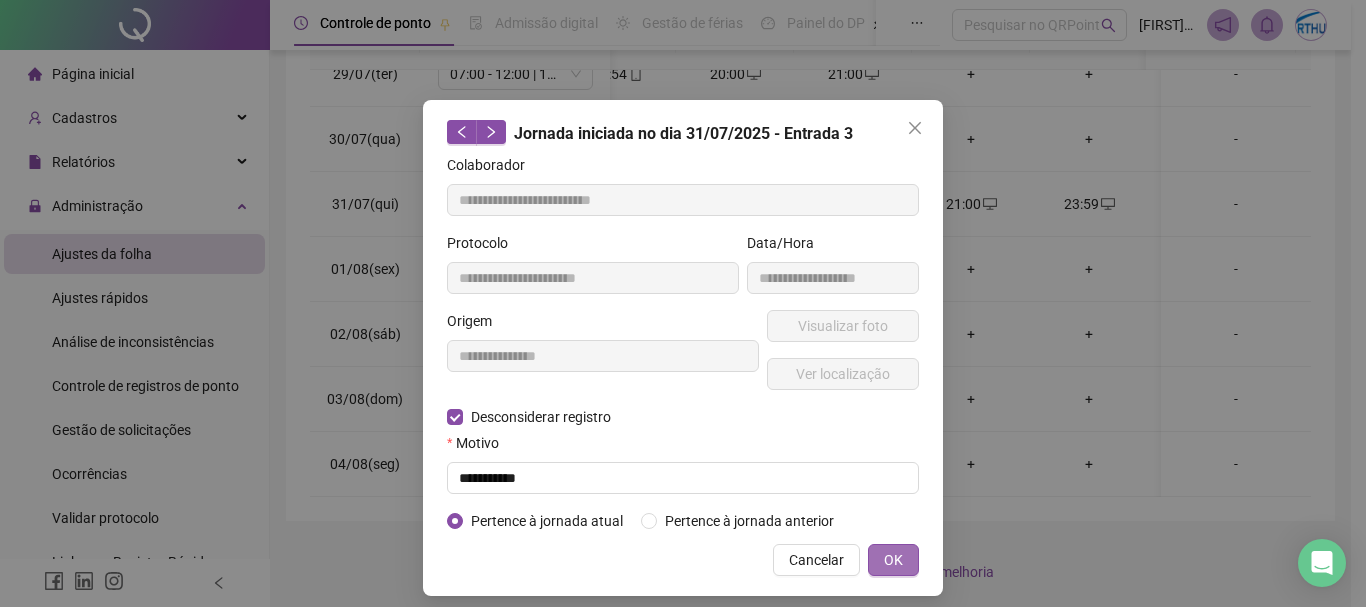 click on "OK" at bounding box center (893, 560) 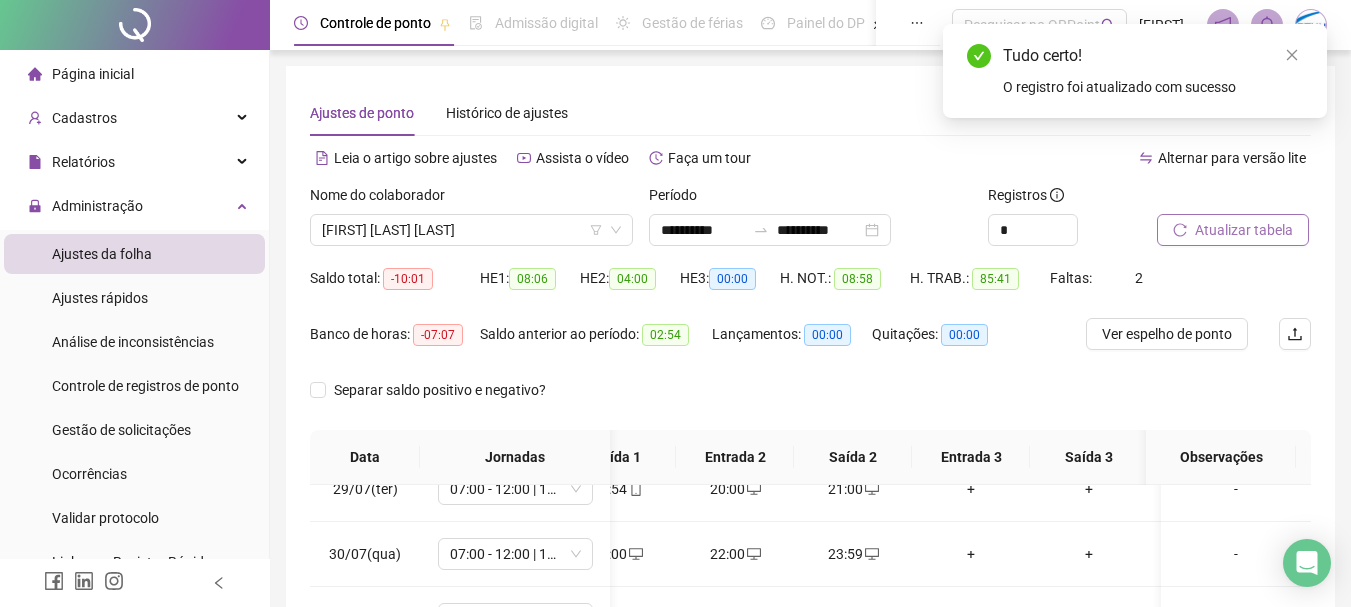 click on "Atualizar tabela" at bounding box center (1233, 230) 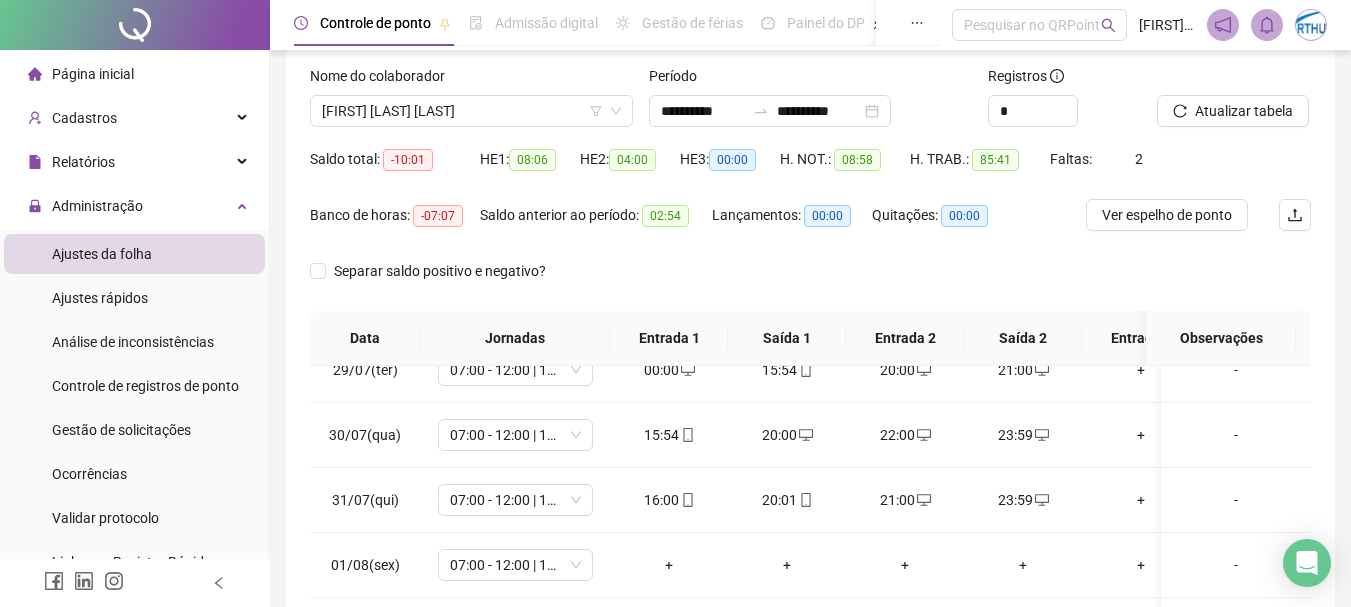 scroll, scrollTop: 51, scrollLeft: 0, axis: vertical 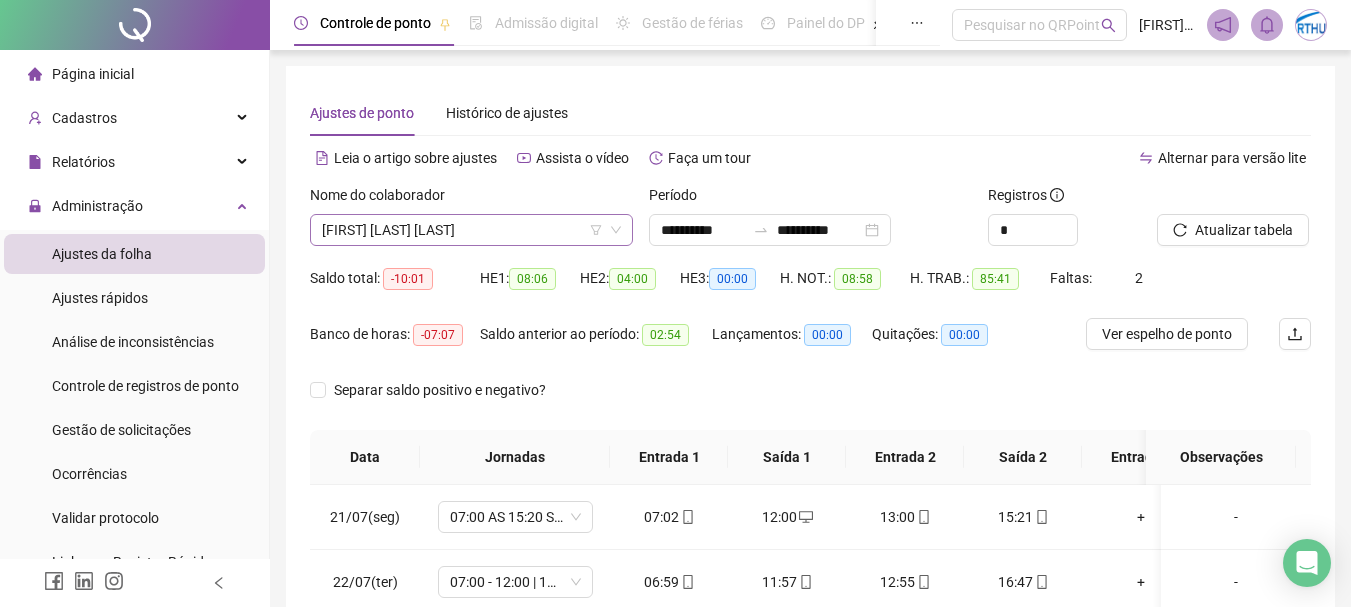 click on "[FIRST] [LAST] [LAST]" at bounding box center [471, 230] 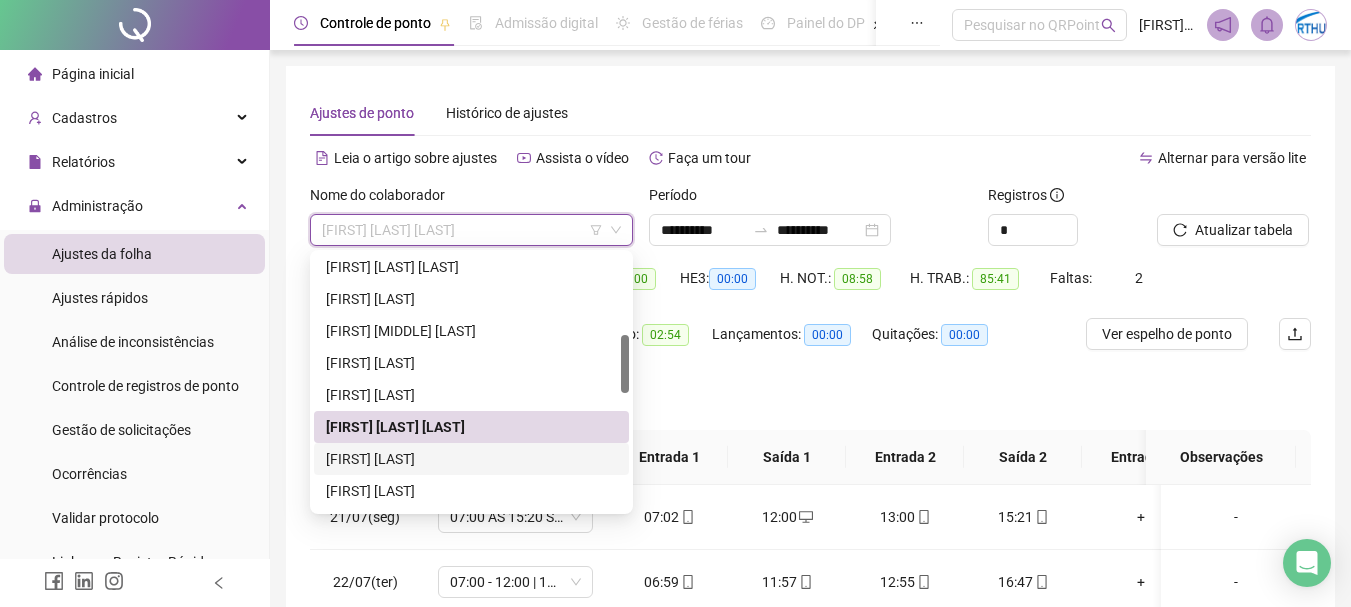 click on "[FIRST] [LAST]" at bounding box center [471, 459] 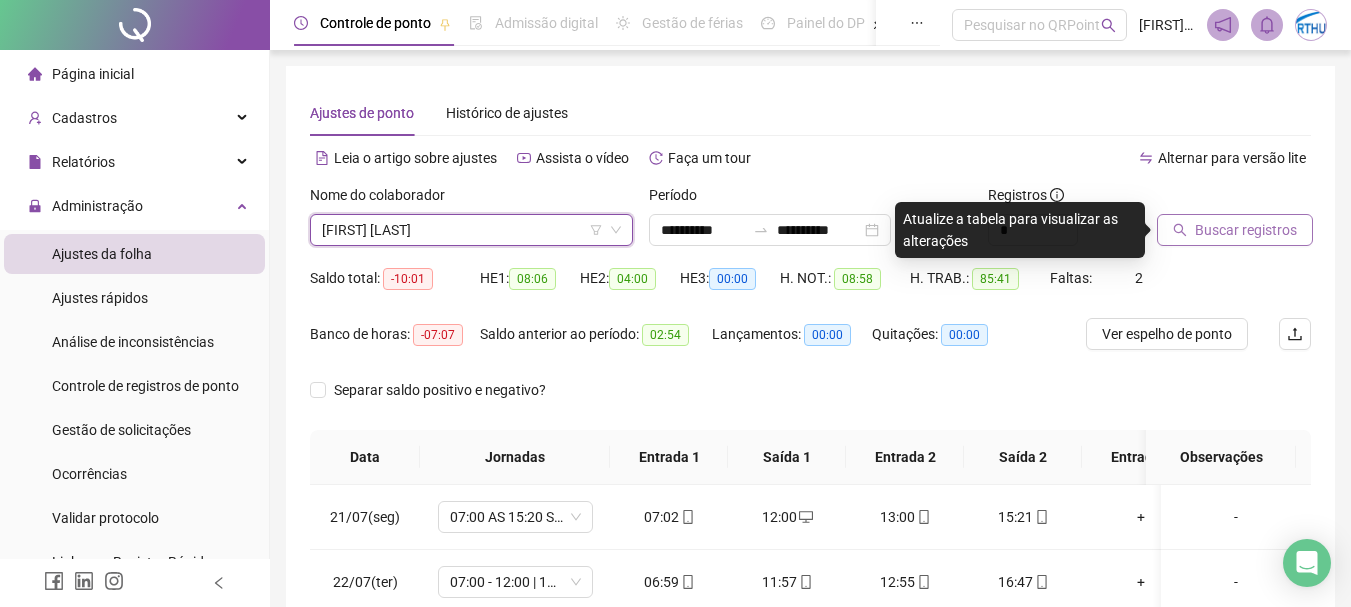 click on "Buscar registros" at bounding box center (1246, 230) 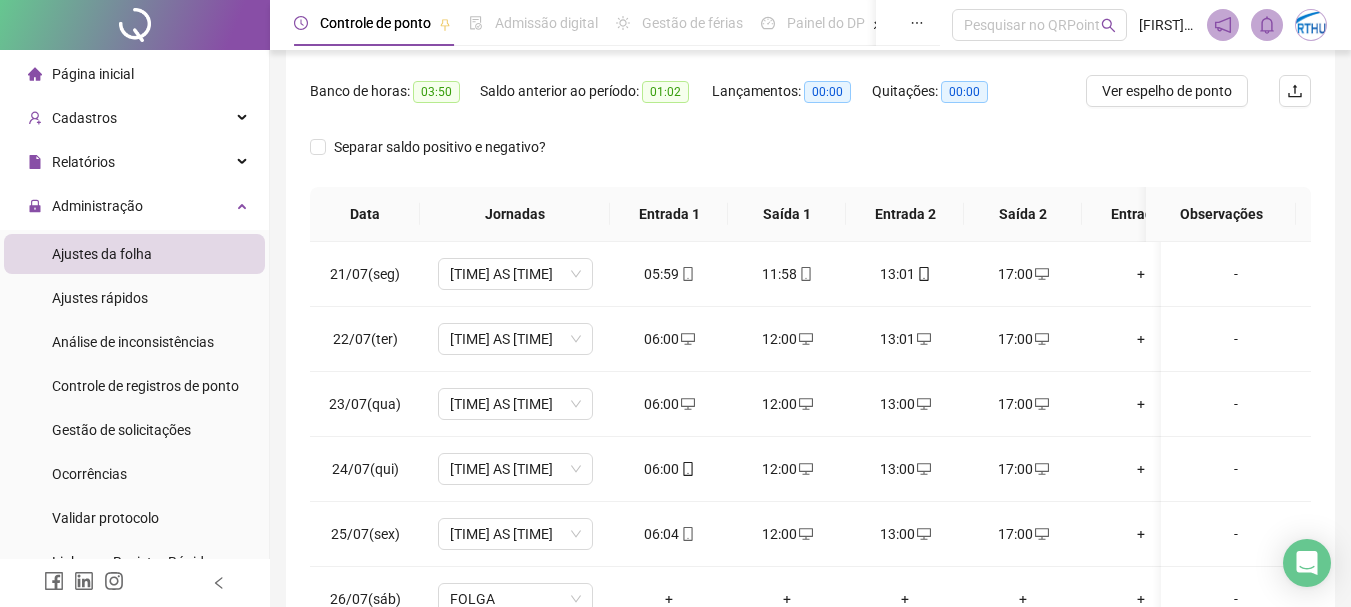 scroll, scrollTop: 132, scrollLeft: 0, axis: vertical 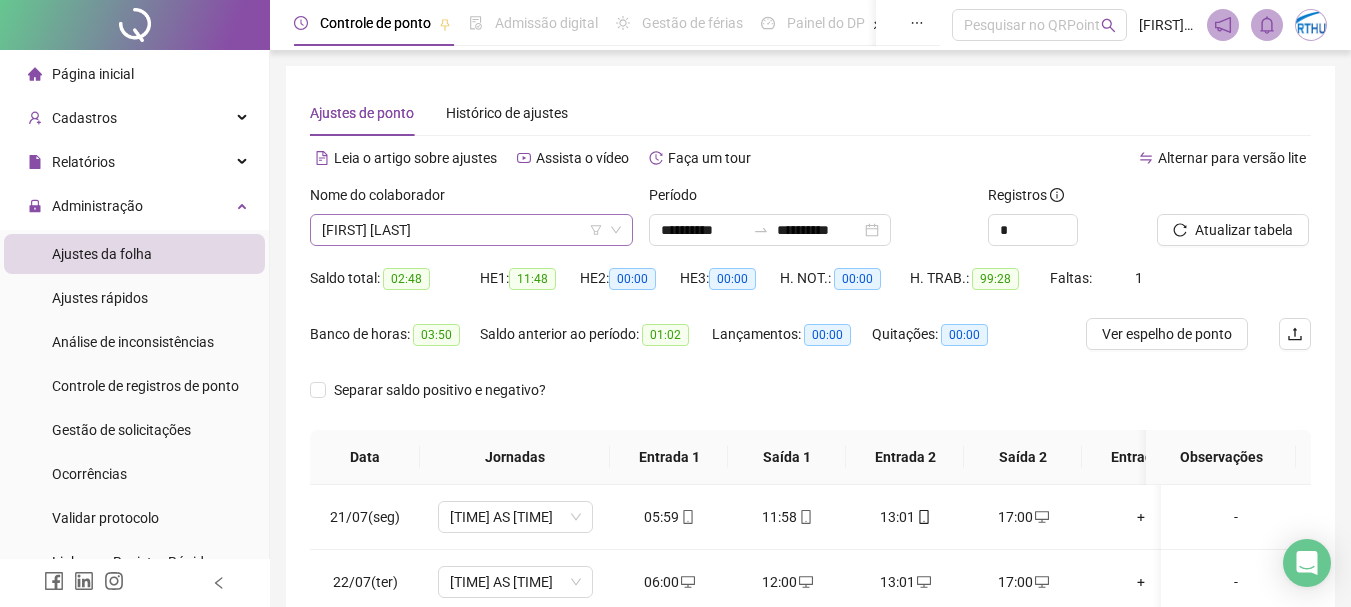 click on "[FIRST] [LAST]" at bounding box center [471, 230] 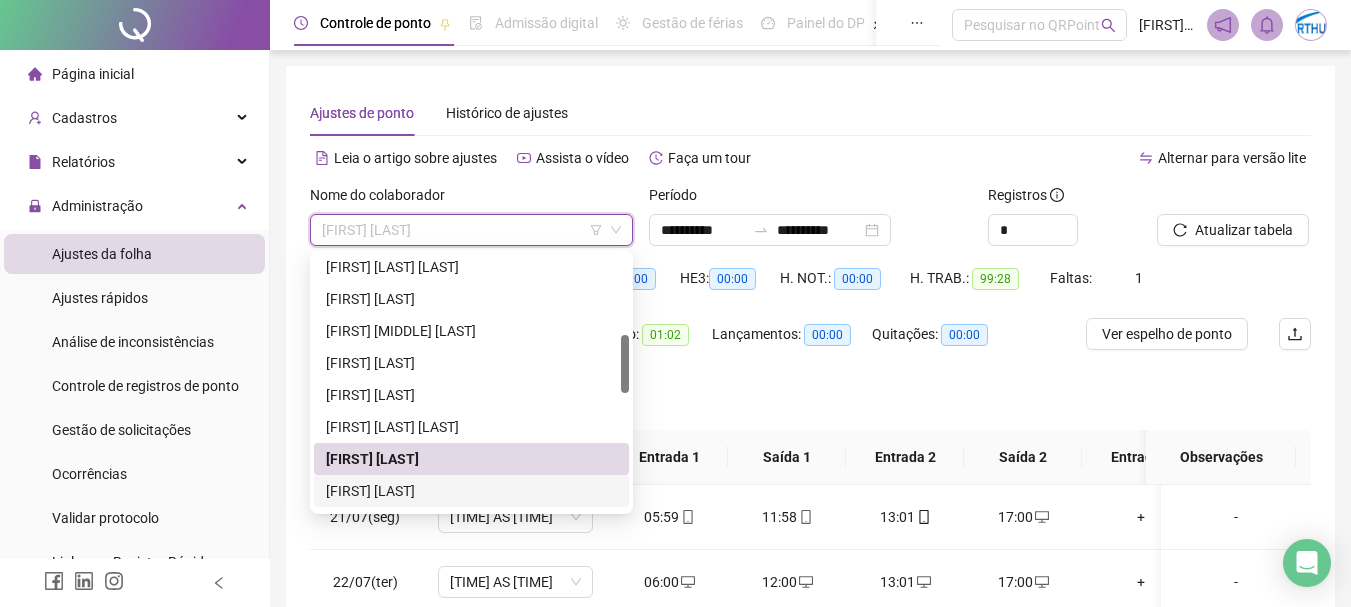 click on "[FIRST] [LAST]" at bounding box center [471, 491] 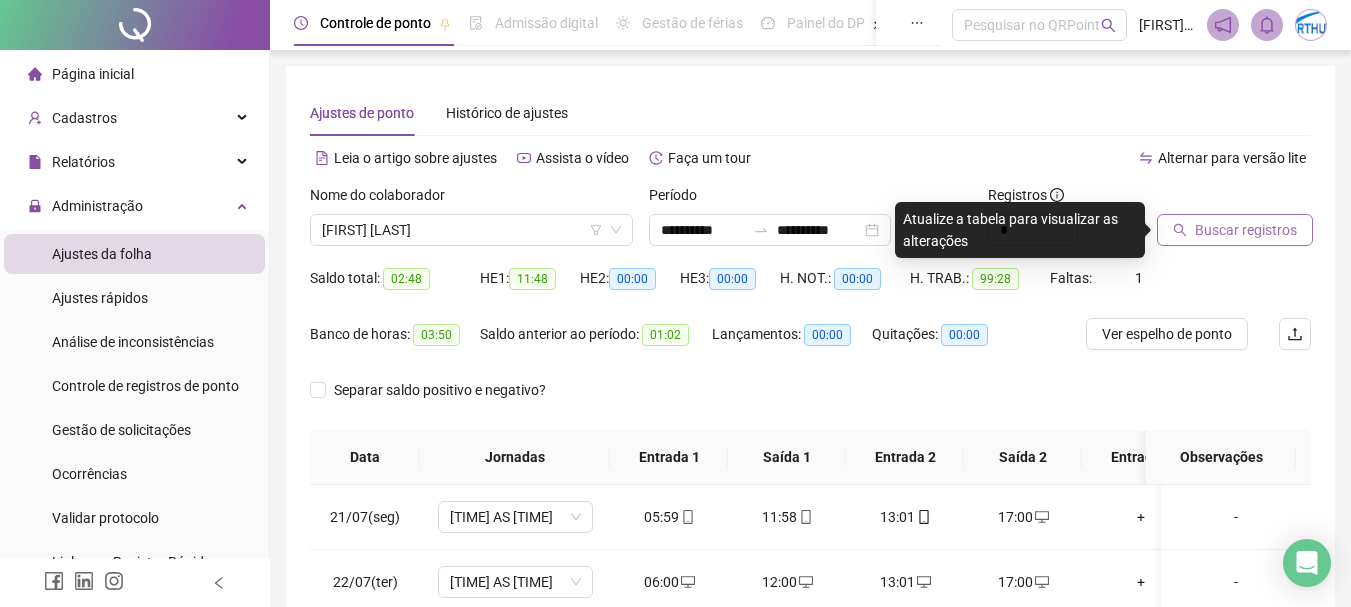 click on "Buscar registros" at bounding box center [1246, 230] 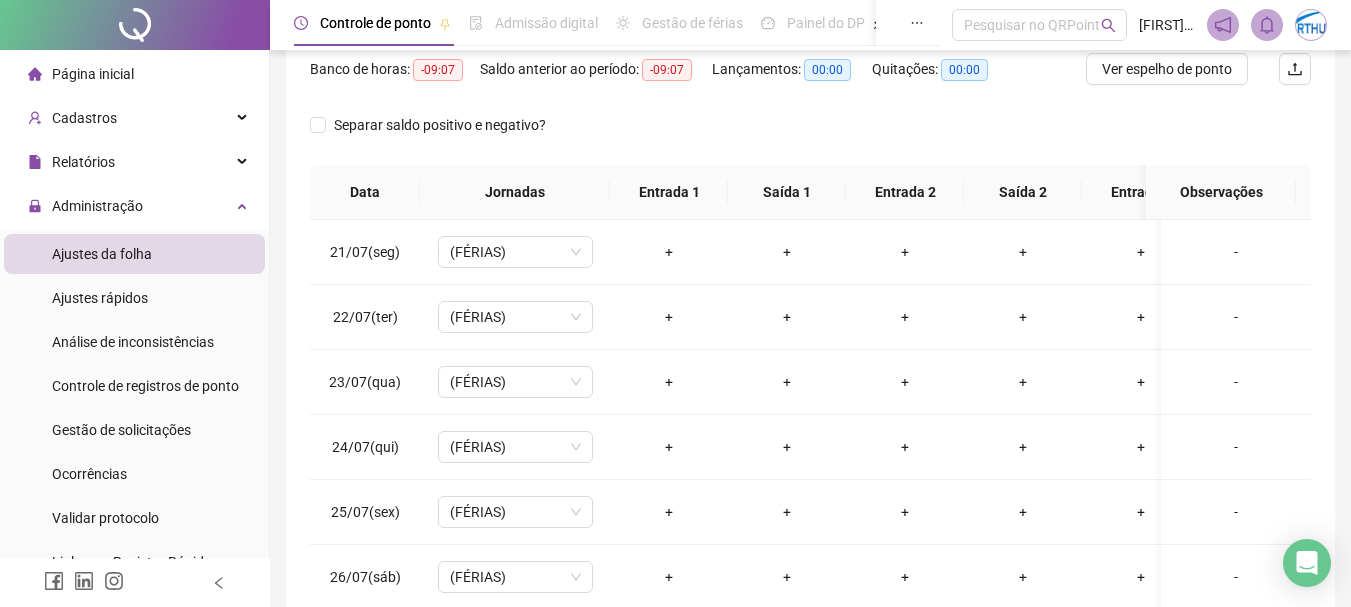 scroll, scrollTop: 286, scrollLeft: 0, axis: vertical 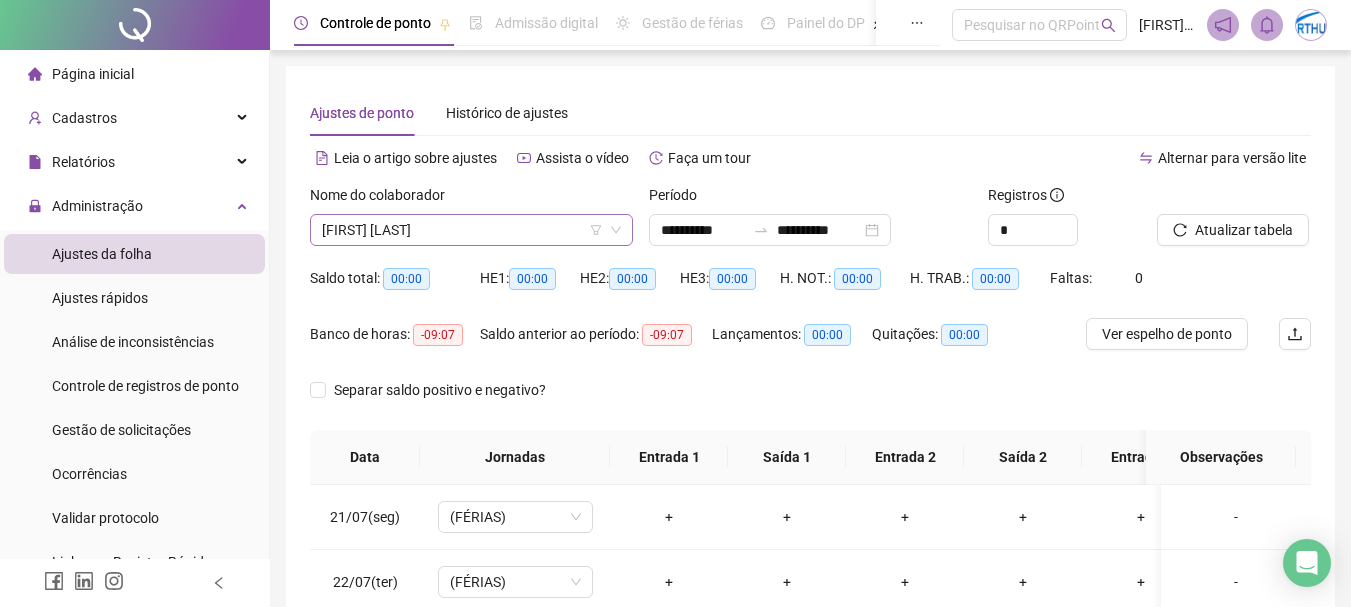 click on "[FIRST] [LAST]" at bounding box center (471, 230) 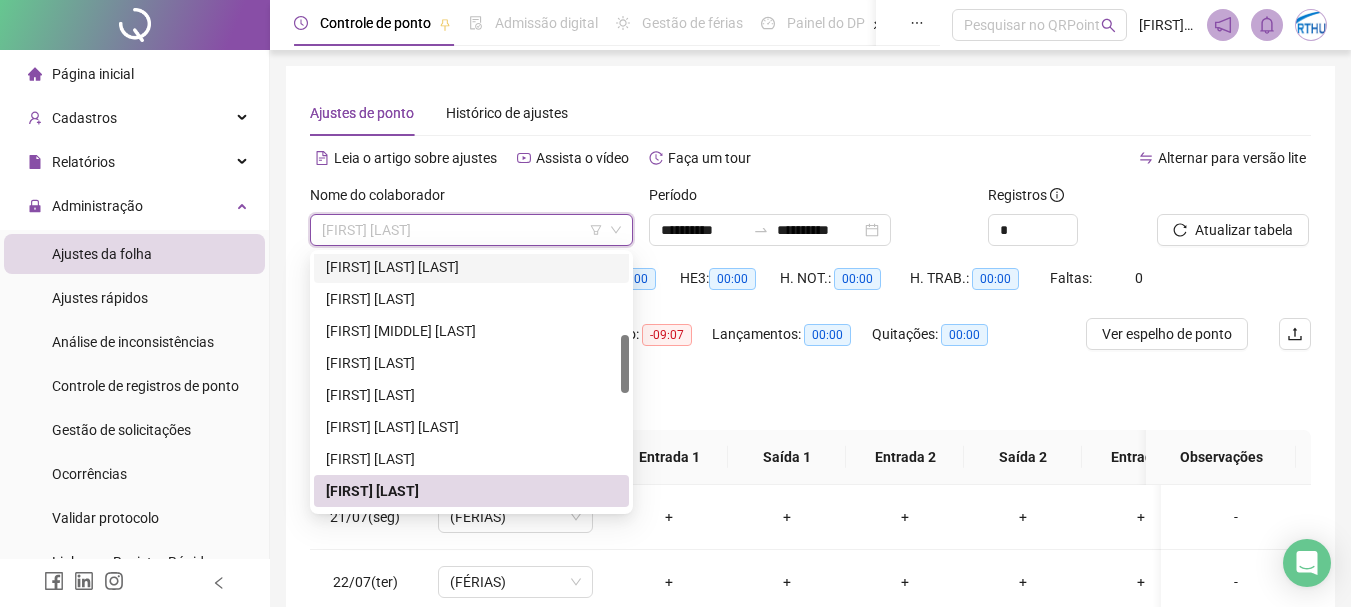 scroll, scrollTop: 200, scrollLeft: 0, axis: vertical 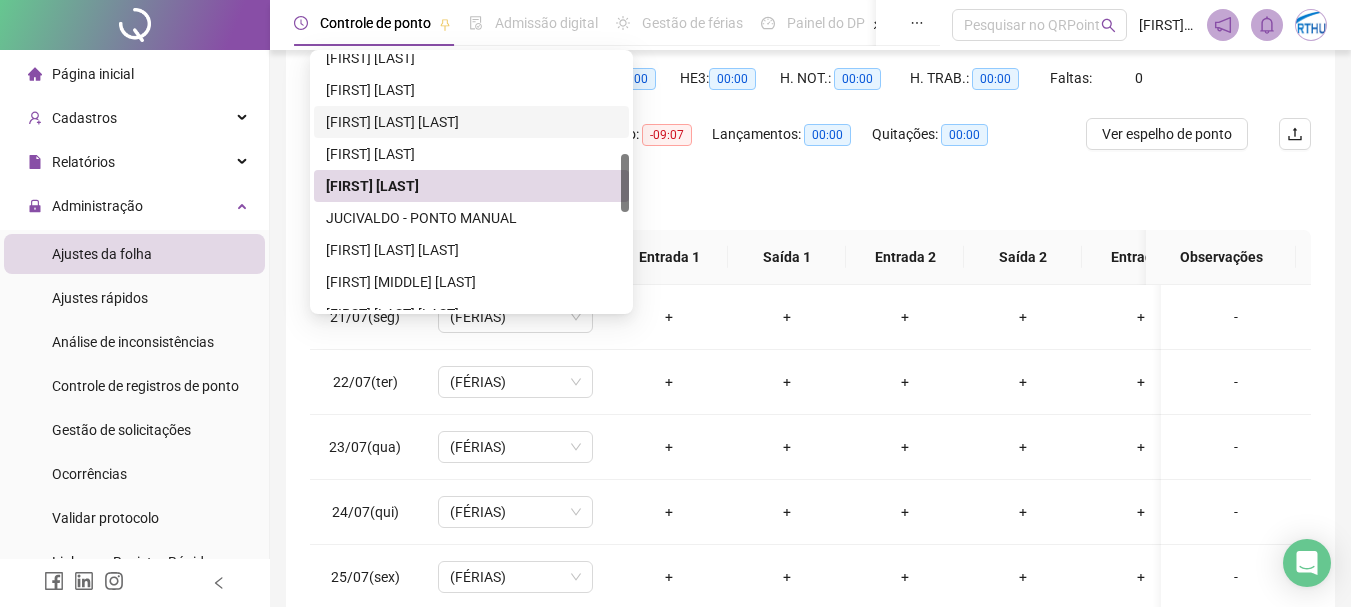 drag, startPoint x: 625, startPoint y: 174, endPoint x: 625, endPoint y: 198, distance: 24 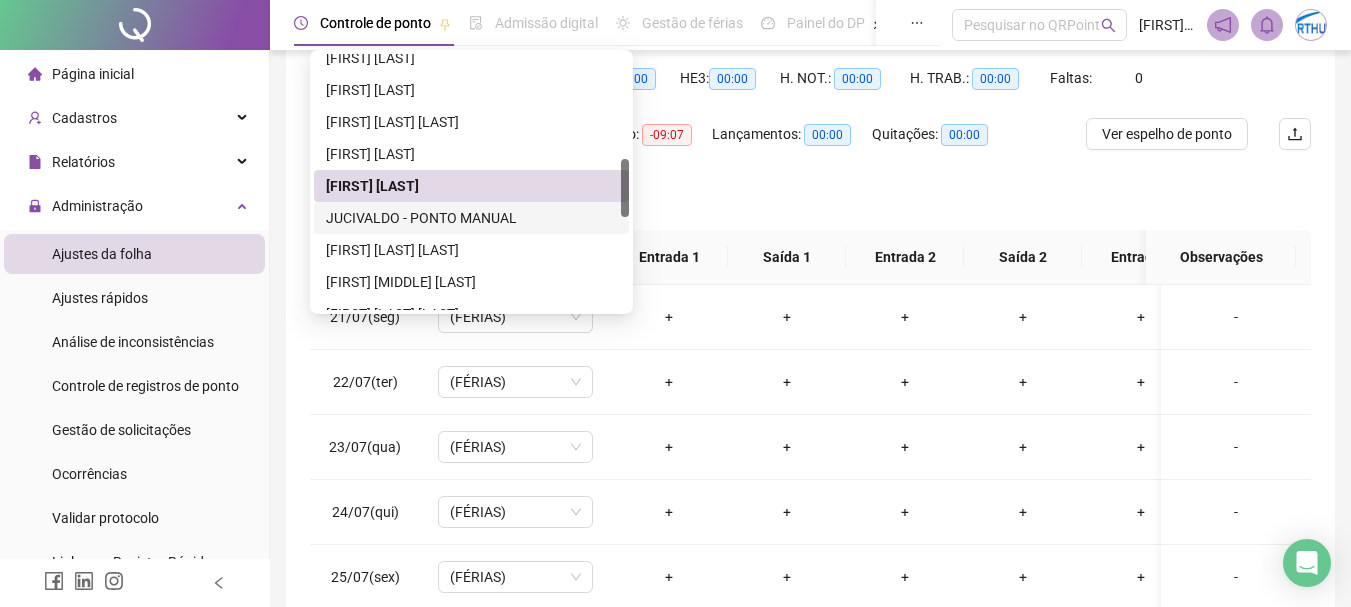 click on "JUCIVALDO  - PONTO MANUAL" at bounding box center (471, 218) 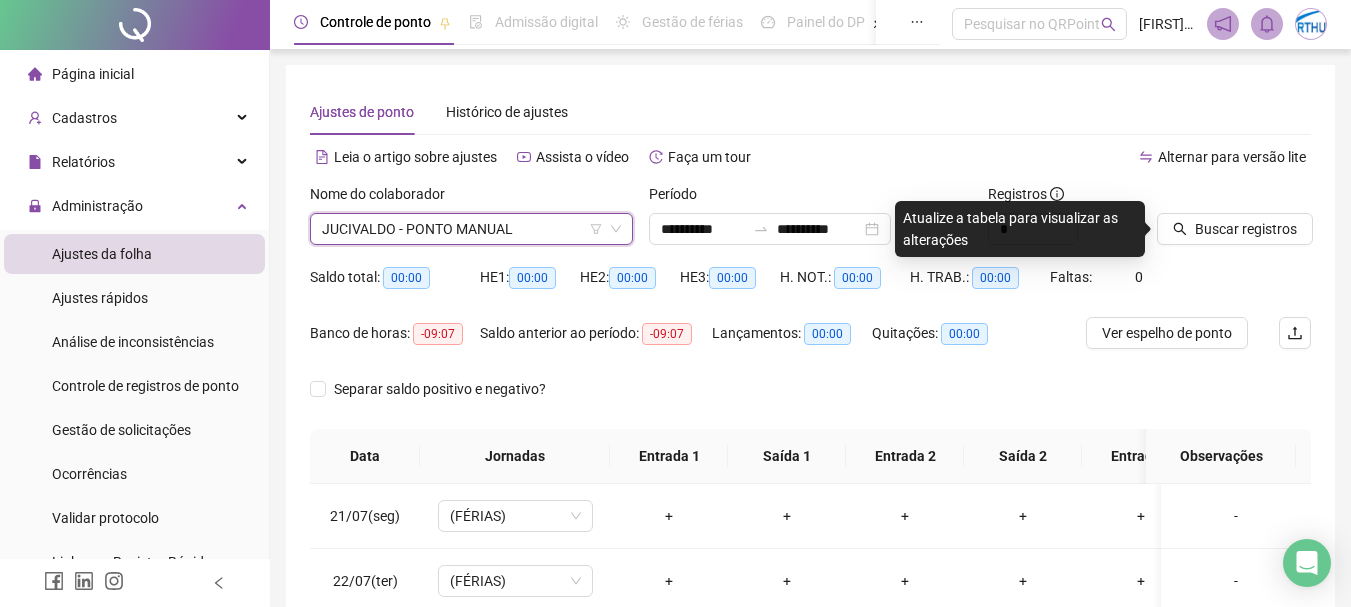scroll, scrollTop: 0, scrollLeft: 0, axis: both 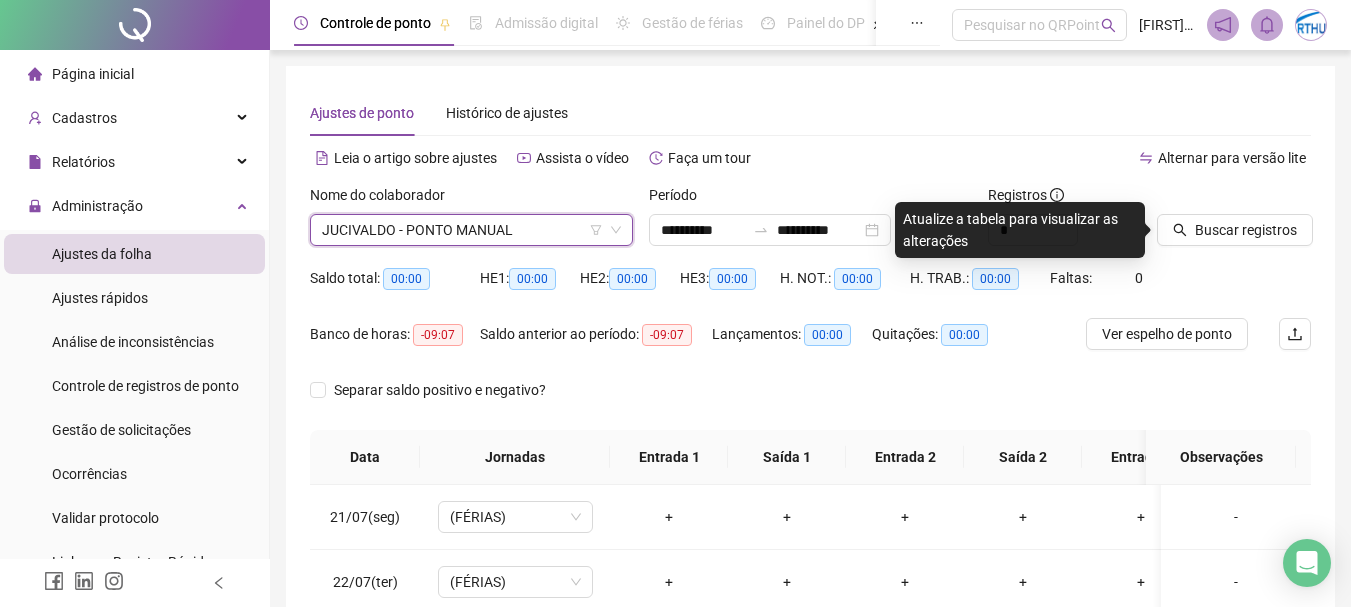 click on "JUCIVALDO  - PONTO MANUAL" at bounding box center [471, 230] 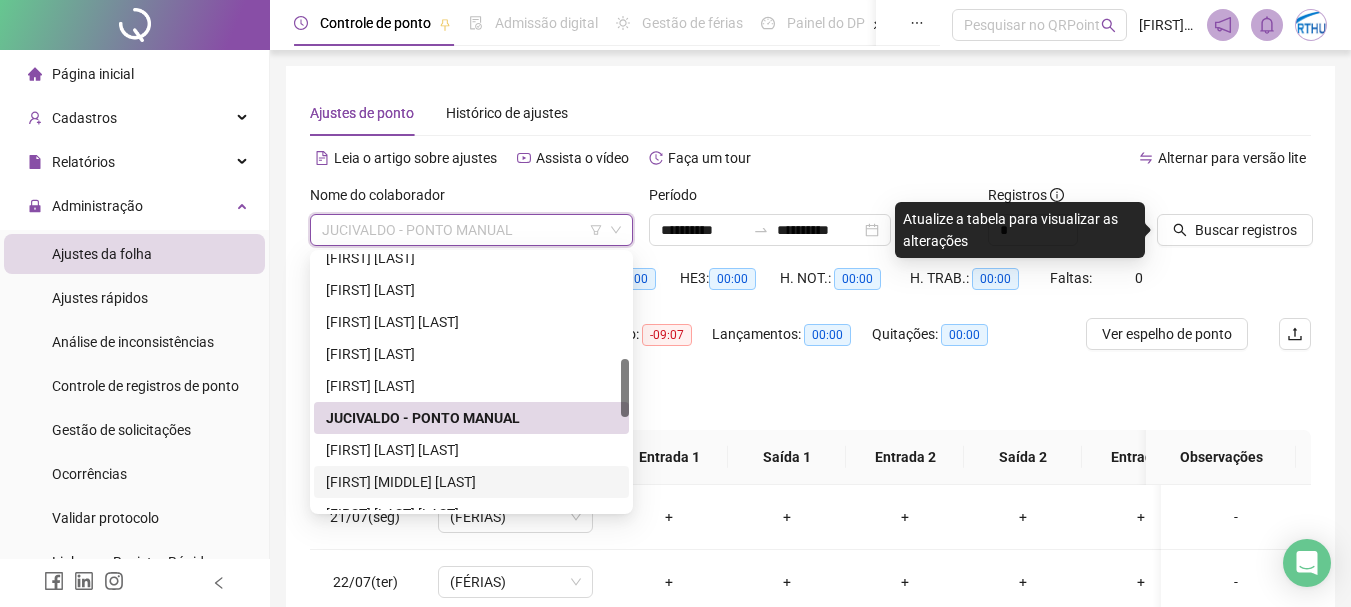 click on "[FIRST] [MIDDLE] [LAST]" at bounding box center [471, 482] 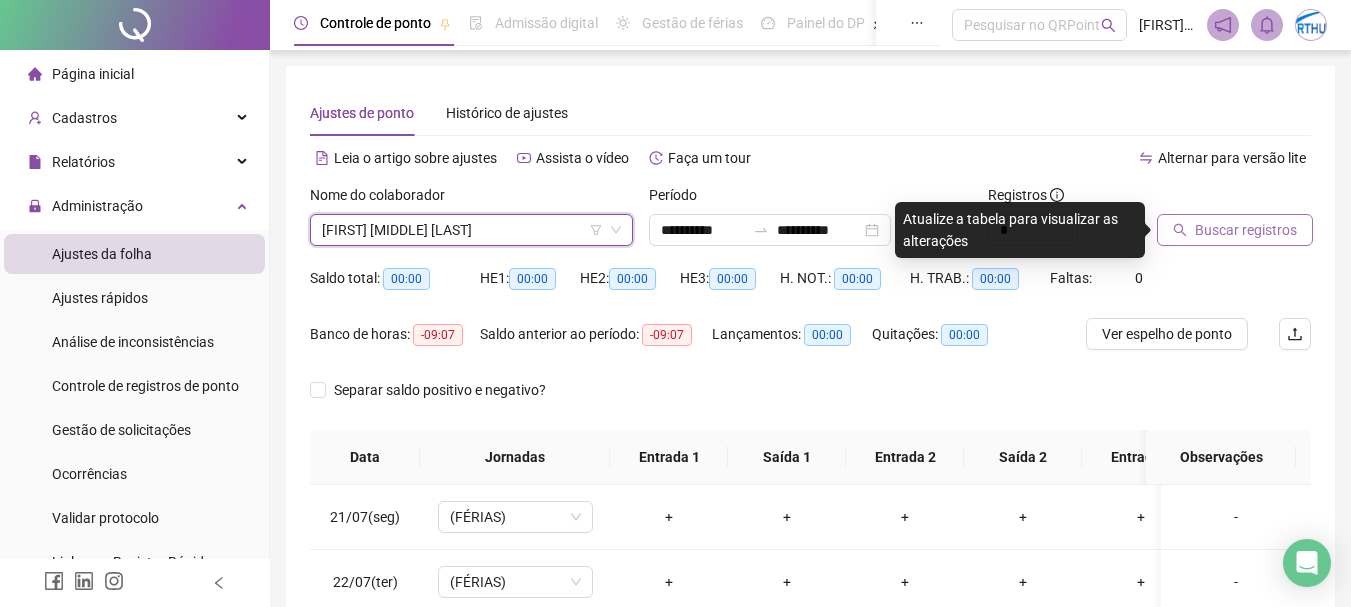 click on "Buscar registros" at bounding box center (1235, 230) 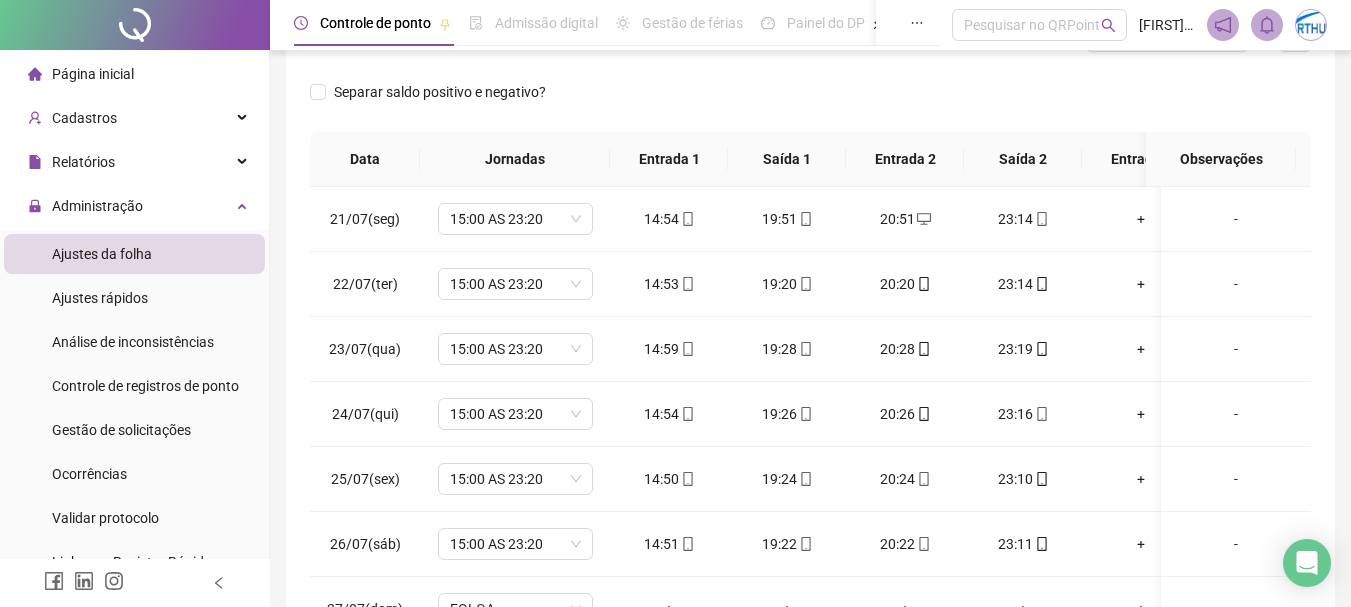 scroll, scrollTop: 415, scrollLeft: 0, axis: vertical 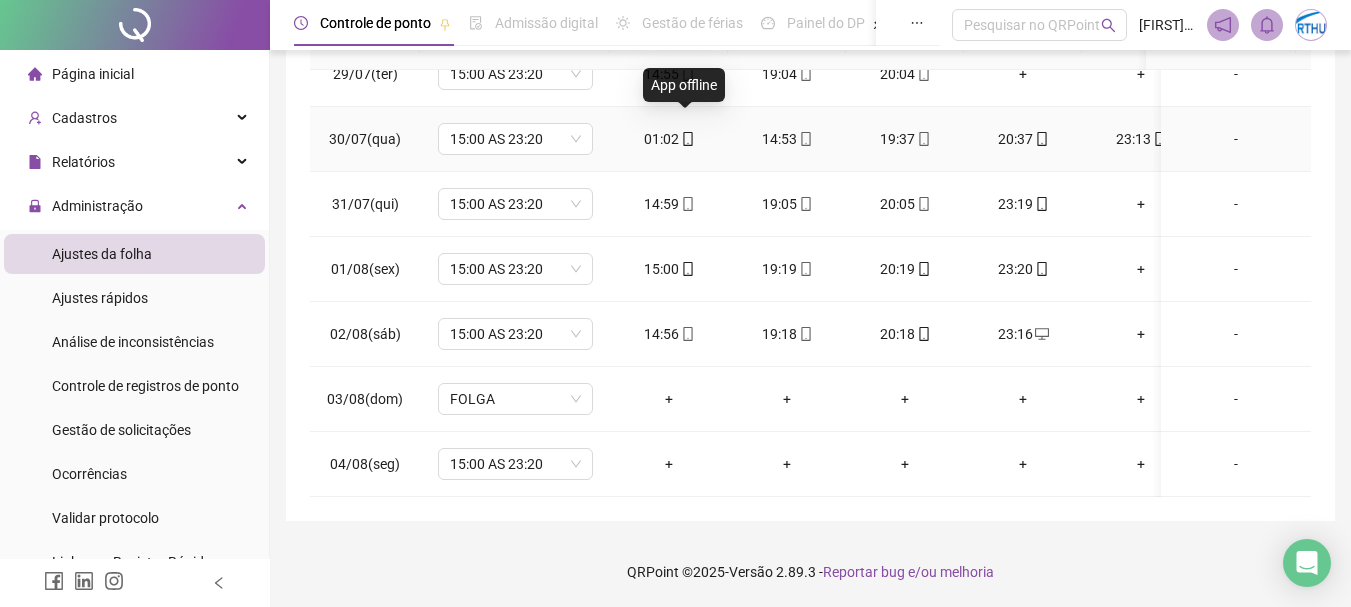 click 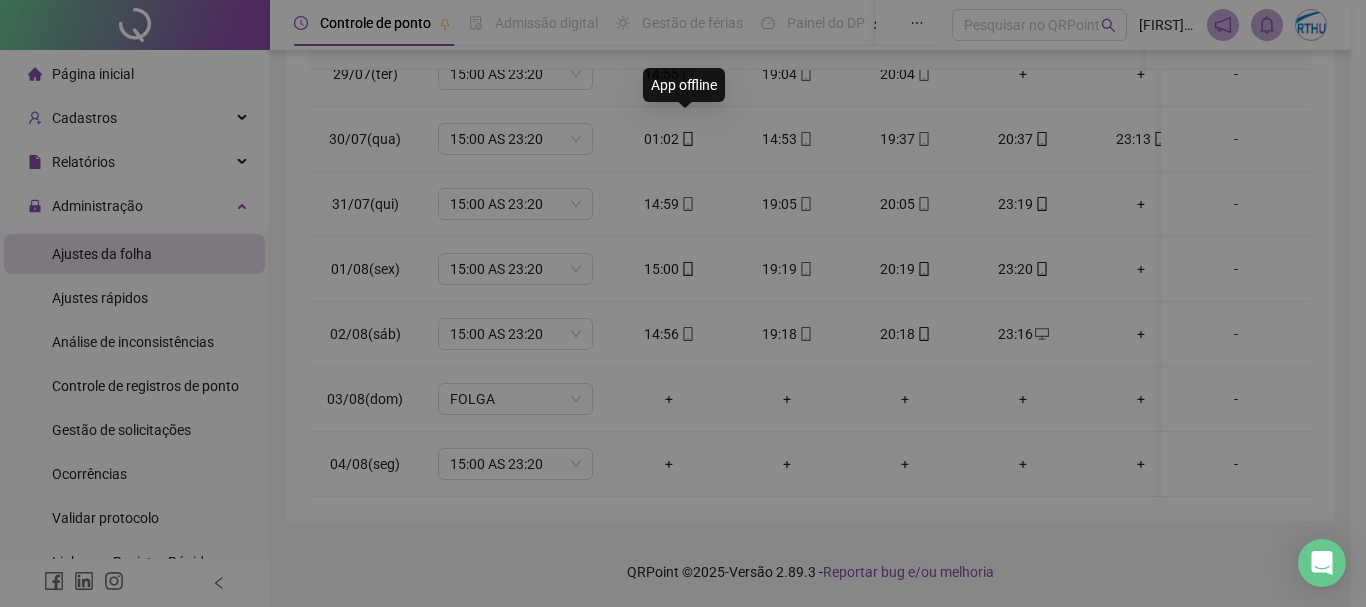 type on "**********" 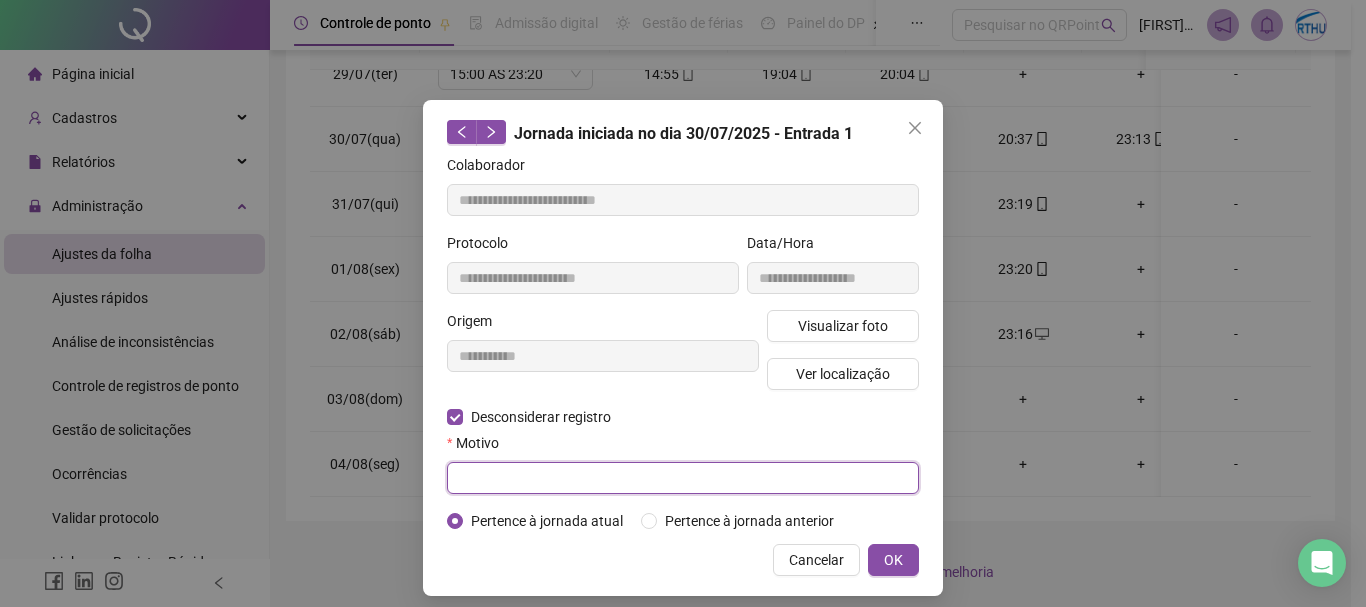 click at bounding box center (683, 478) 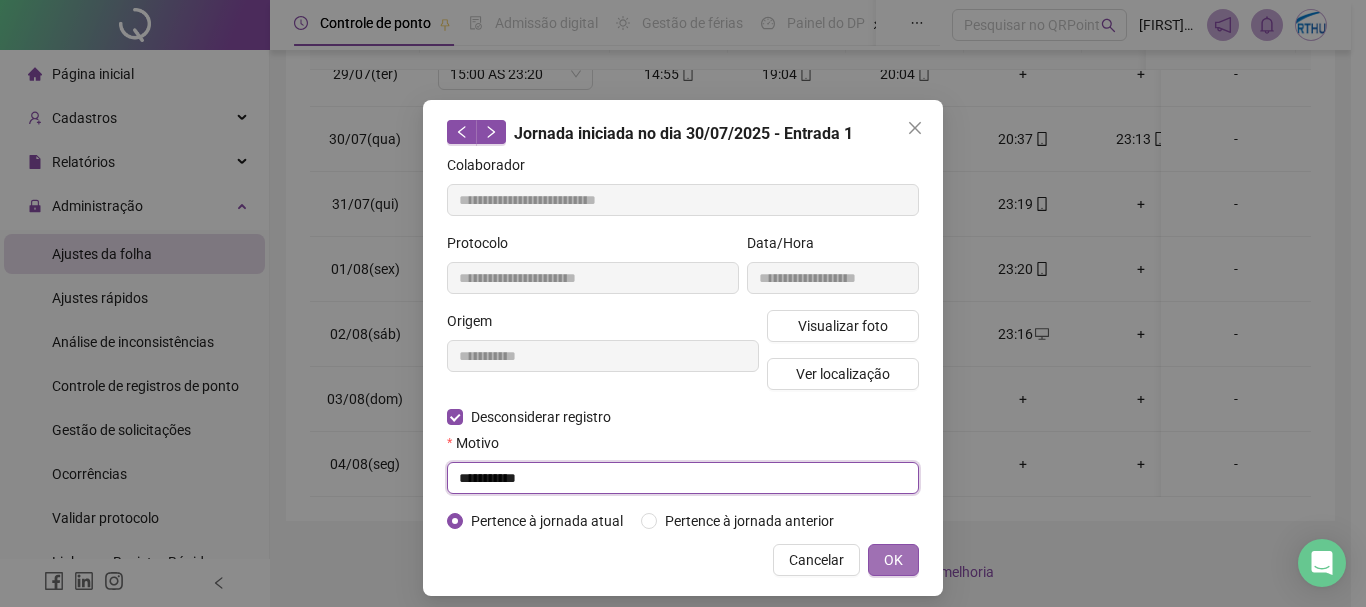 type on "**********" 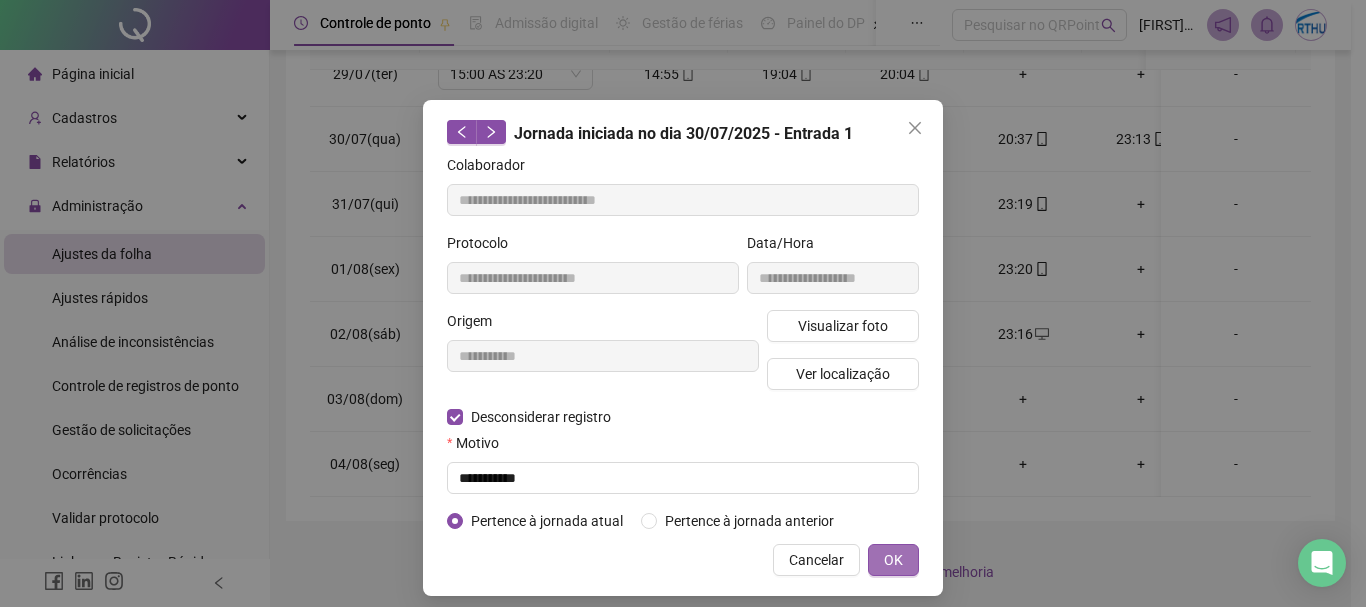 click on "OK" at bounding box center (893, 560) 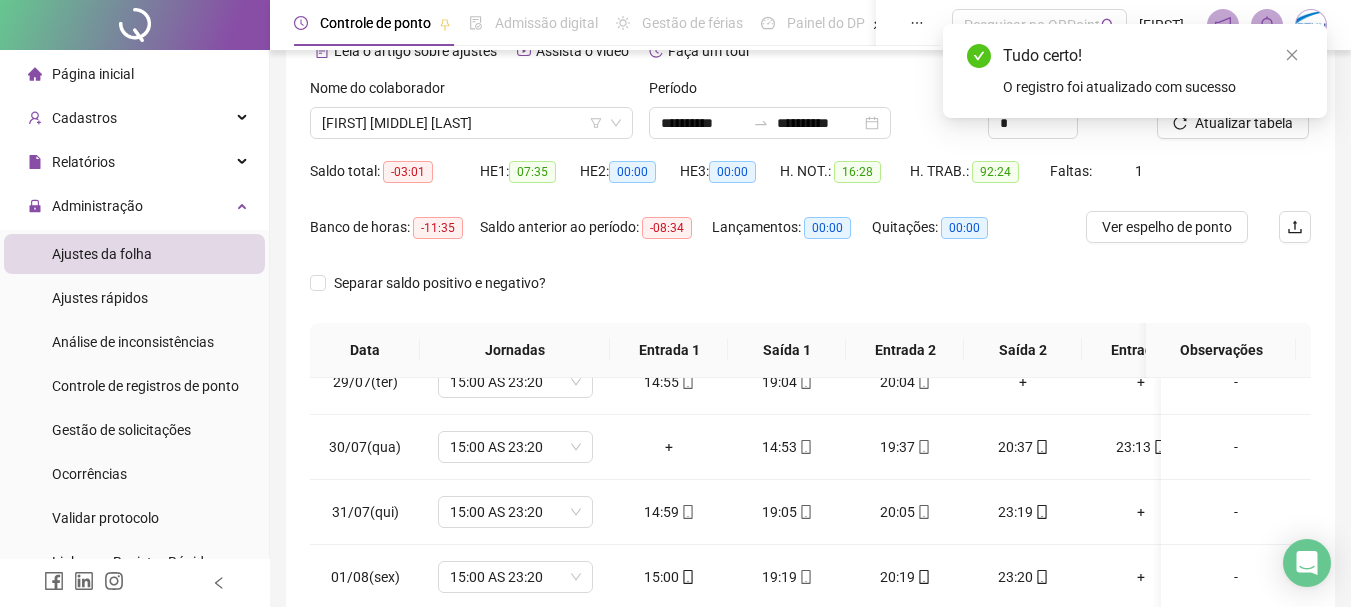 click on "Tudo certo! O registro foi atualizado com sucesso" at bounding box center [1135, 71] 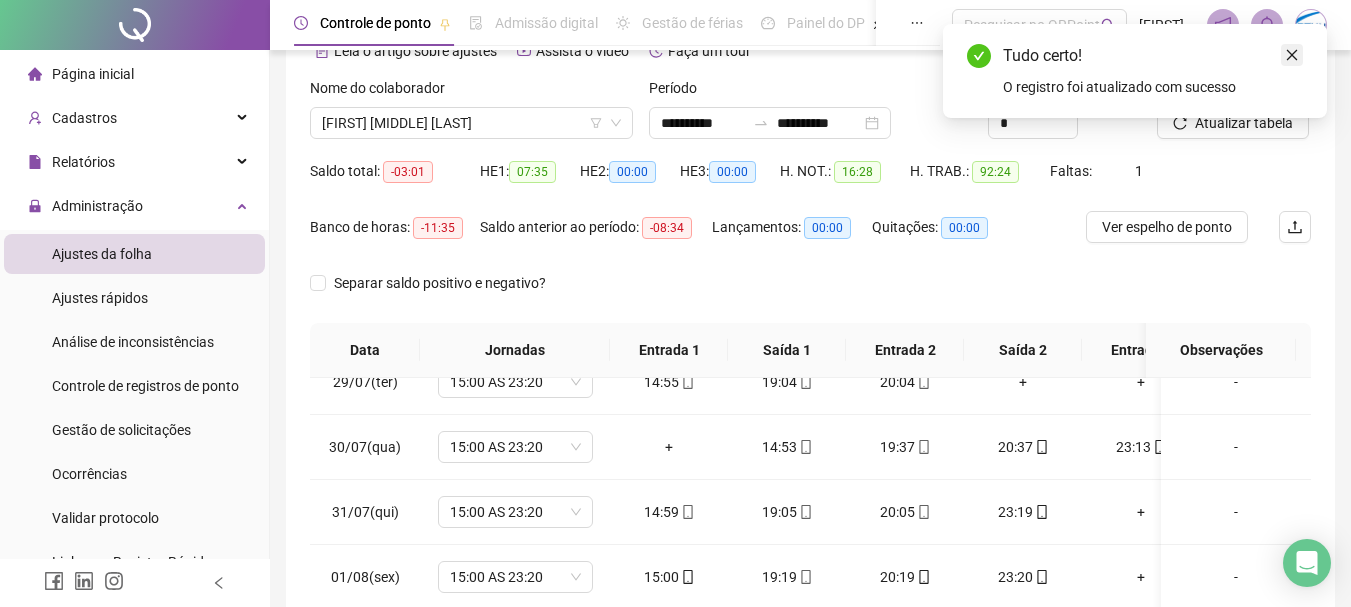 click at bounding box center (1292, 55) 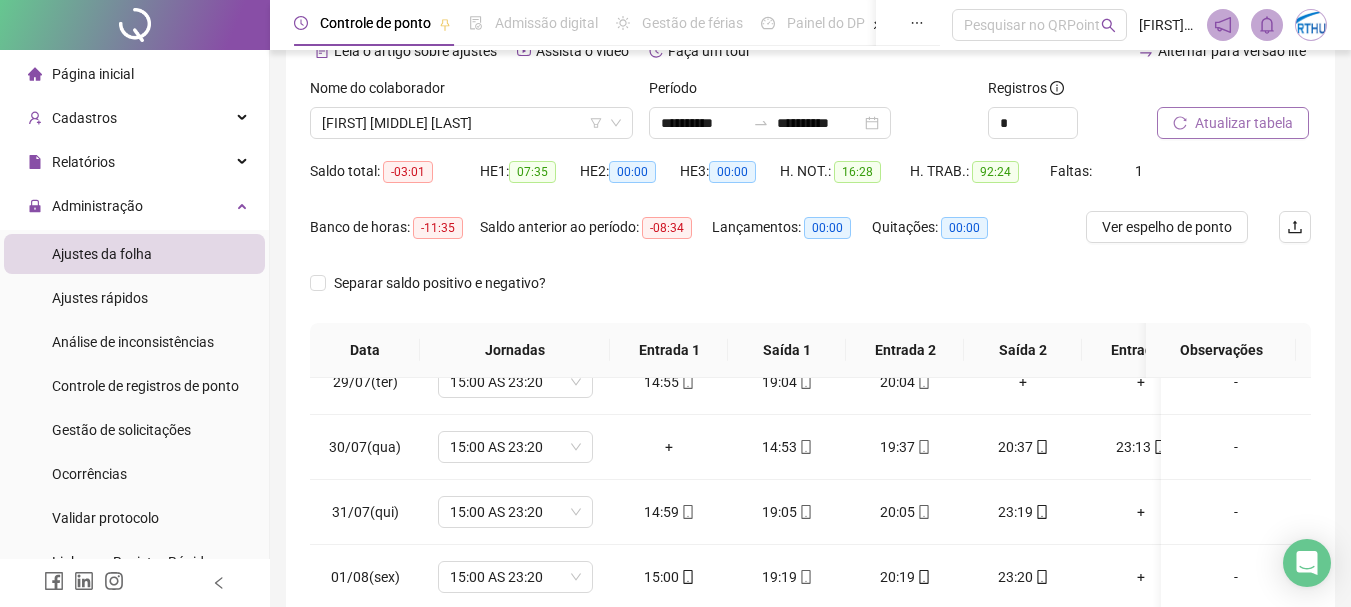 click on "Atualizar tabela" at bounding box center [1244, 123] 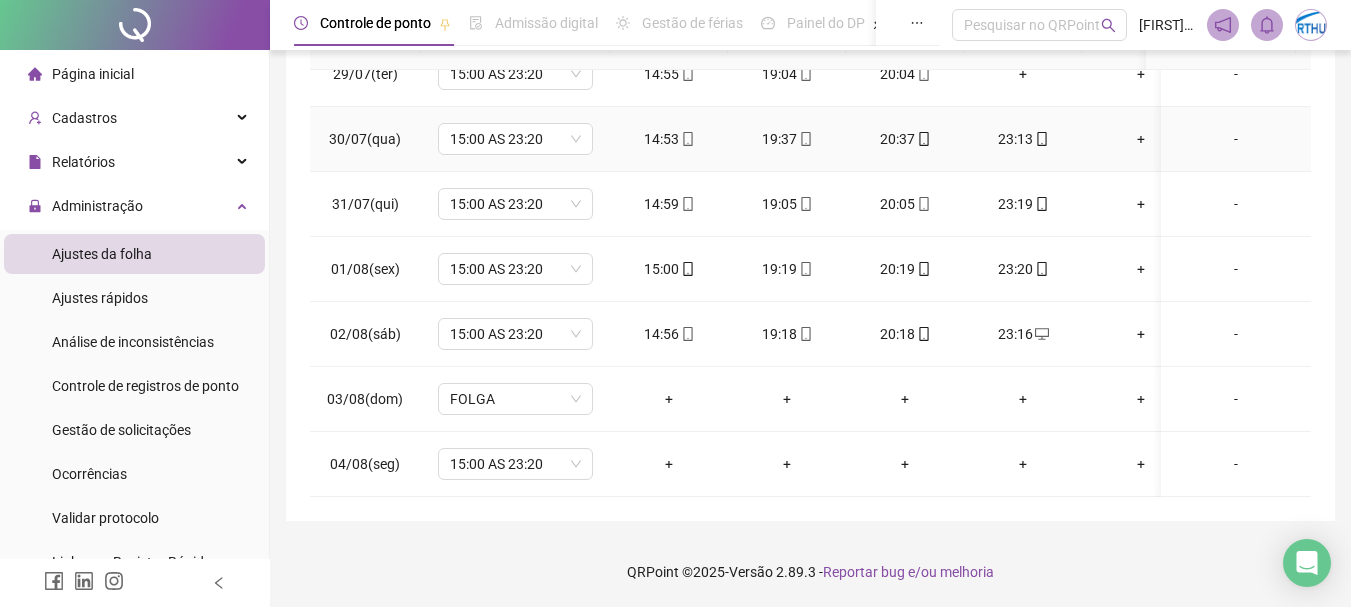 scroll, scrollTop: 163, scrollLeft: 0, axis: vertical 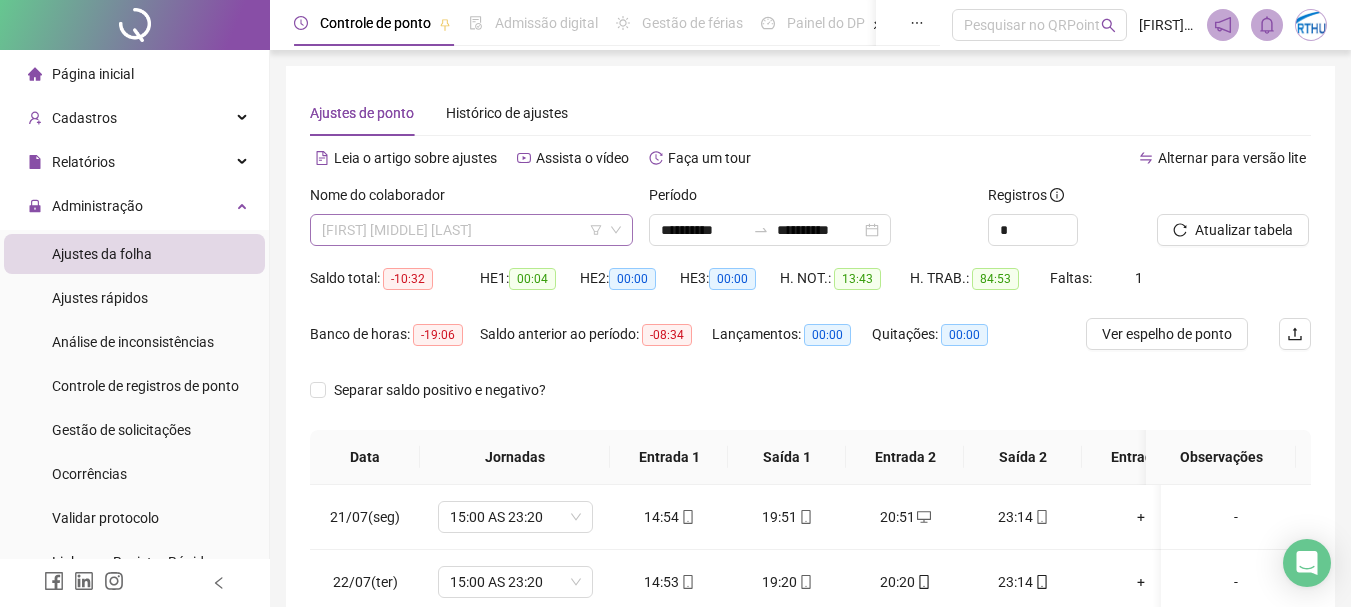 click on "[FIRST] [MIDDLE] [LAST]" at bounding box center (471, 230) 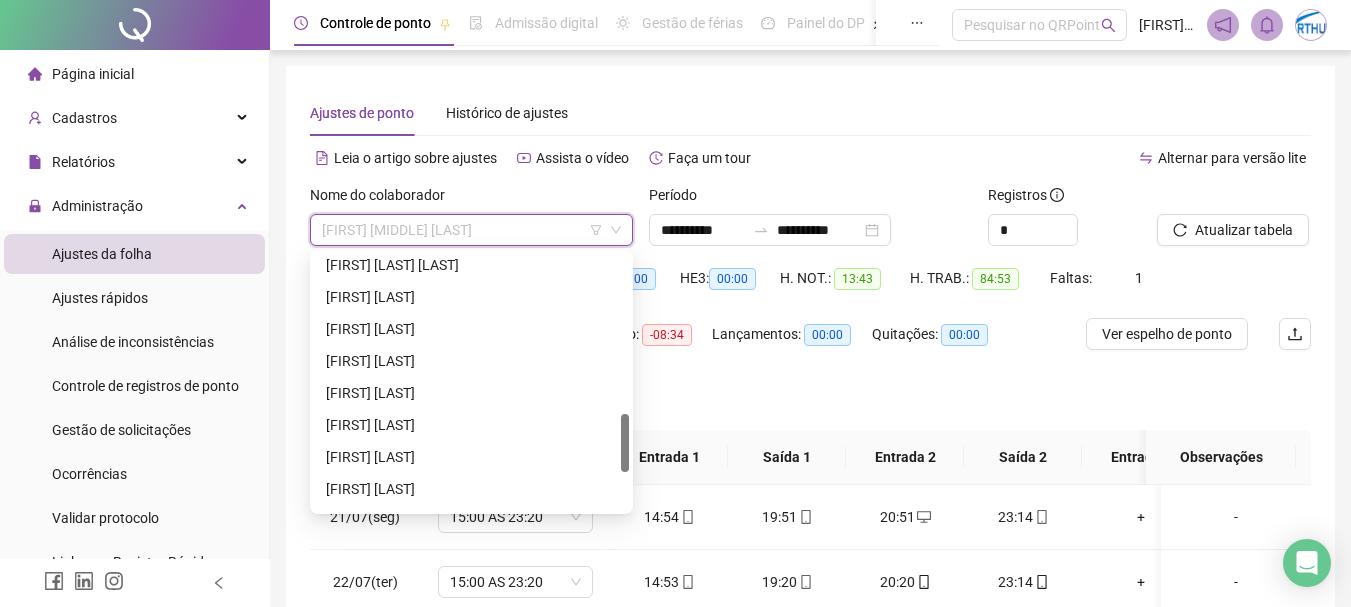 drag, startPoint x: 625, startPoint y: 399, endPoint x: 621, endPoint y: 460, distance: 61.13101 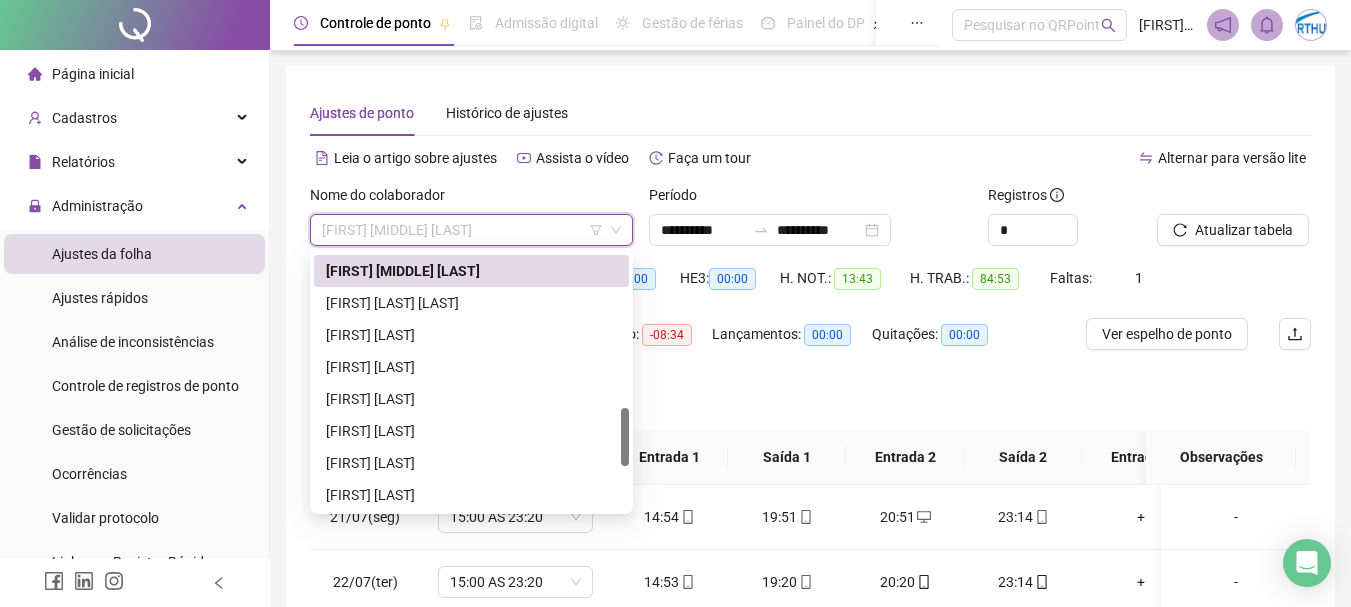 scroll, scrollTop: 618, scrollLeft: 0, axis: vertical 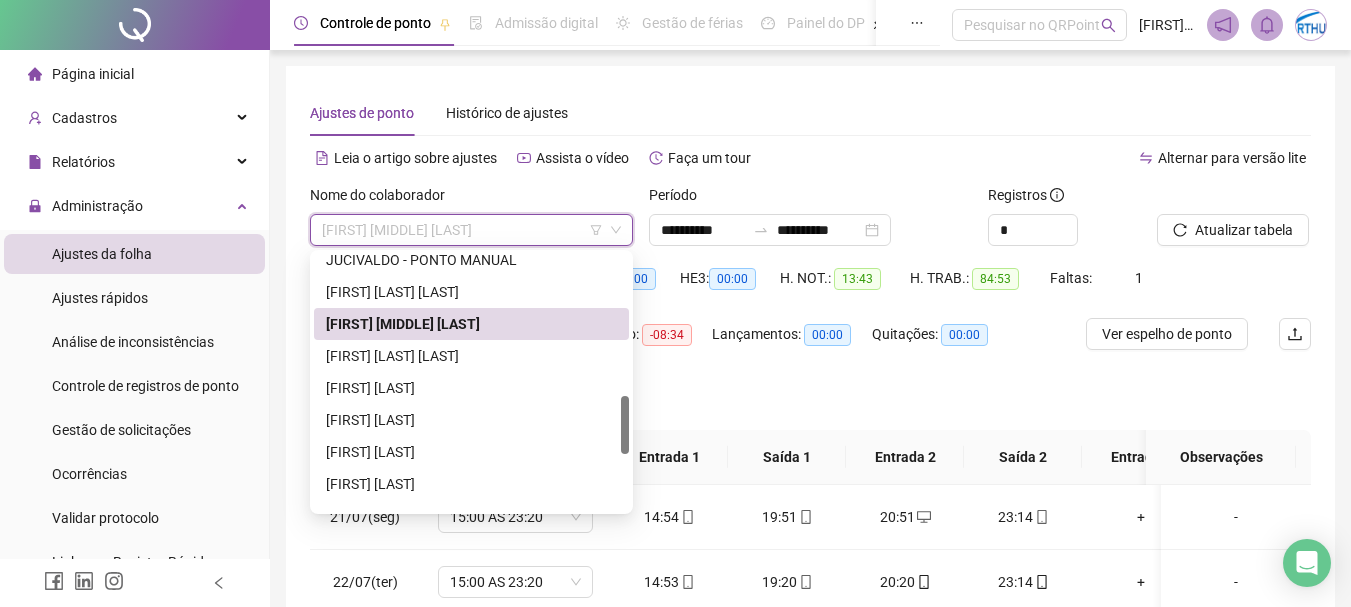 drag, startPoint x: 623, startPoint y: 453, endPoint x: 624, endPoint y: 428, distance: 25.019993 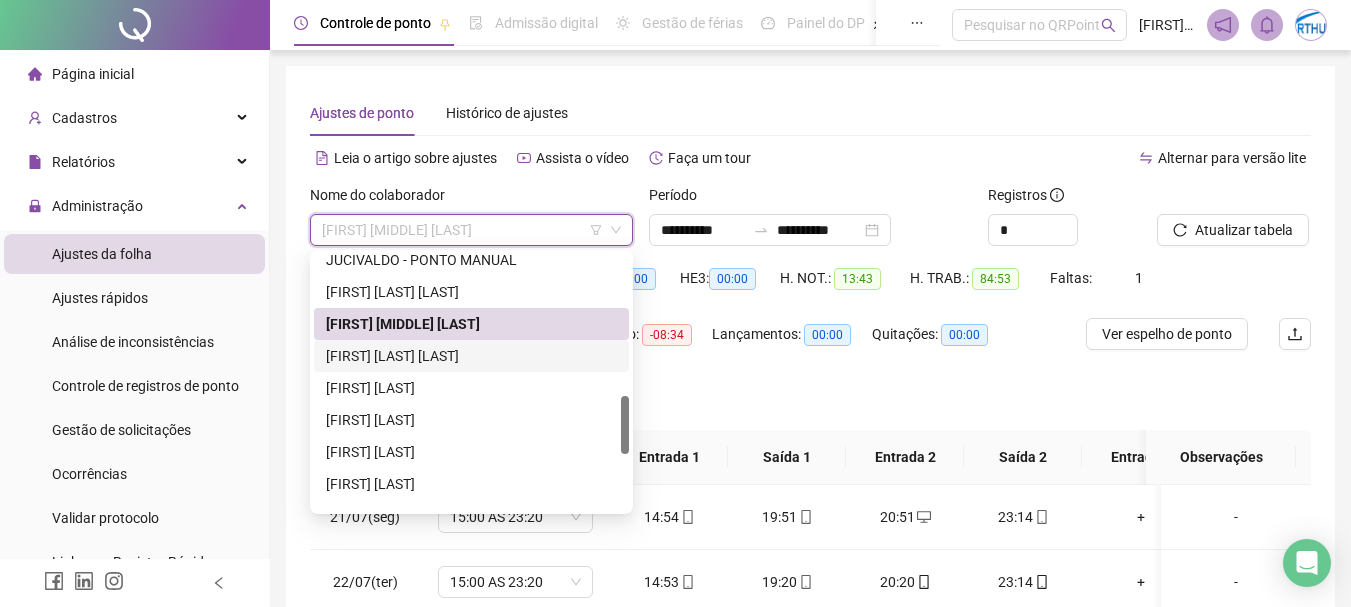 click on "[FIRST] [LAST] [LAST]" at bounding box center (471, 356) 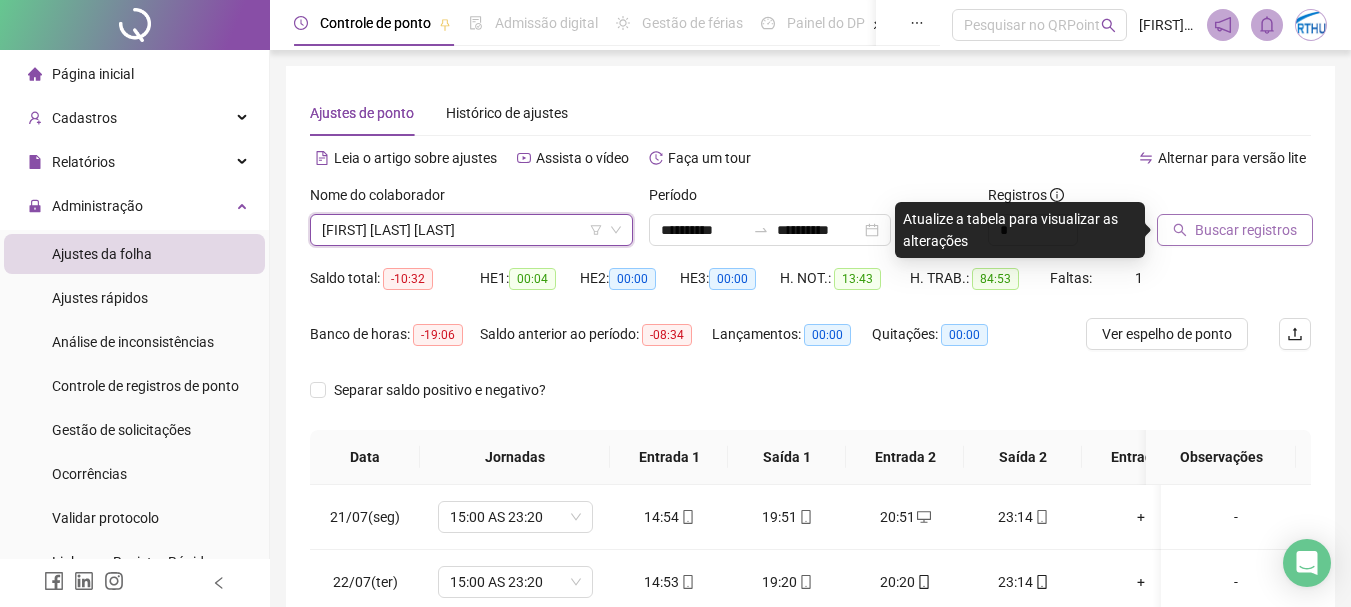 click on "Buscar registros" at bounding box center (1246, 230) 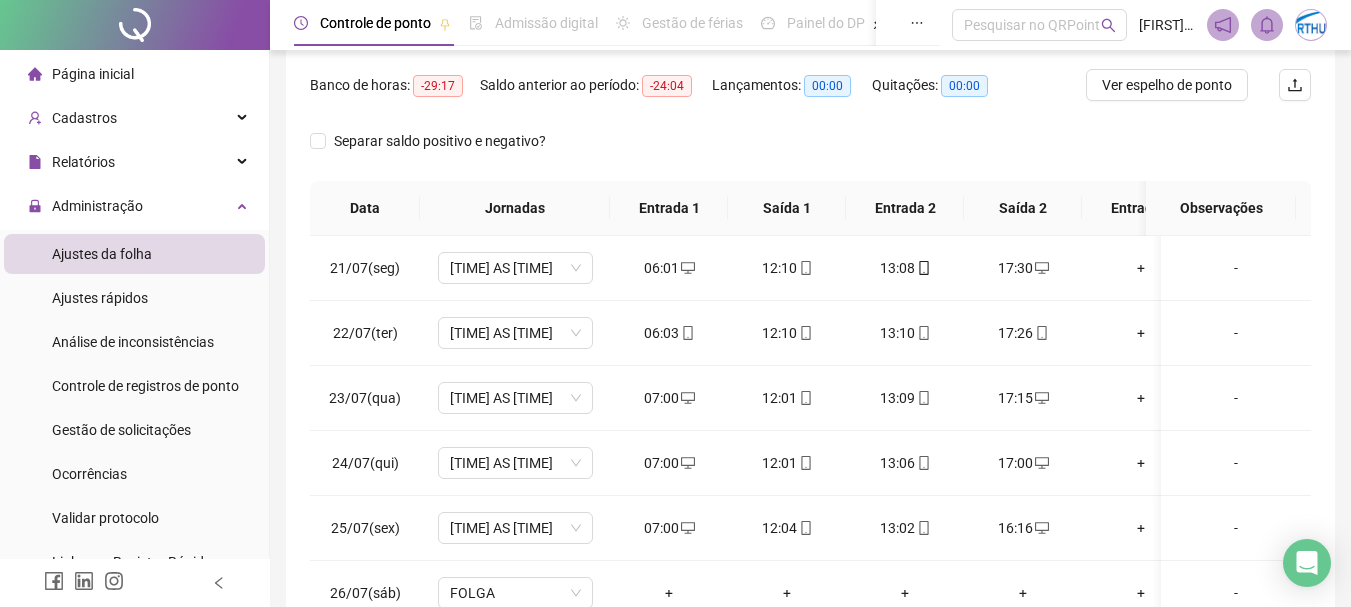 scroll, scrollTop: 0, scrollLeft: 0, axis: both 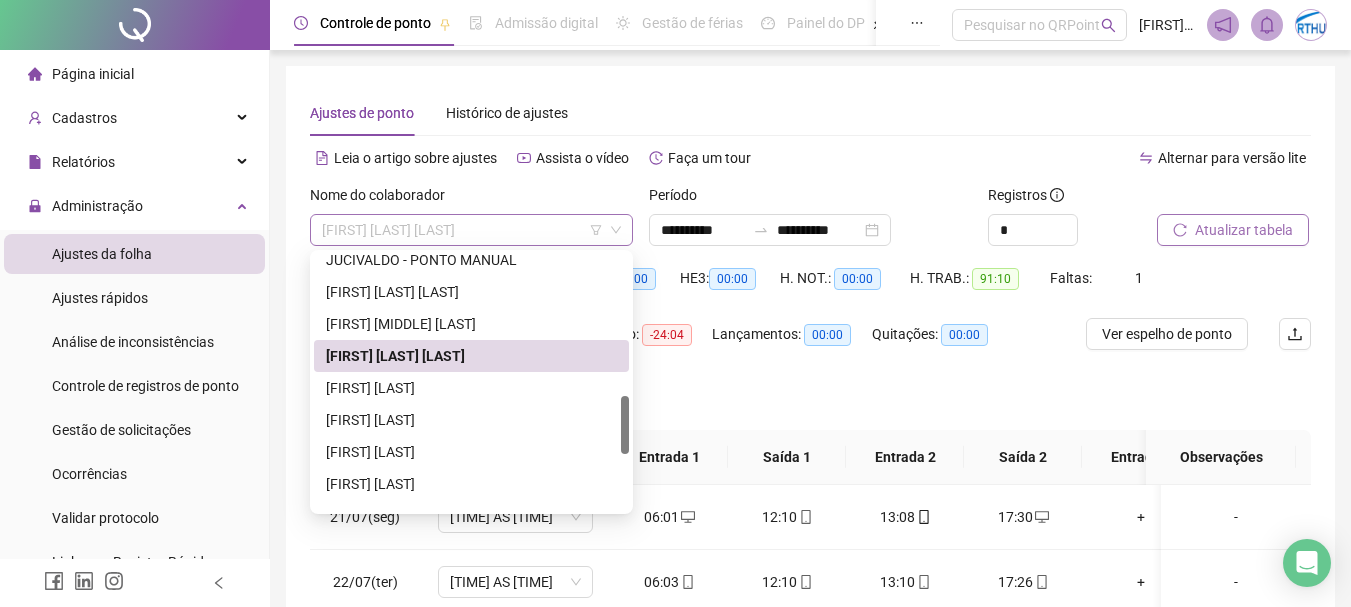 drag, startPoint x: 472, startPoint y: 224, endPoint x: 482, endPoint y: 232, distance: 12.806249 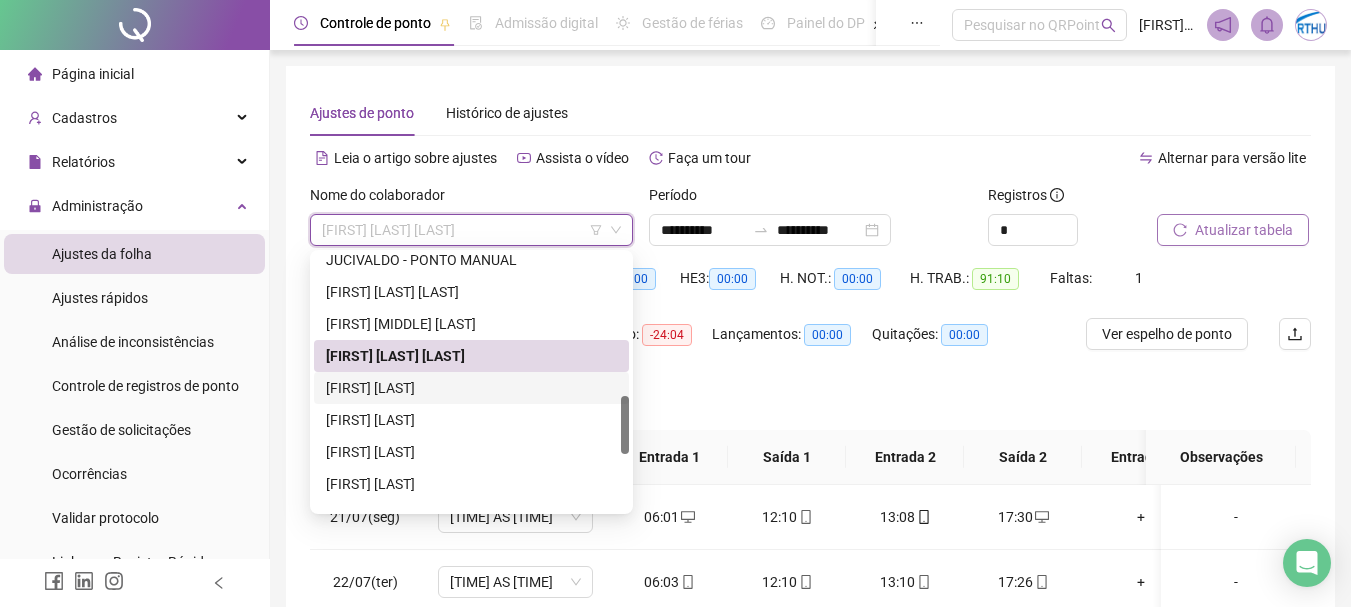 click on "[FIRST] [LAST]" at bounding box center [471, 388] 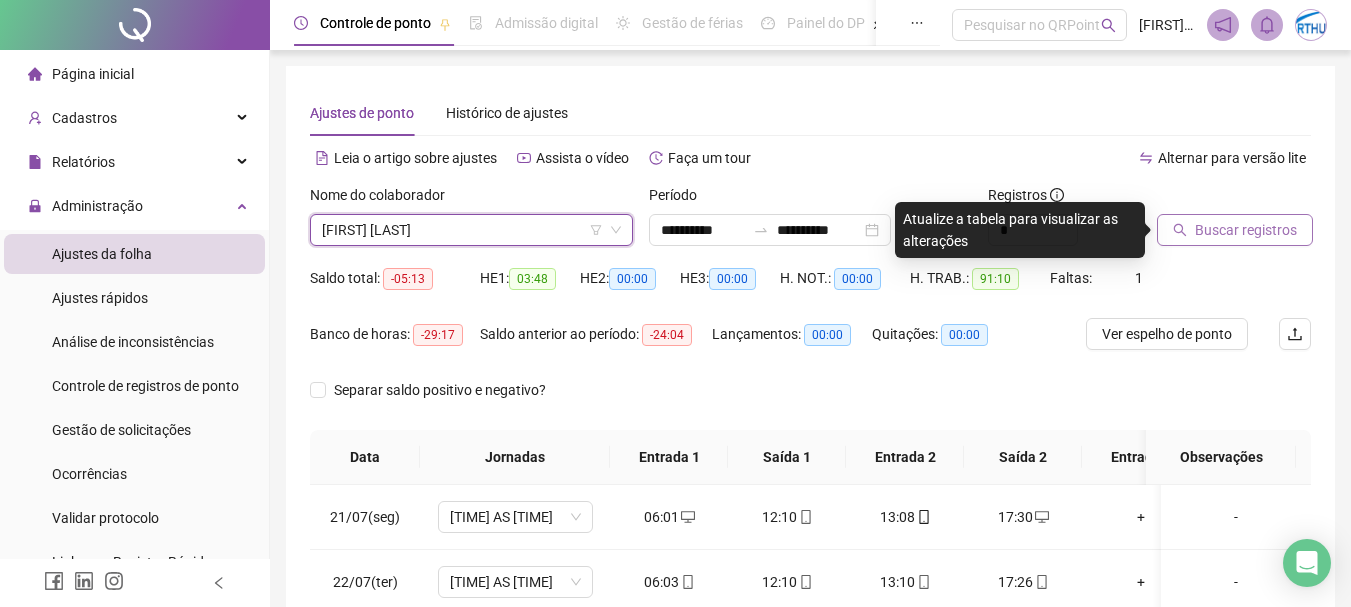 click on "Buscar registros" at bounding box center [1246, 230] 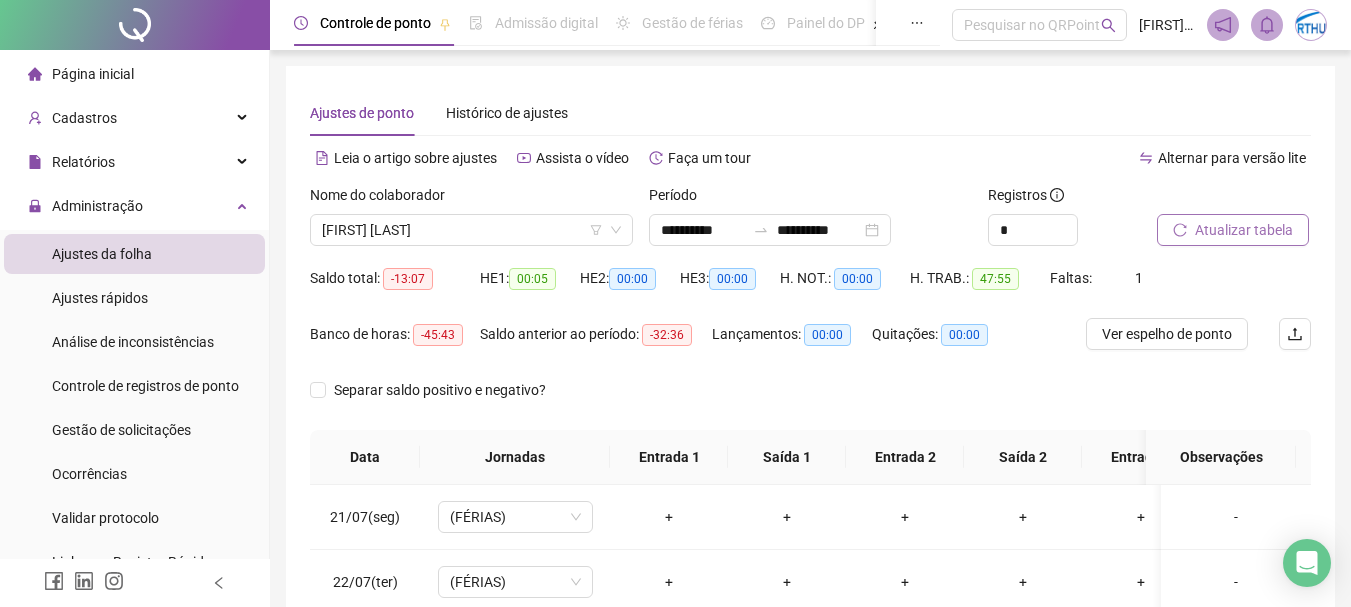 click on "Atualizar tabela" at bounding box center [1244, 230] 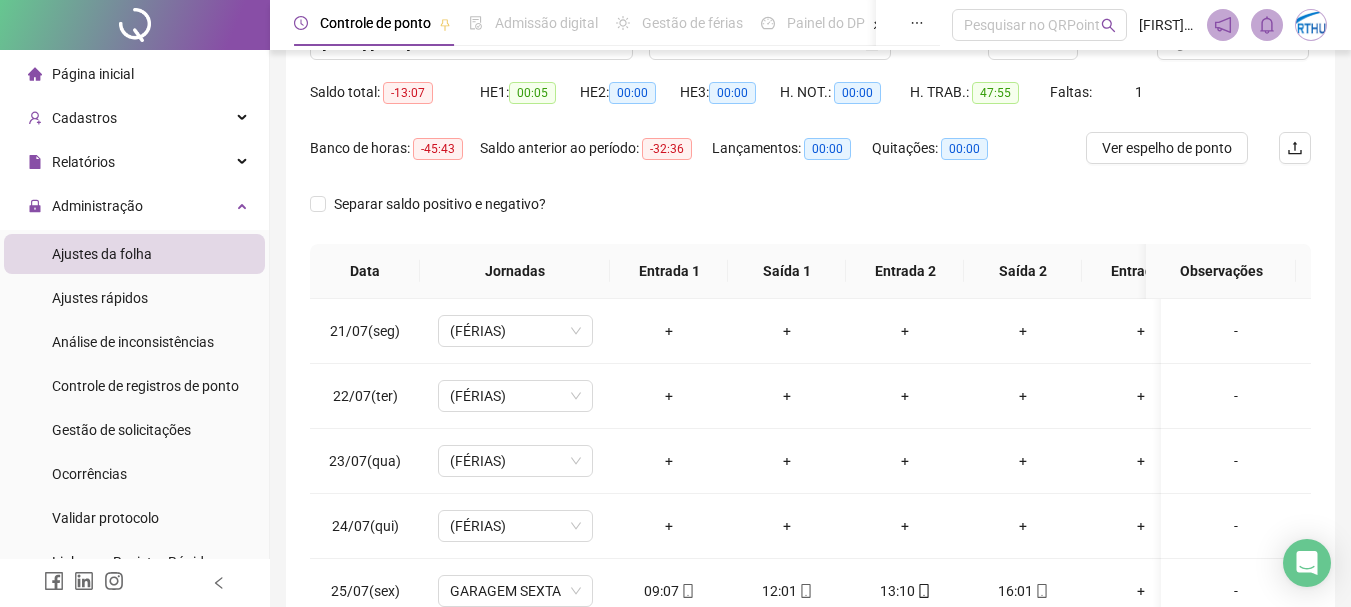 scroll, scrollTop: 374, scrollLeft: 0, axis: vertical 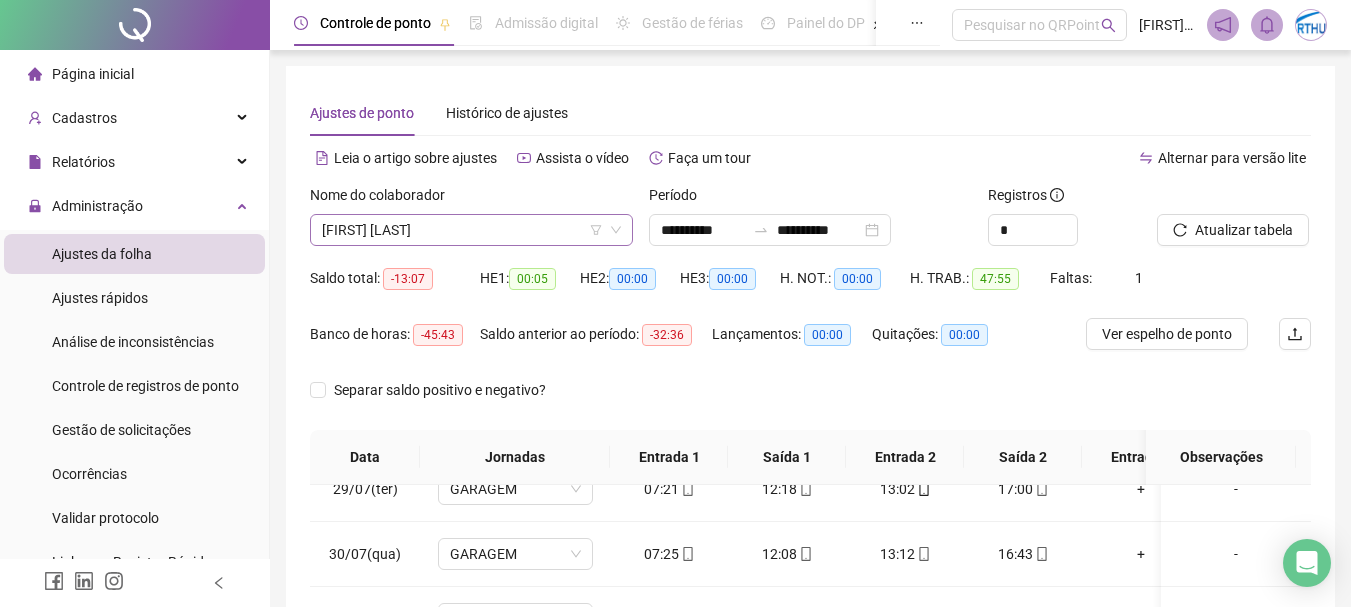 click on "[FIRST] [LAST]" at bounding box center (471, 230) 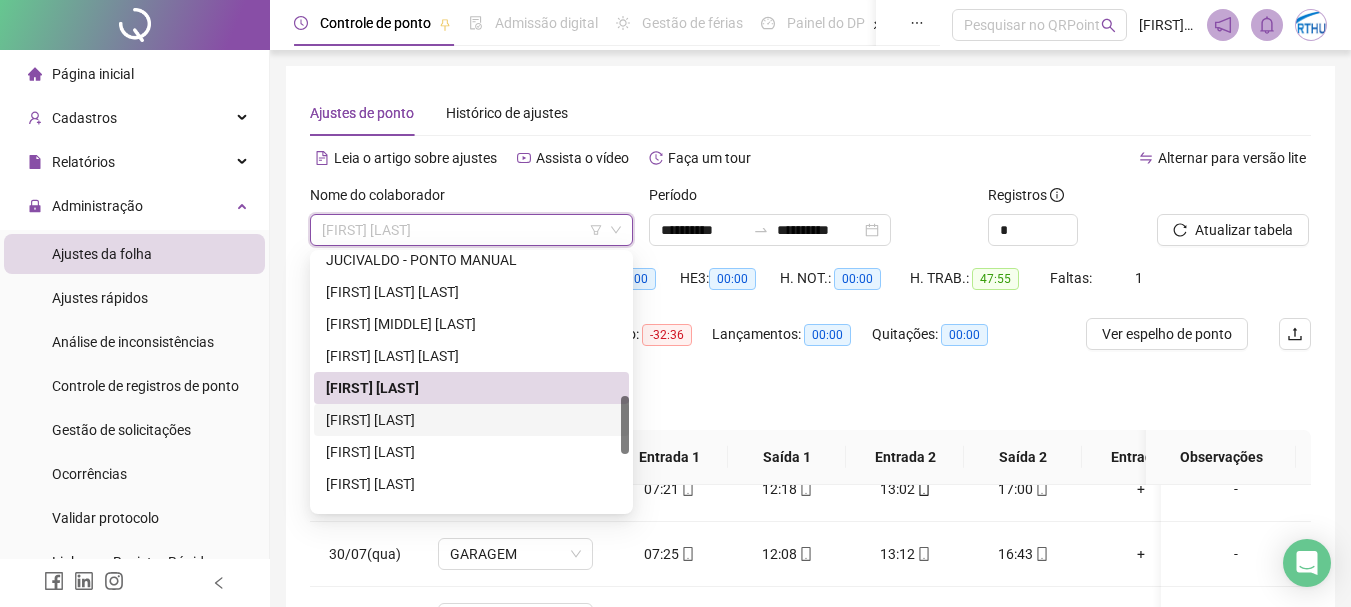click on "[FIRST] [LAST]" at bounding box center (471, 420) 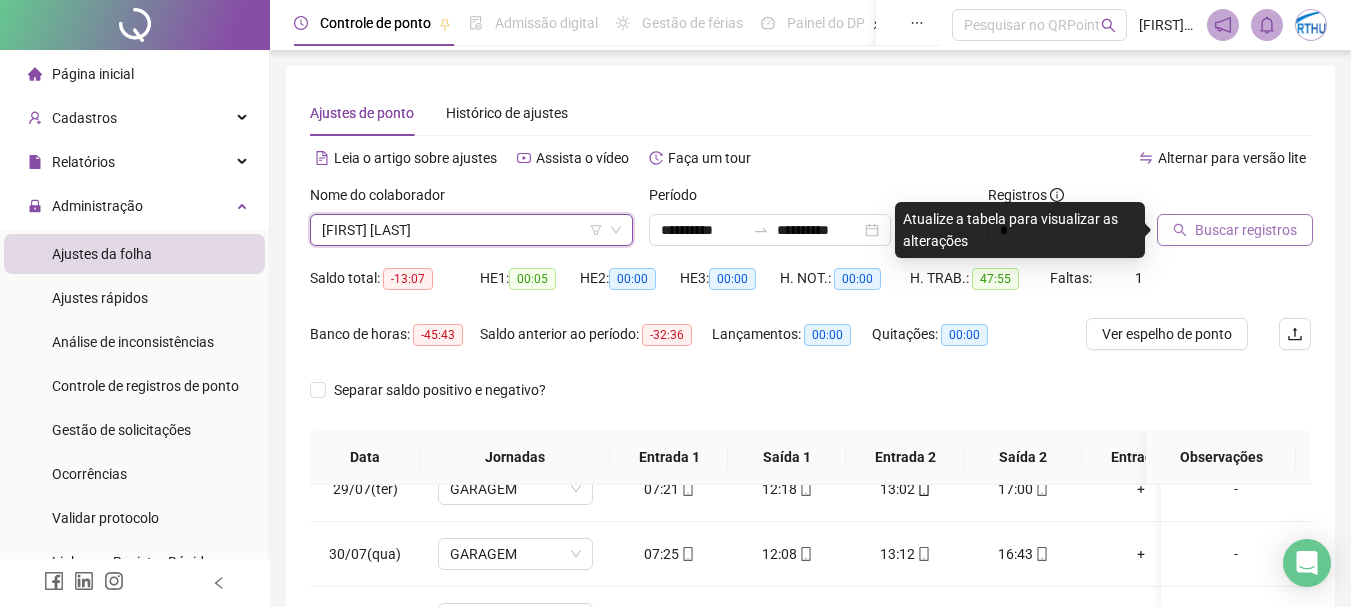 click on "Buscar registros" at bounding box center (1246, 230) 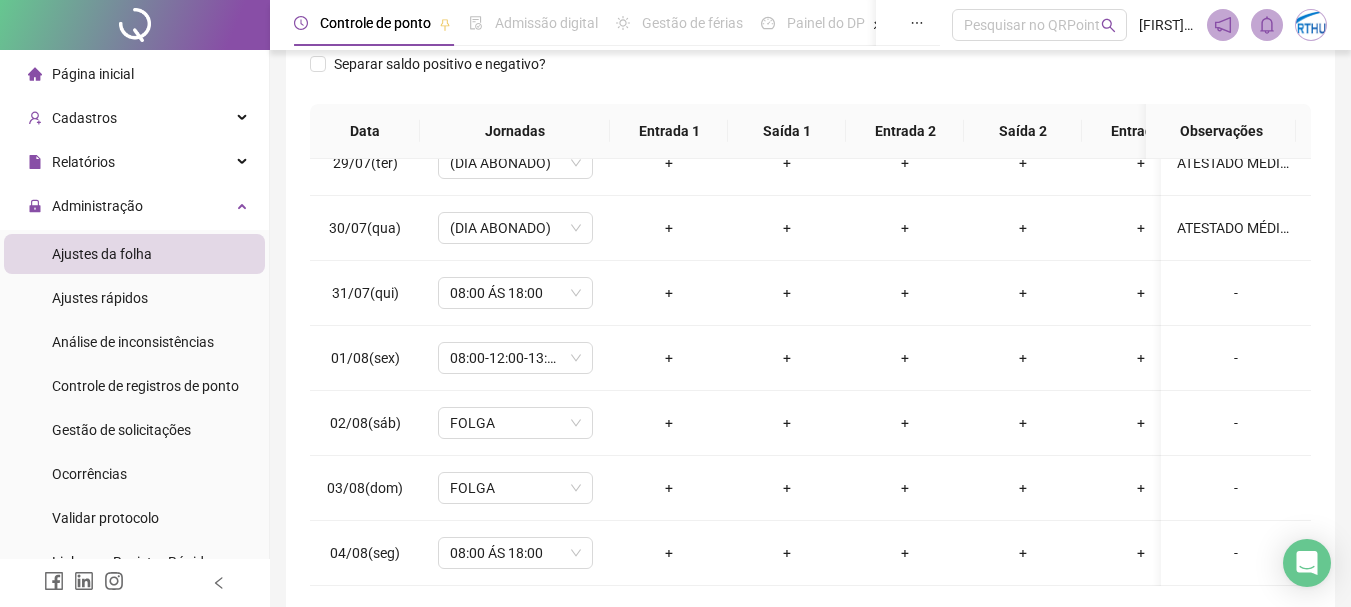 scroll, scrollTop: 338, scrollLeft: 0, axis: vertical 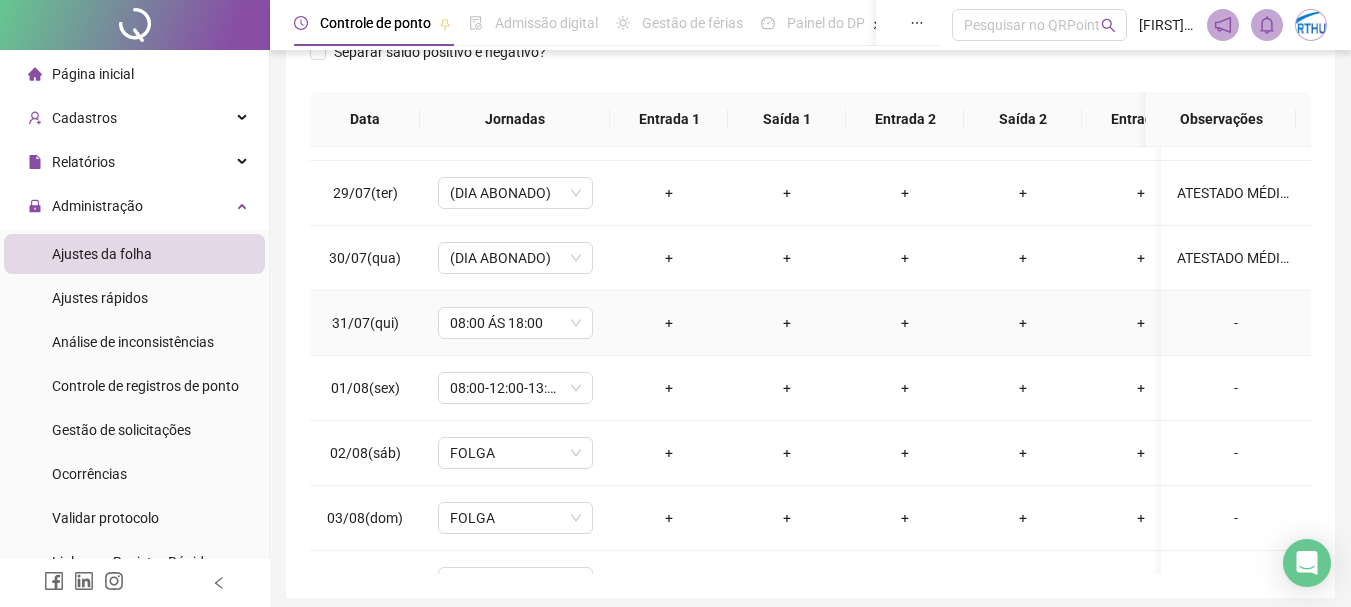 click on "+" at bounding box center (669, 323) 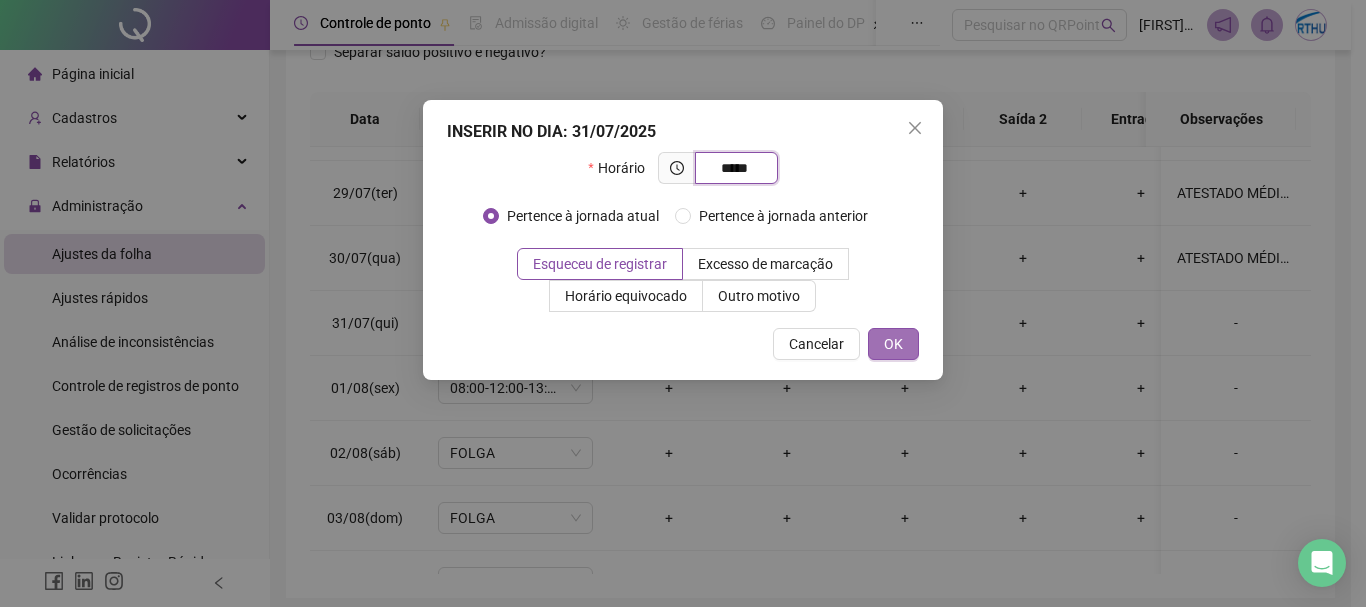 type on "*****" 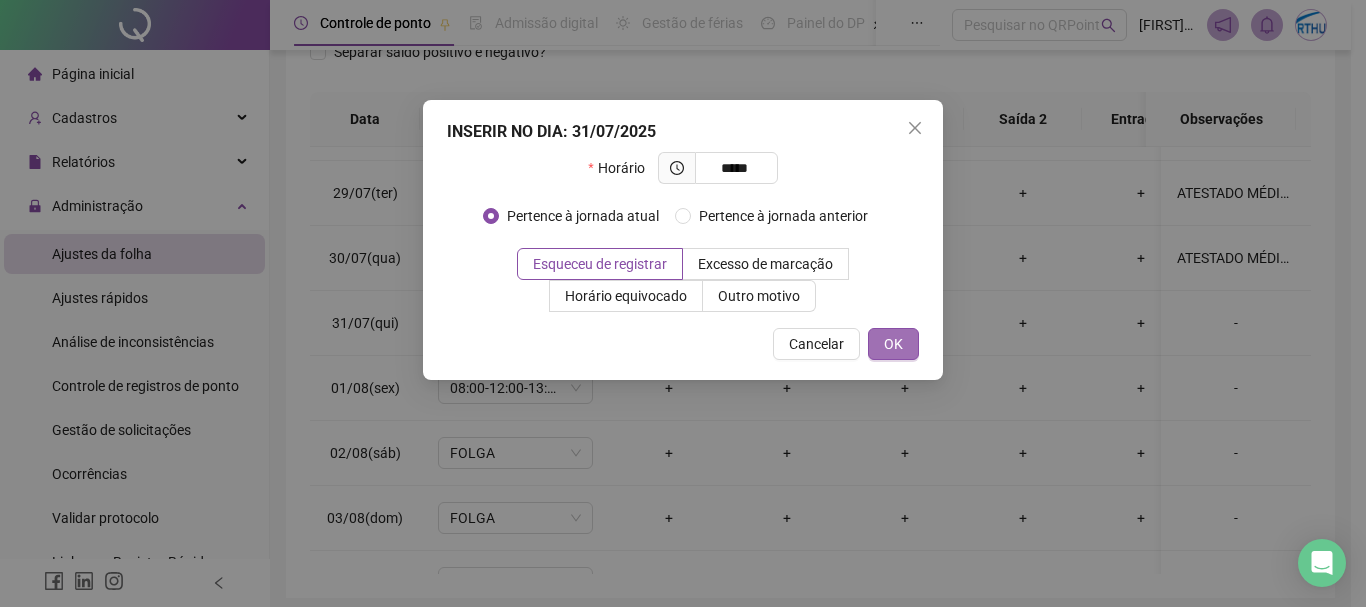 click on "OK" at bounding box center [893, 344] 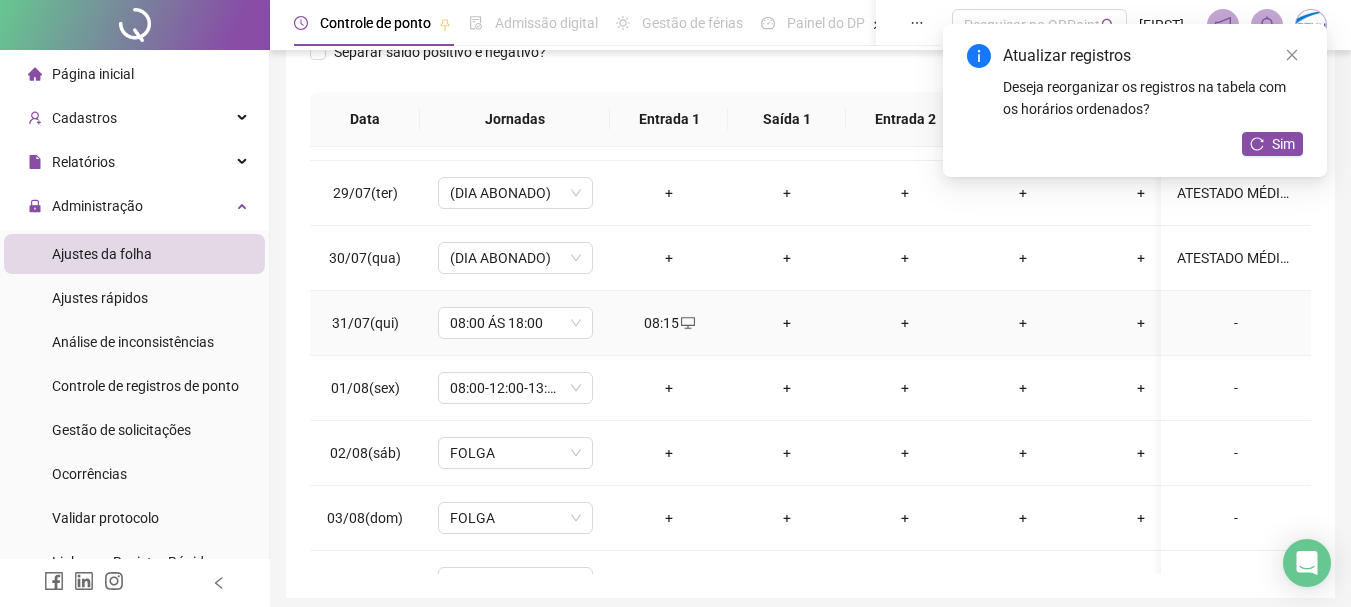 click on "+" at bounding box center [787, 323] 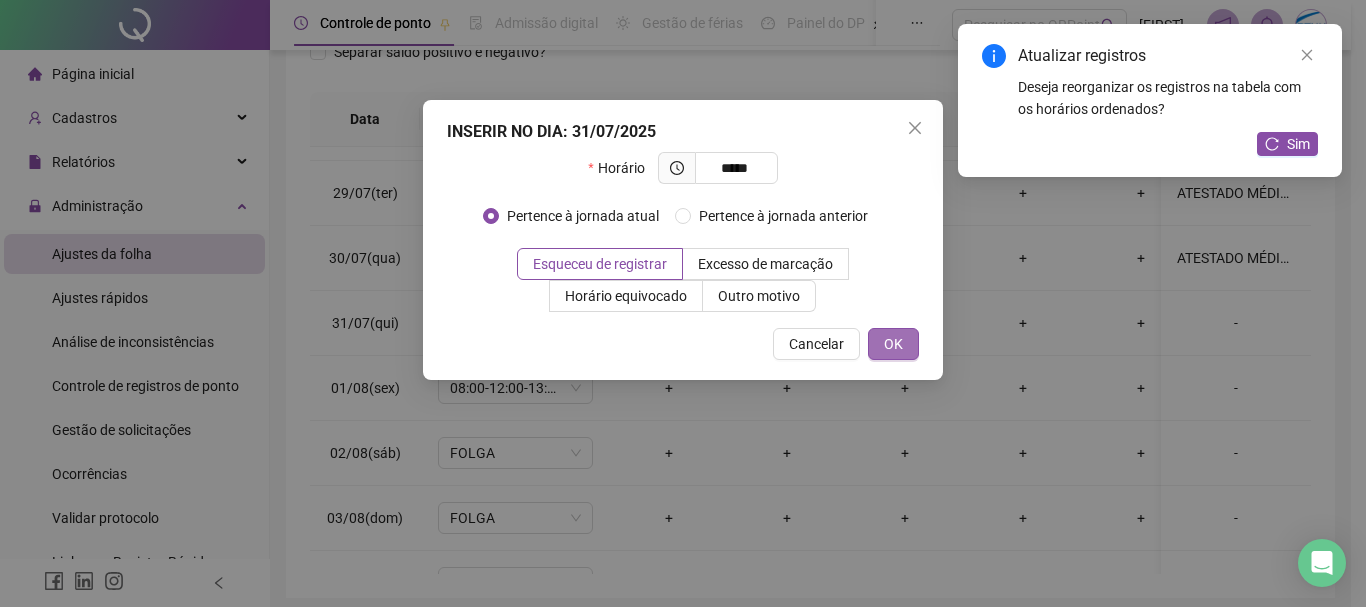 type on "*****" 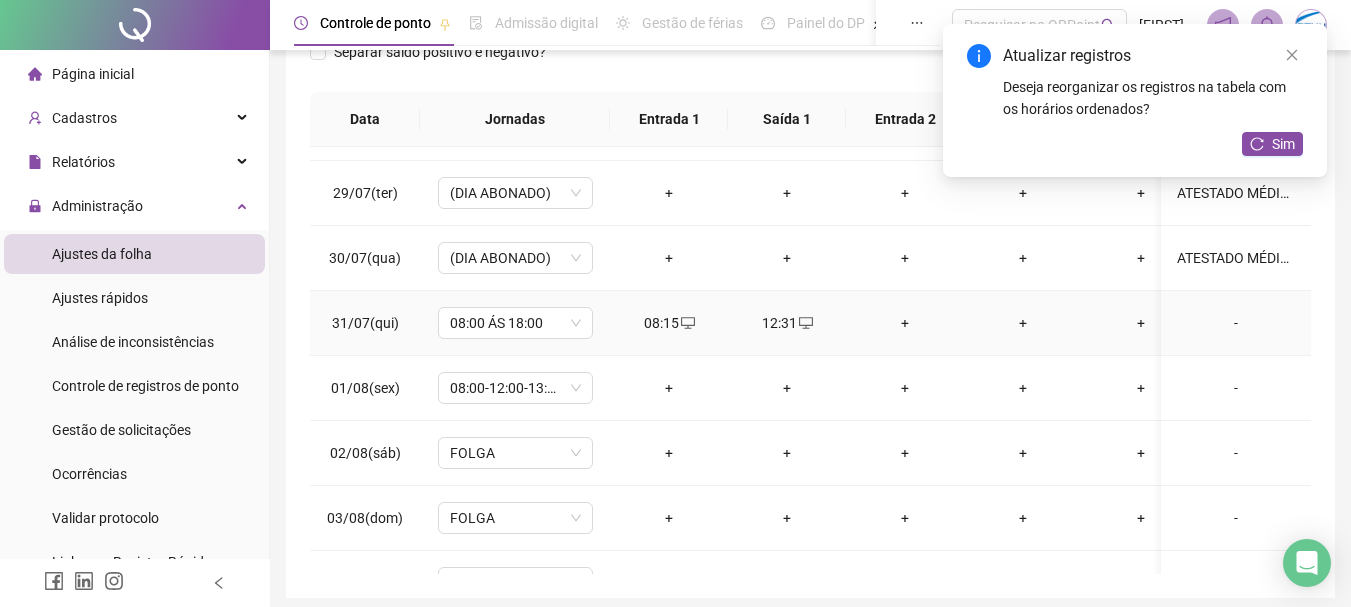 click on "+" at bounding box center [905, 323] 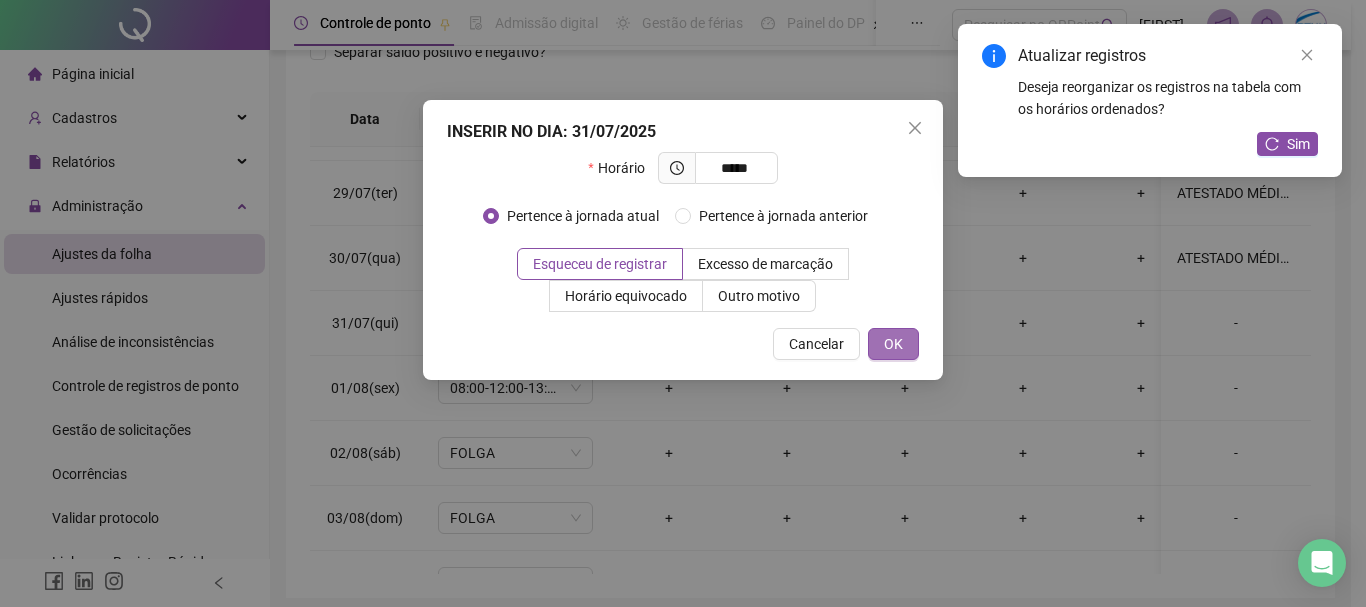 type on "*****" 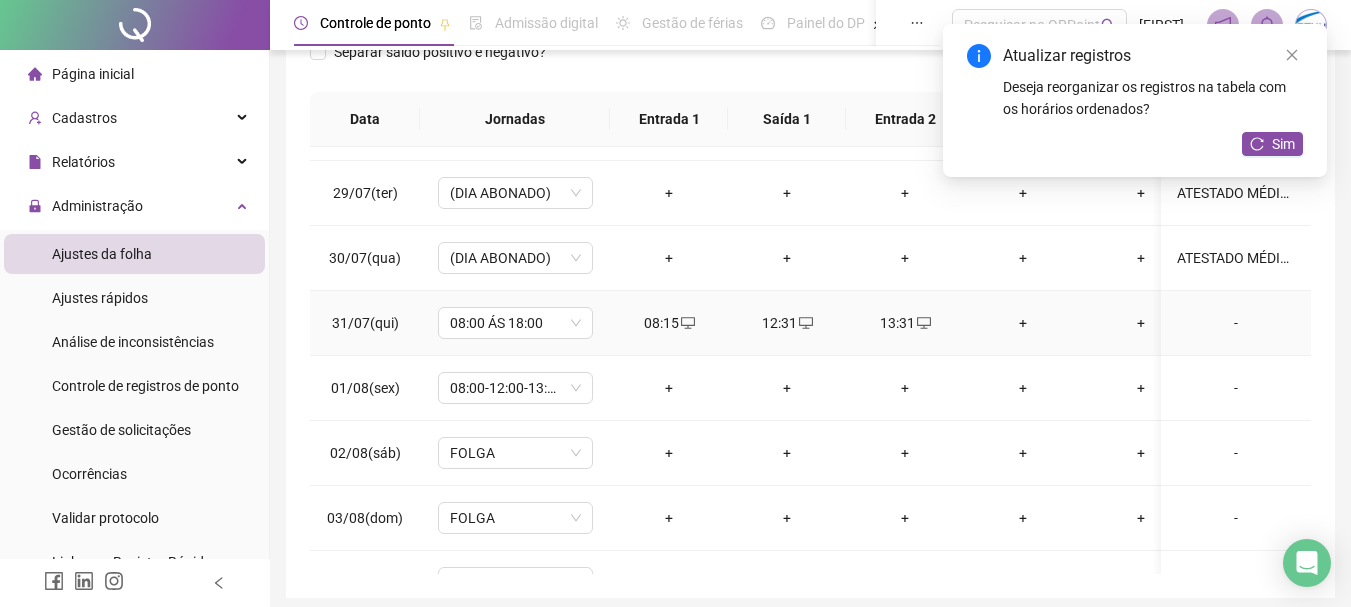 click on "+" at bounding box center (1023, 323) 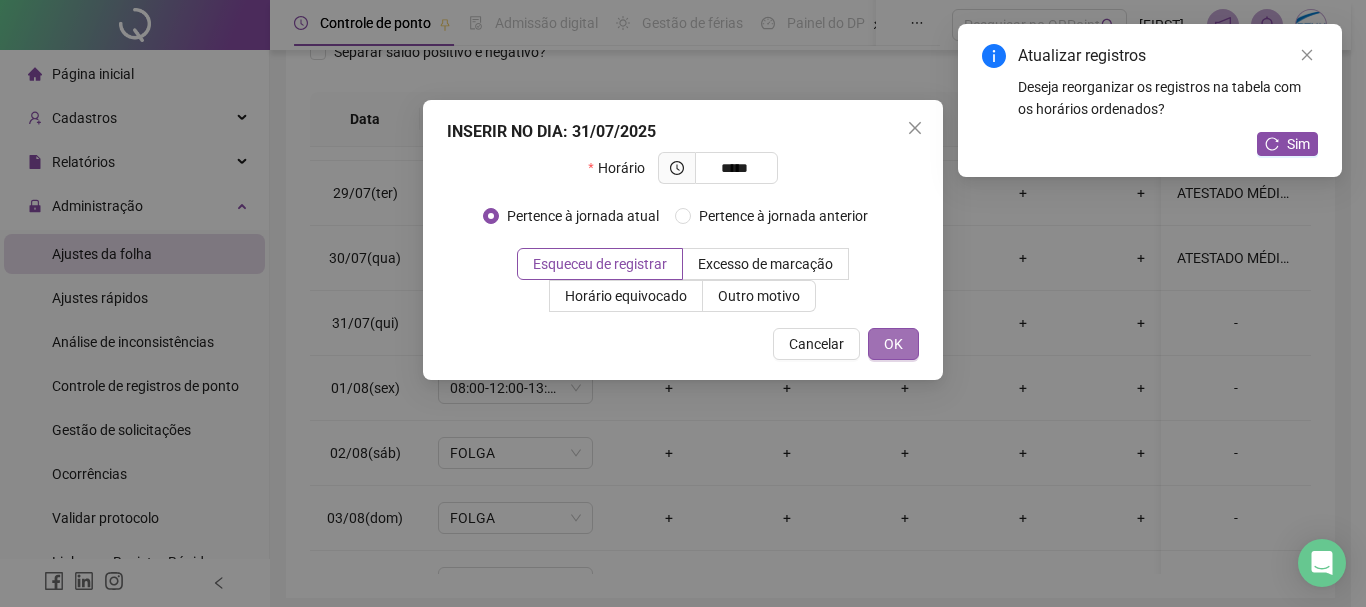 type on "*****" 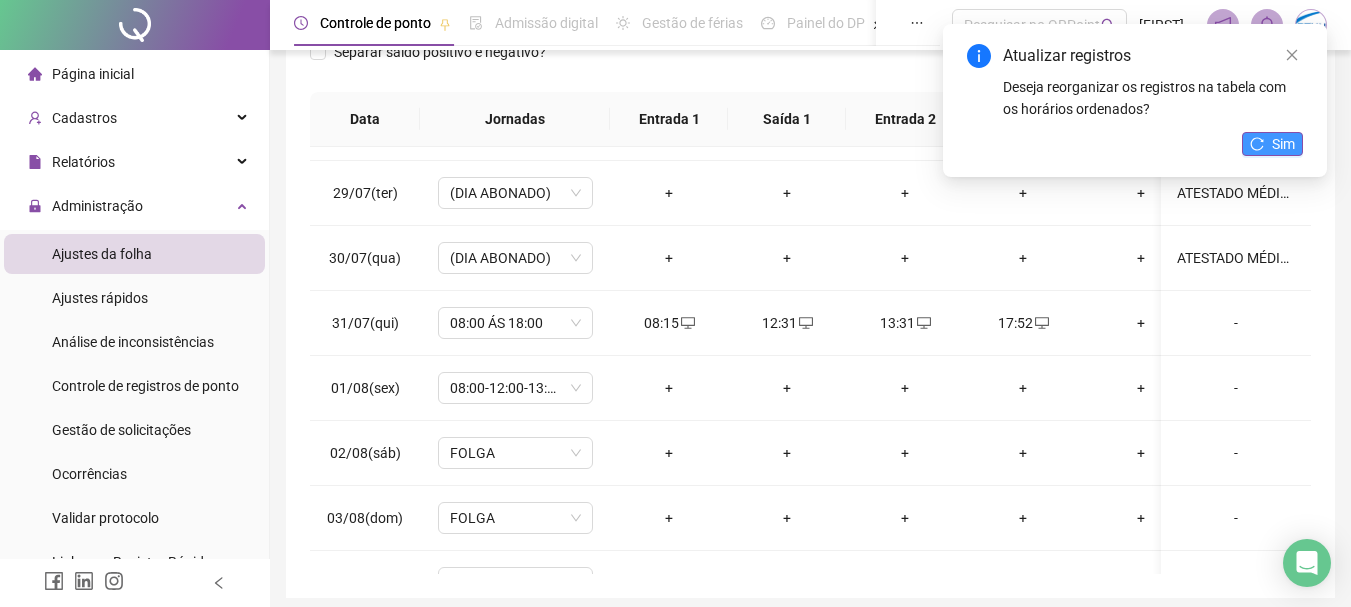 click on "Sim" at bounding box center (1283, 144) 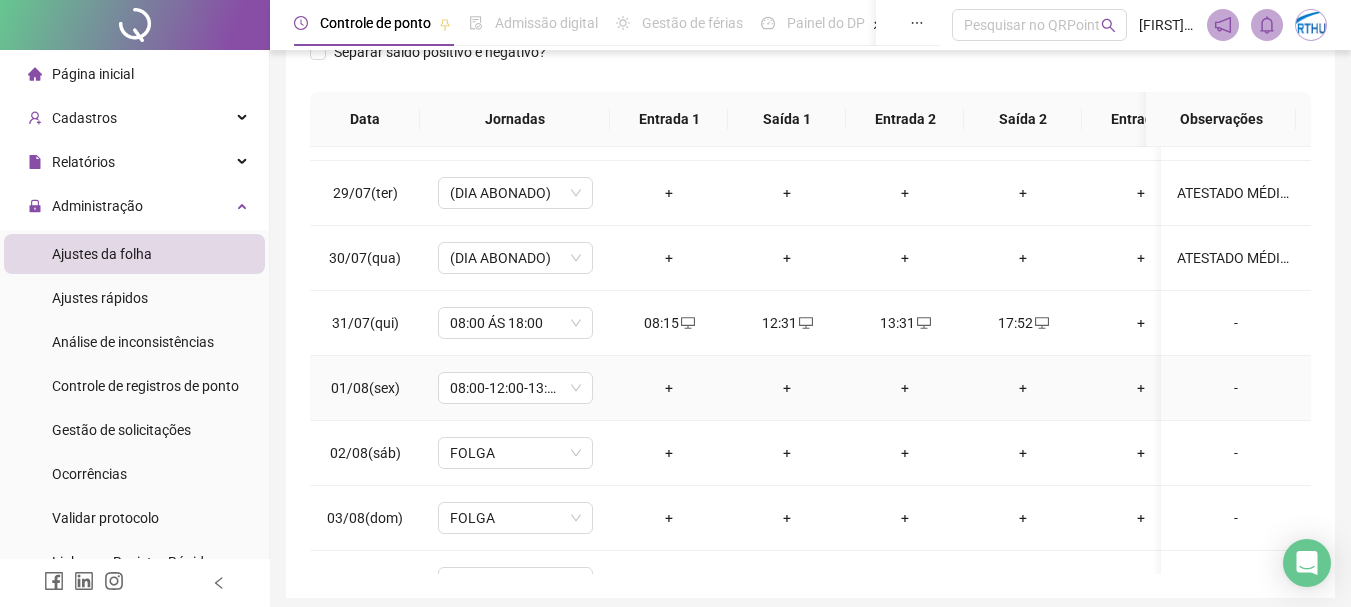 click on "+" at bounding box center (669, 388) 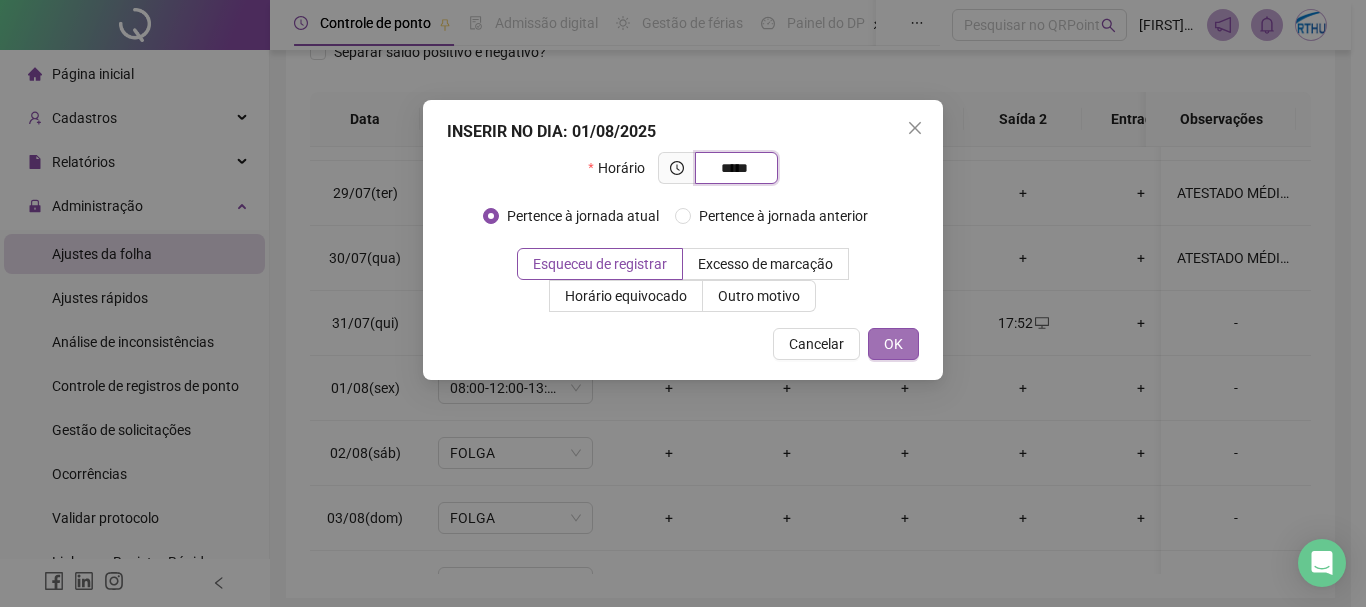 type on "*****" 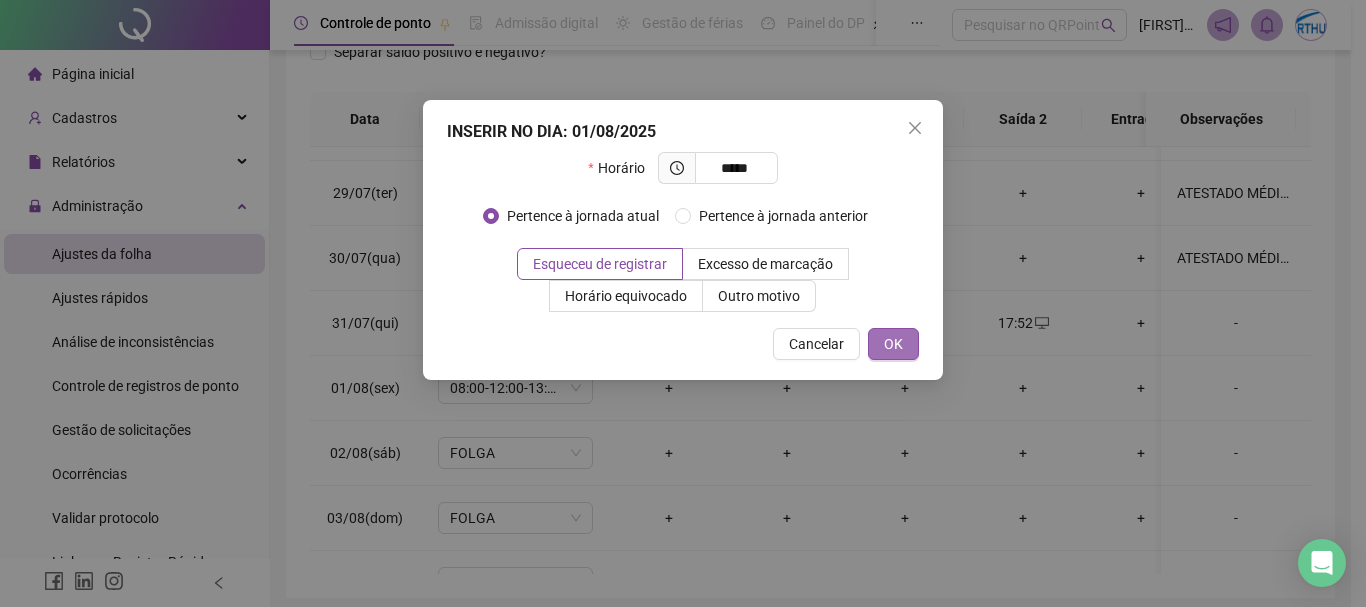 click on "OK" at bounding box center (893, 344) 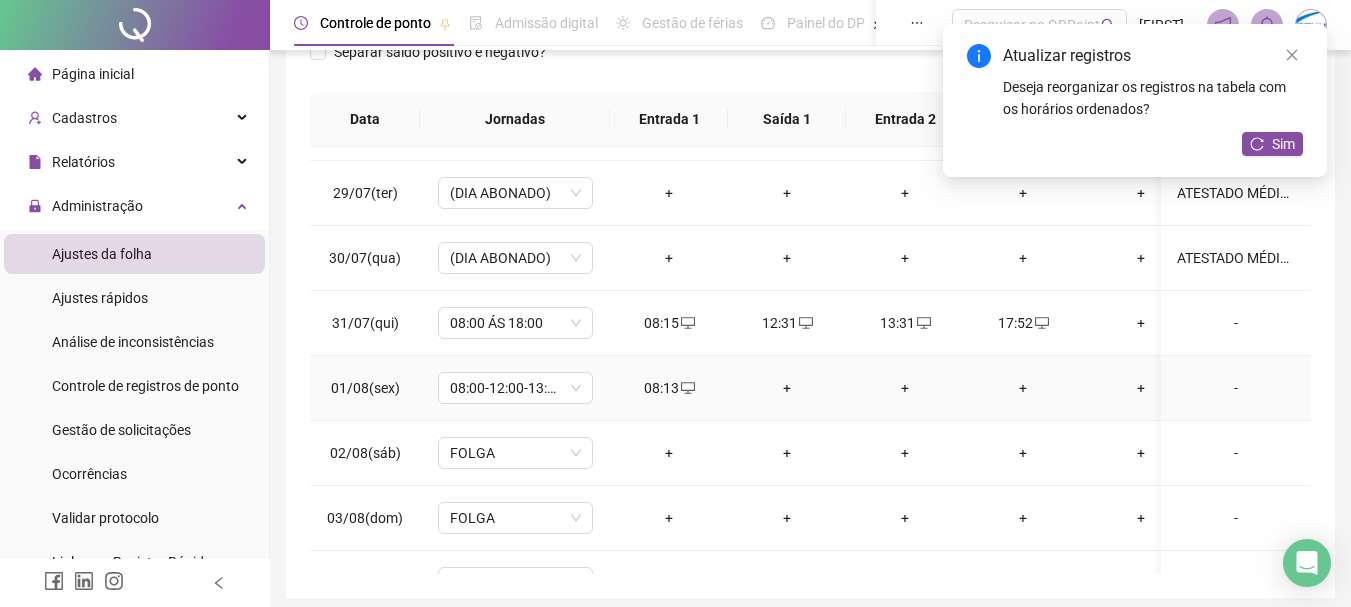 click on "+" at bounding box center (787, 388) 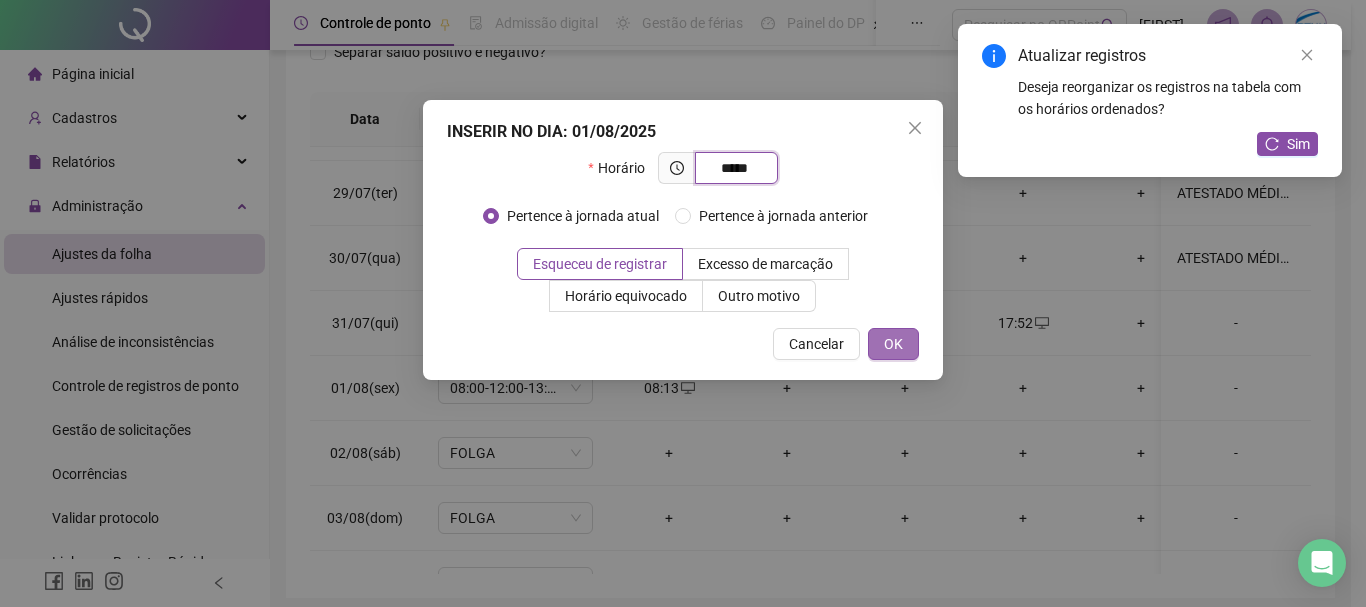 type on "*****" 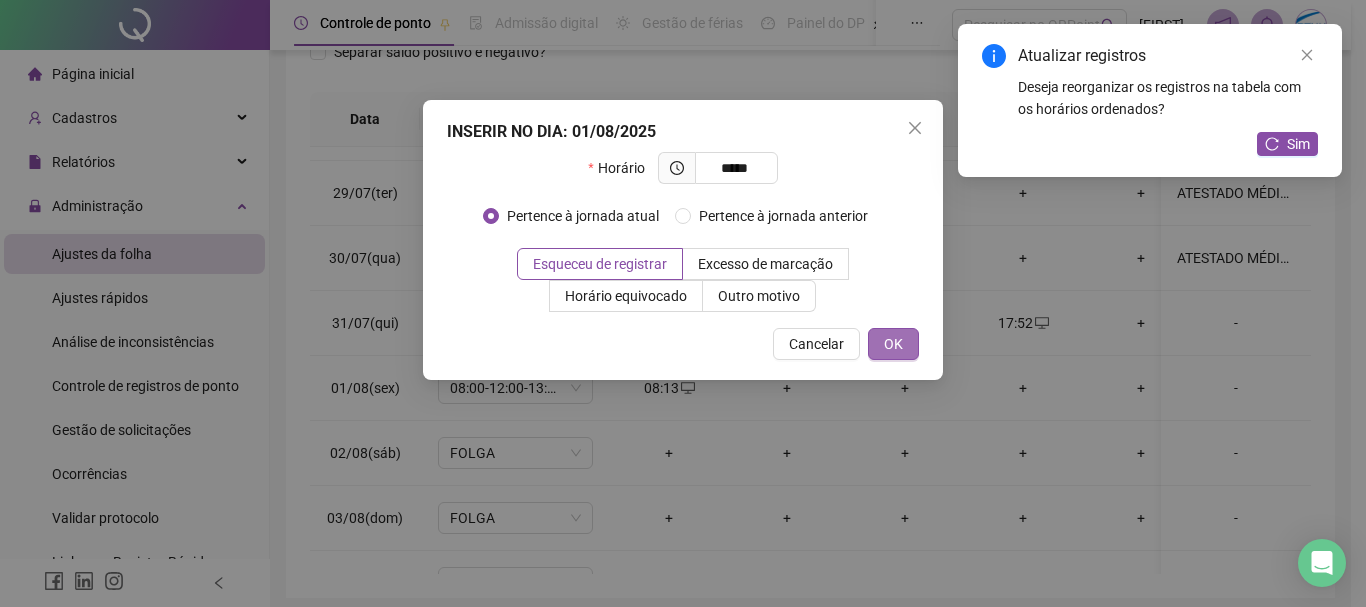 click on "OK" at bounding box center (893, 344) 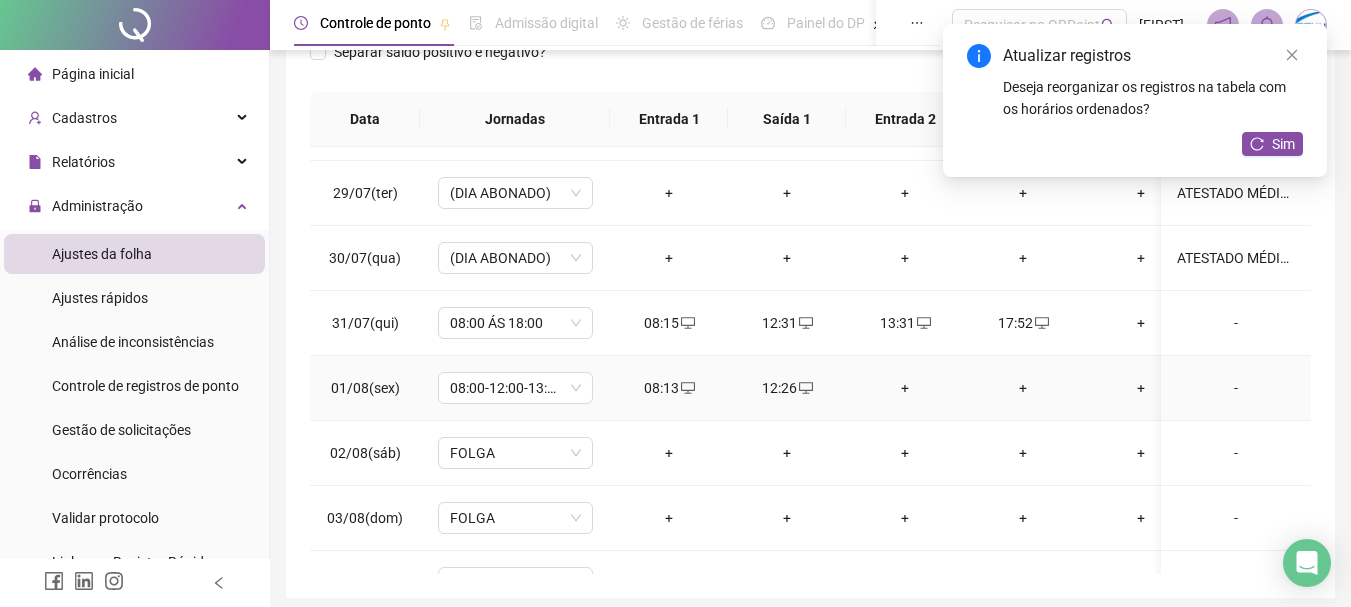 click on "+" at bounding box center [905, 388] 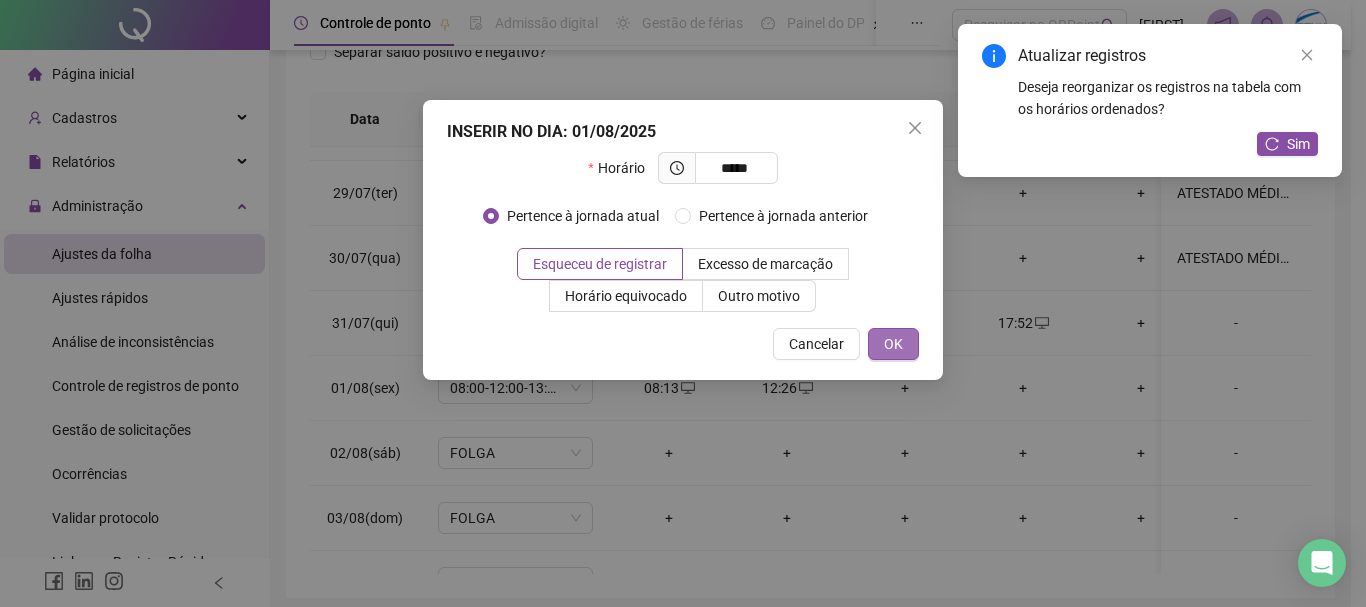 type on "*****" 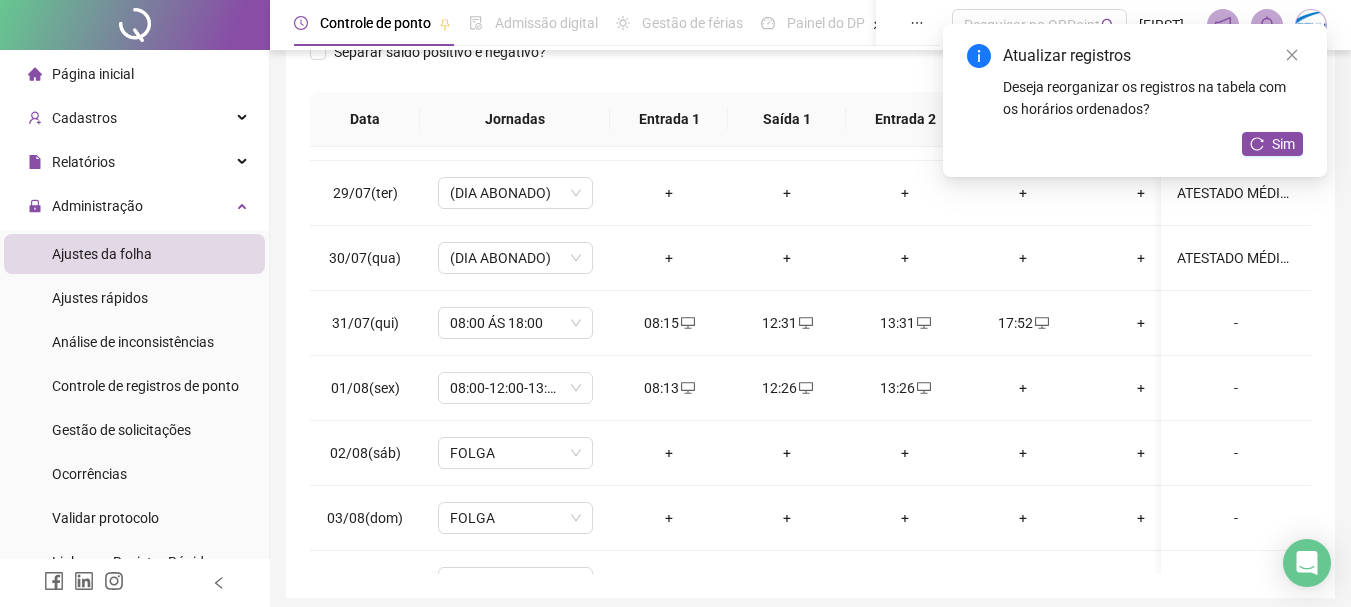 click on "+" at bounding box center [1023, 388] 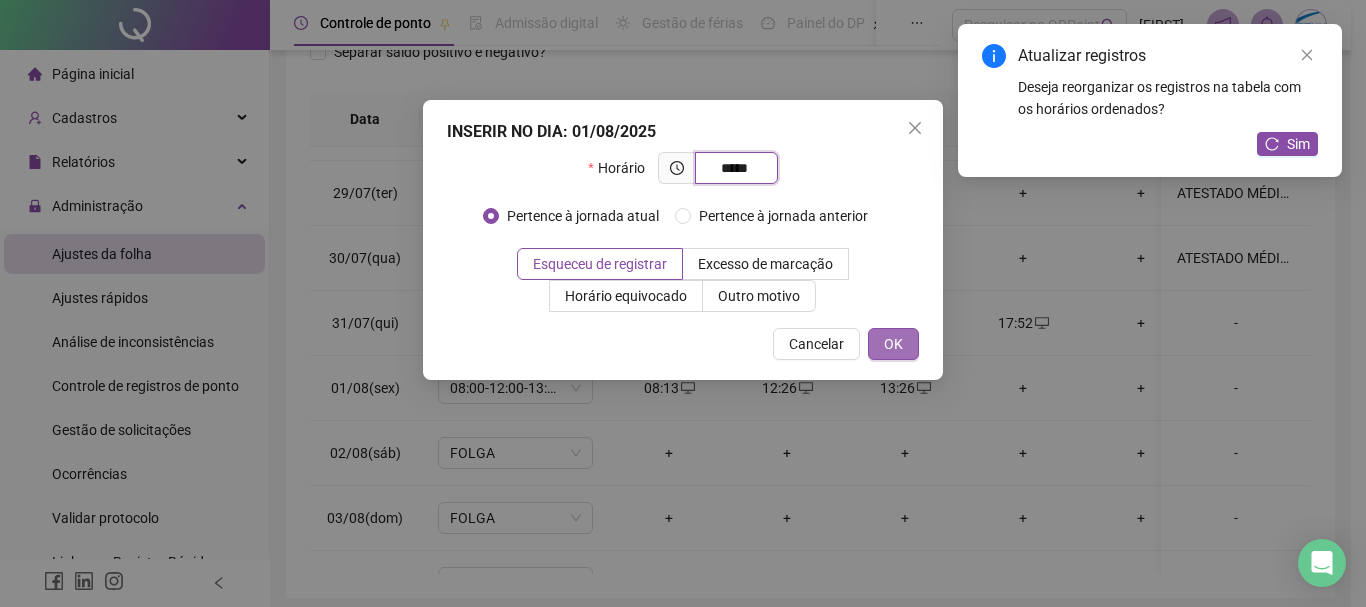 type on "*****" 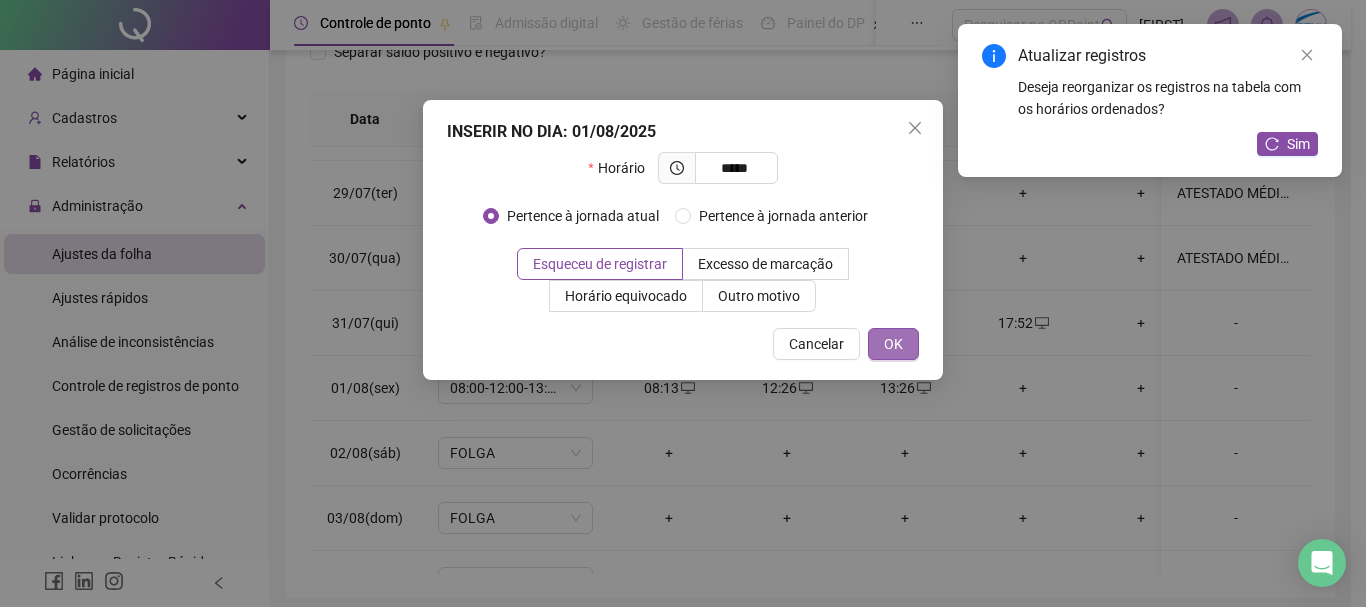 click on "OK" at bounding box center [893, 344] 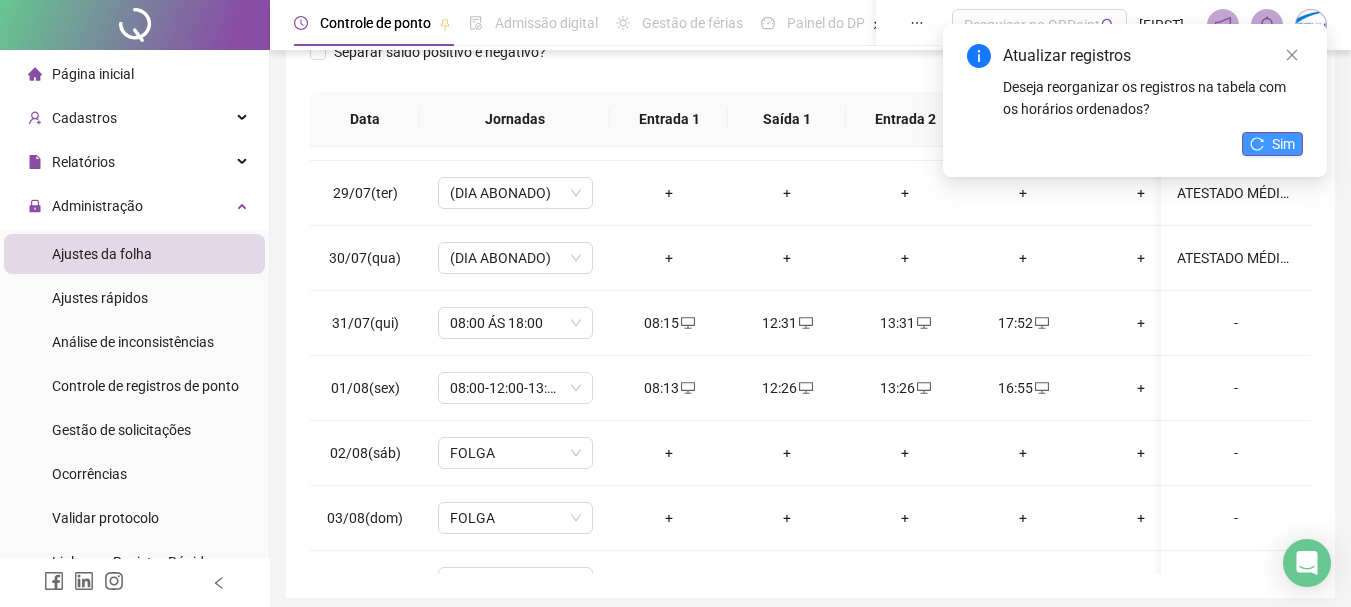 click on "Sim" at bounding box center (1283, 144) 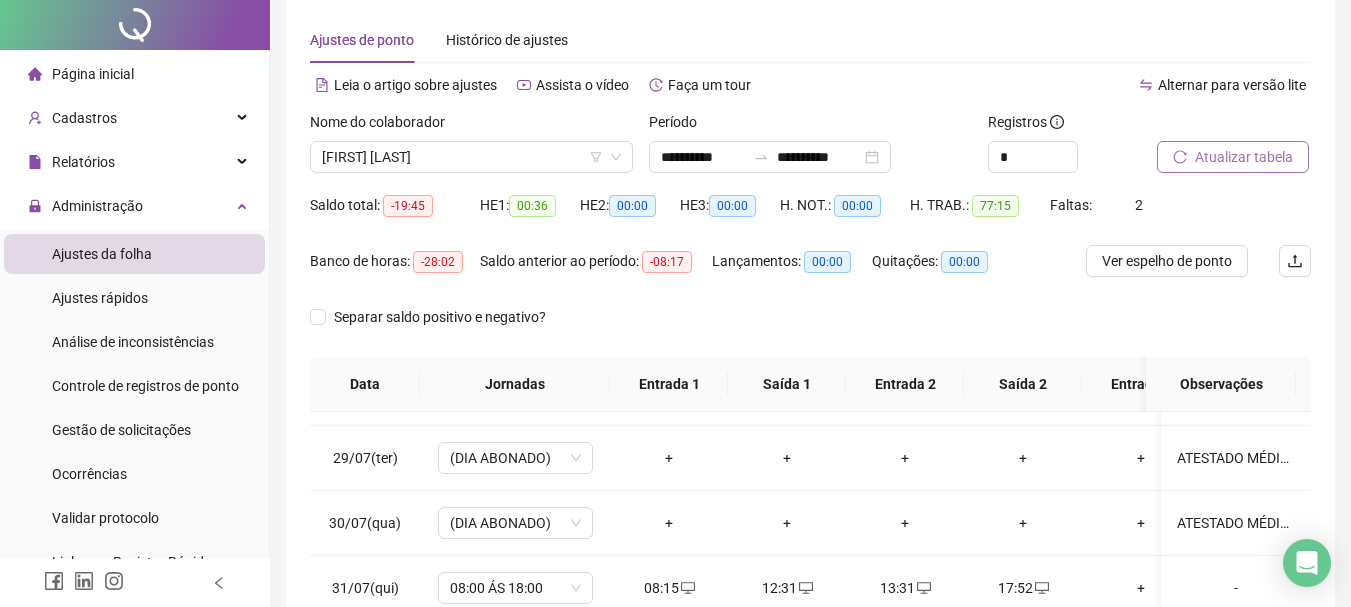scroll, scrollTop: 0, scrollLeft: 0, axis: both 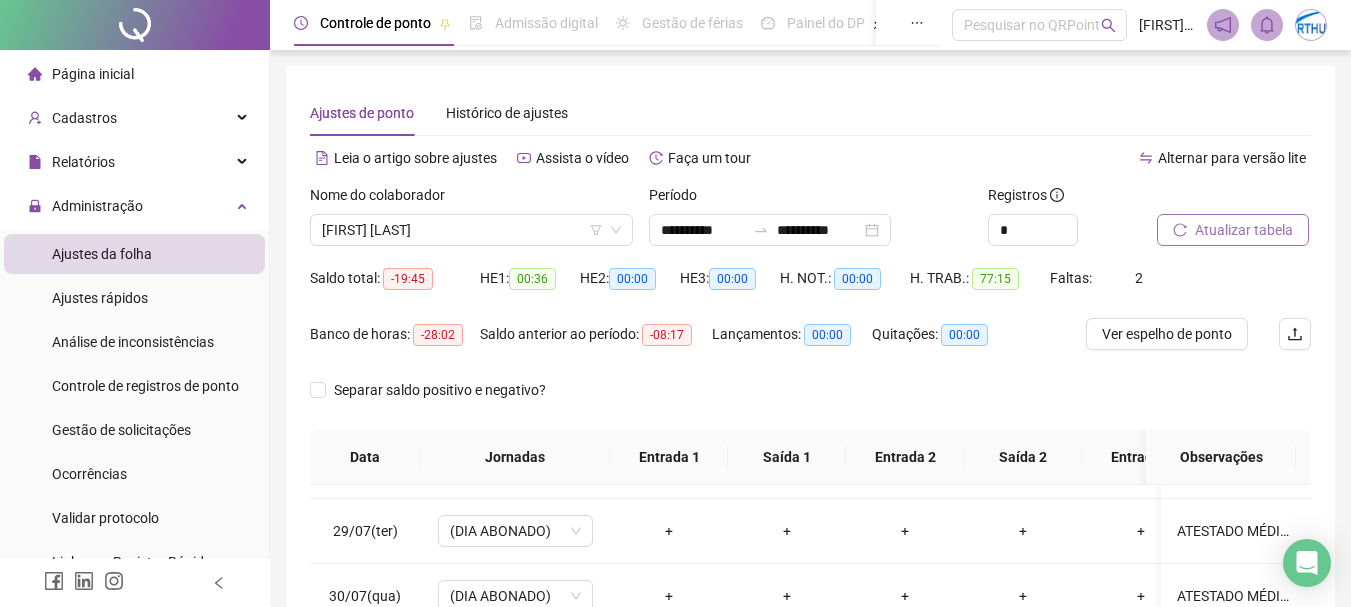 click on "Atualizar tabela" at bounding box center [1244, 230] 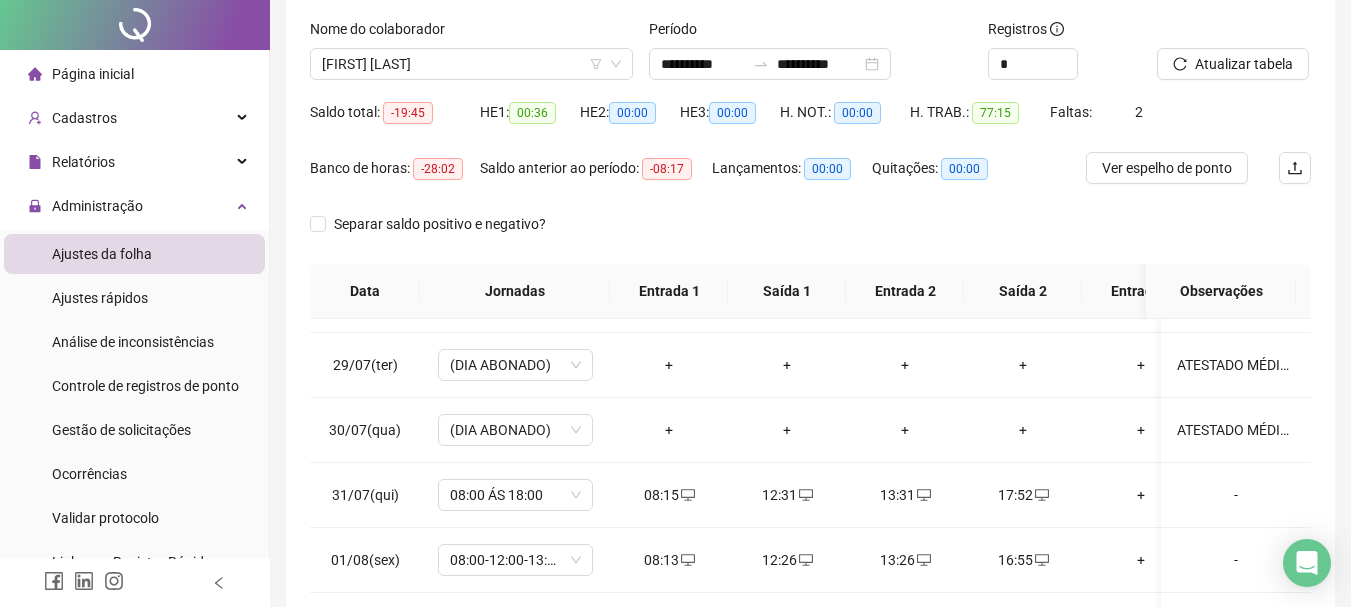 scroll, scrollTop: 0, scrollLeft: 0, axis: both 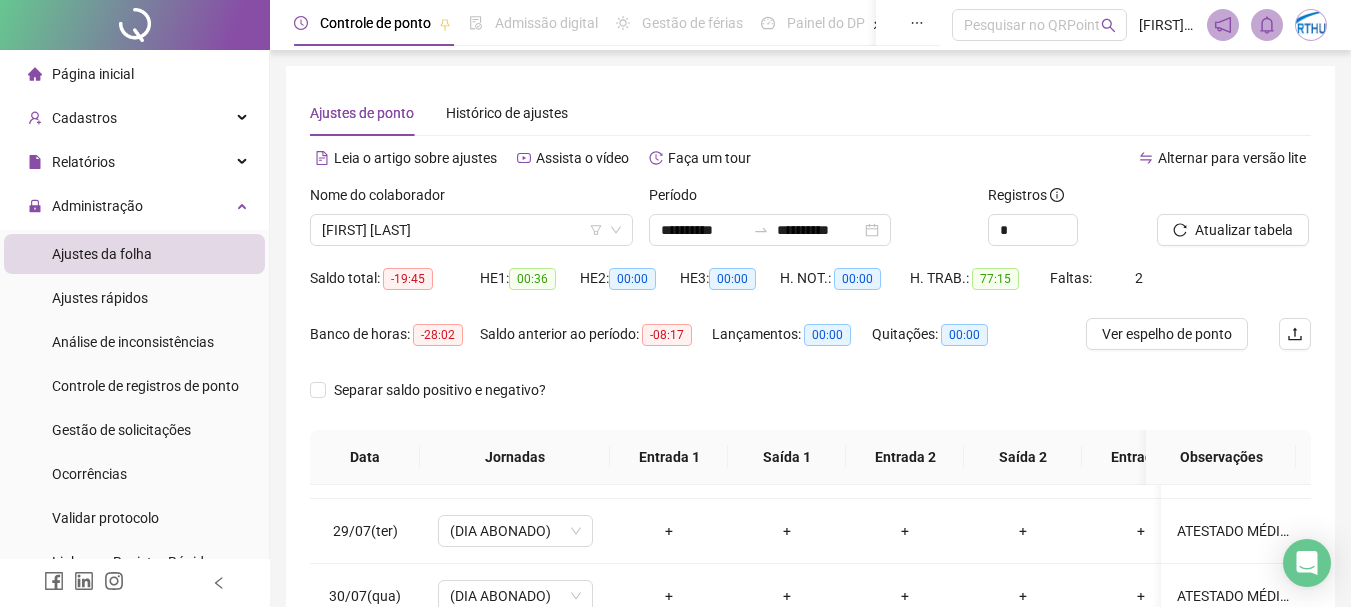 click on "Nome do colaborador" at bounding box center [471, 199] 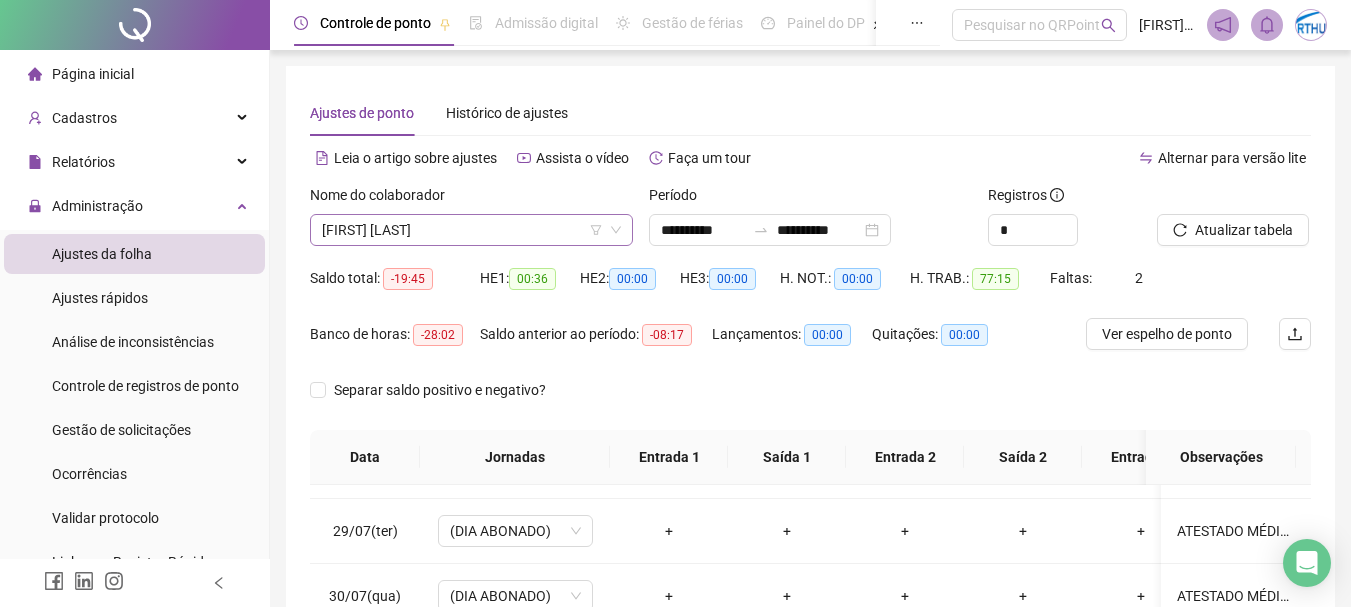 click on "[FIRST] [LAST]" at bounding box center (471, 230) 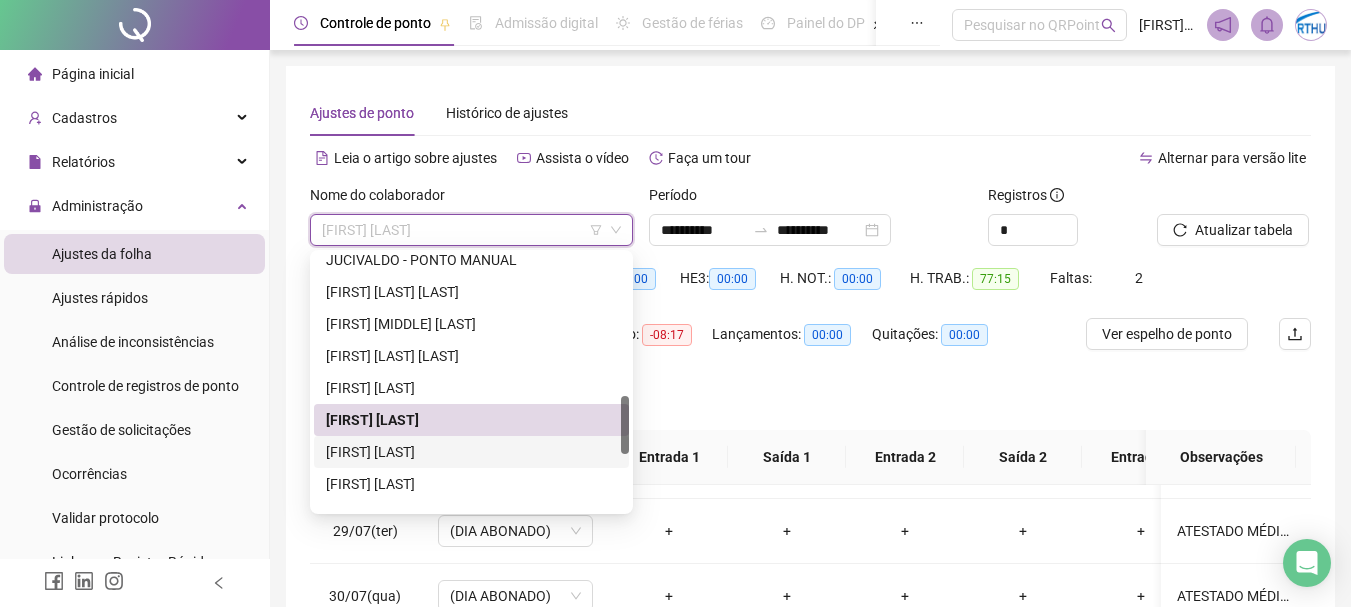 click on "[FIRST] [LAST]" at bounding box center (471, 452) 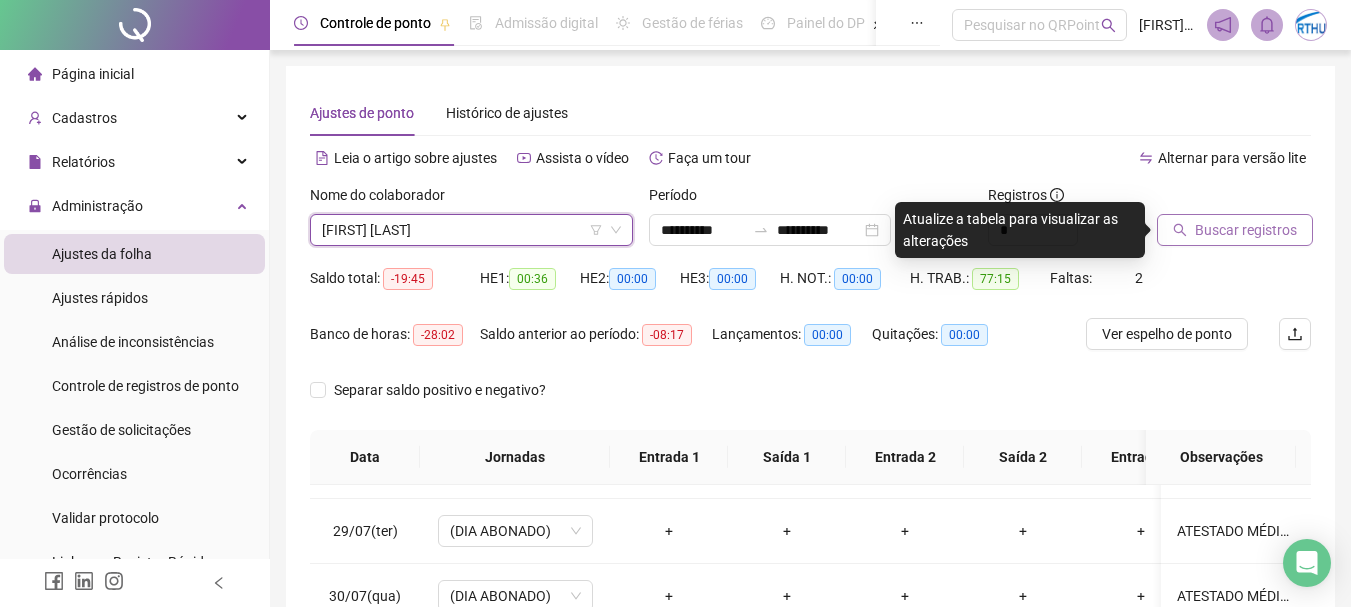 click on "Buscar registros" at bounding box center (1246, 230) 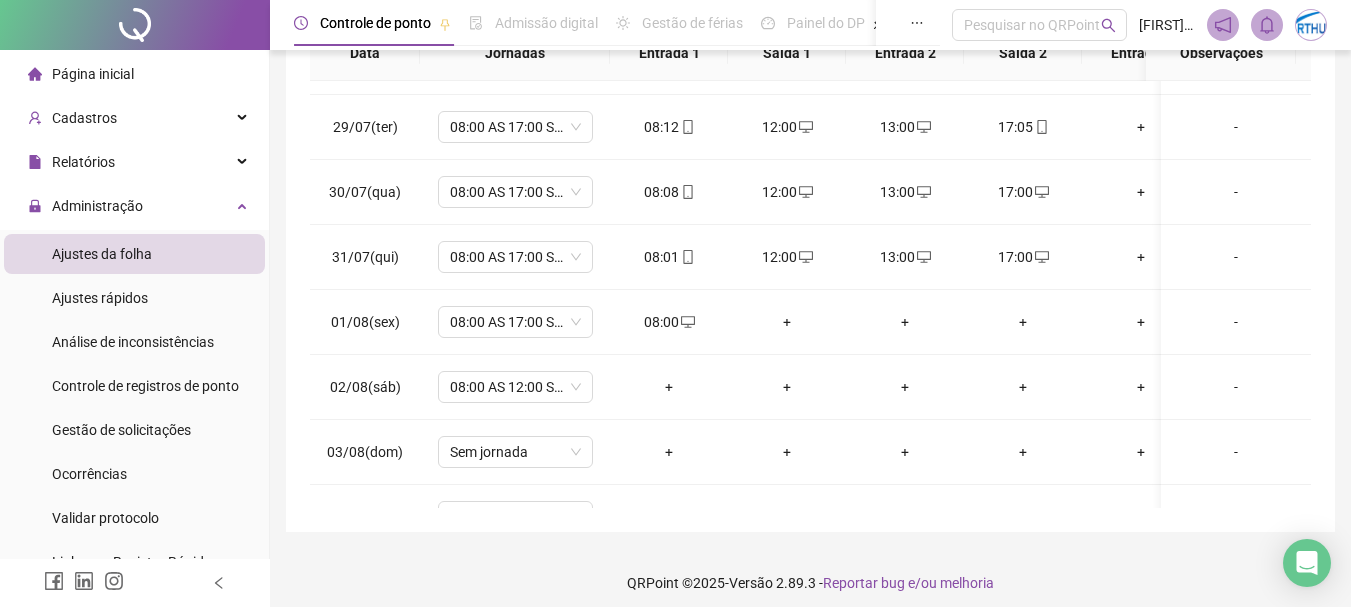 scroll, scrollTop: 415, scrollLeft: 0, axis: vertical 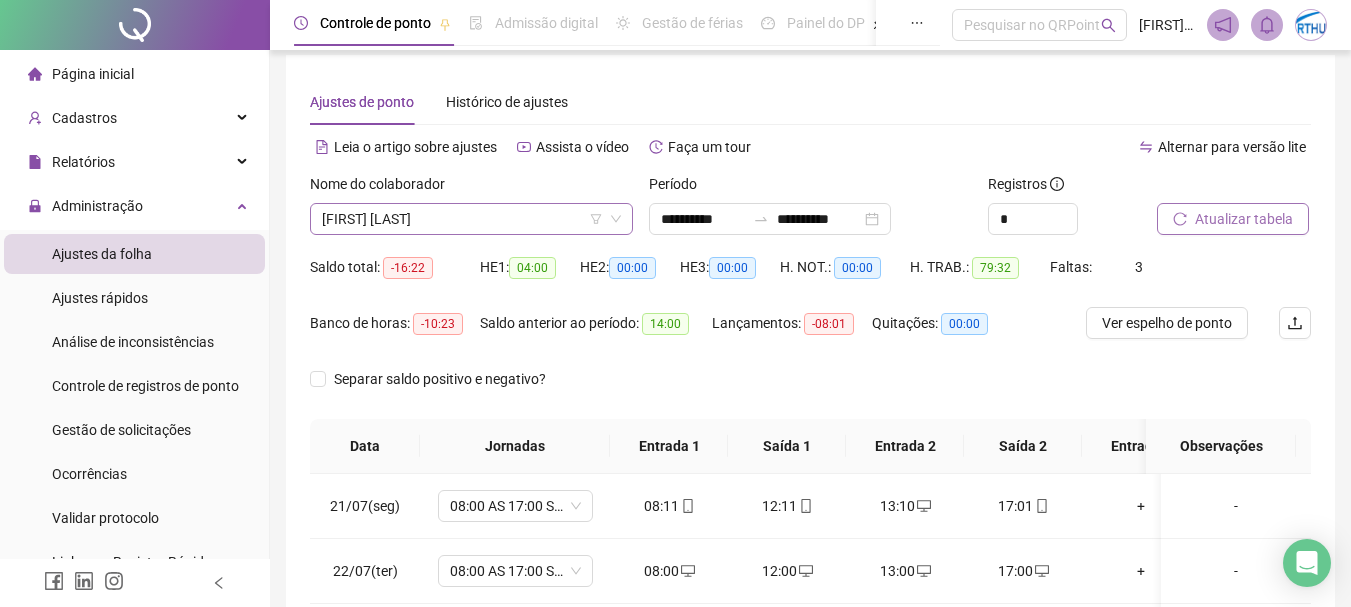 click on "[FIRST] [LAST]" at bounding box center (471, 219) 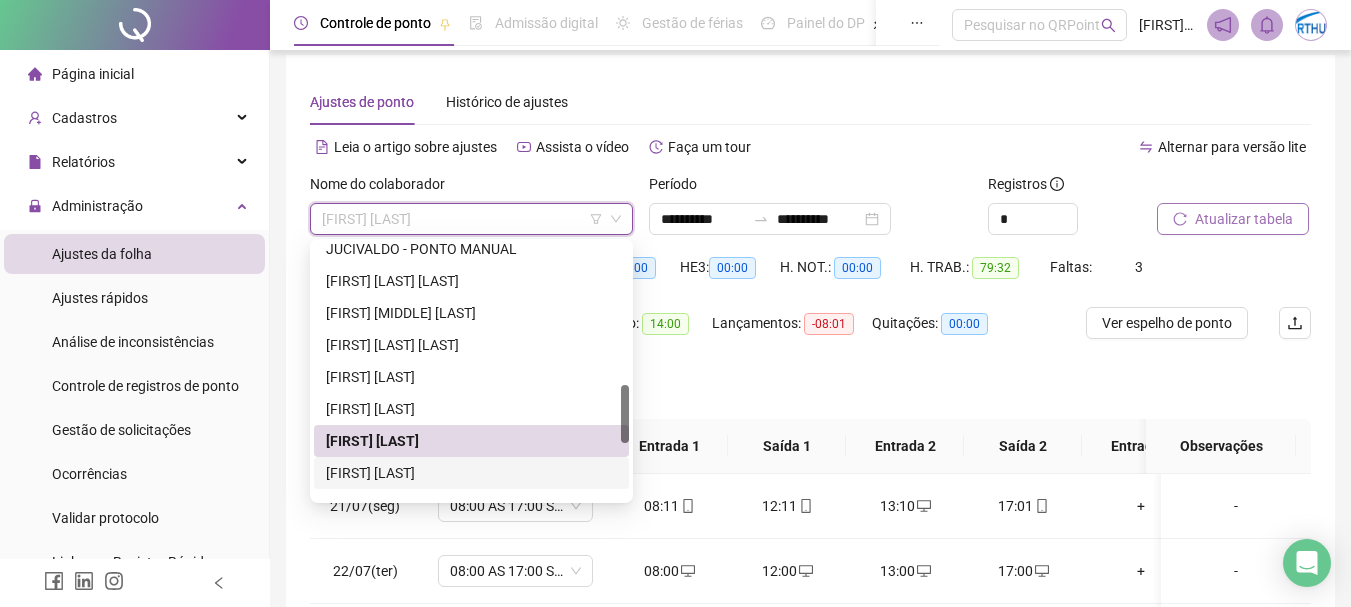 click on "[FIRST] [LAST]" at bounding box center [471, 473] 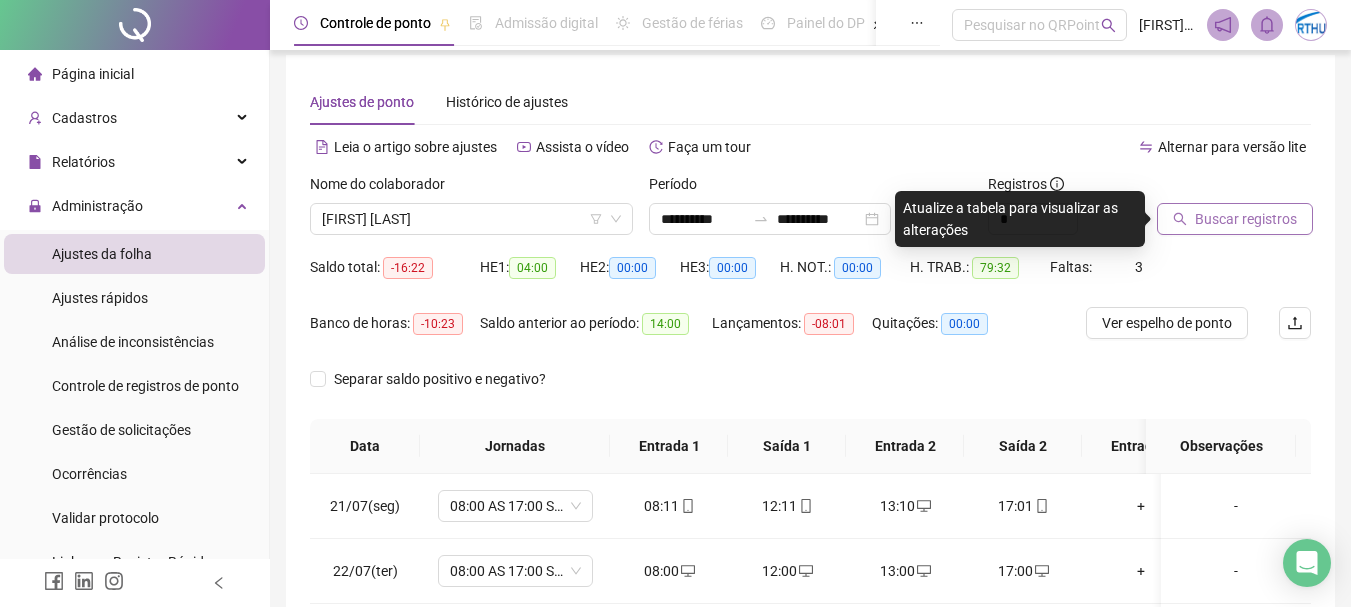click on "Buscar registros" at bounding box center (1246, 219) 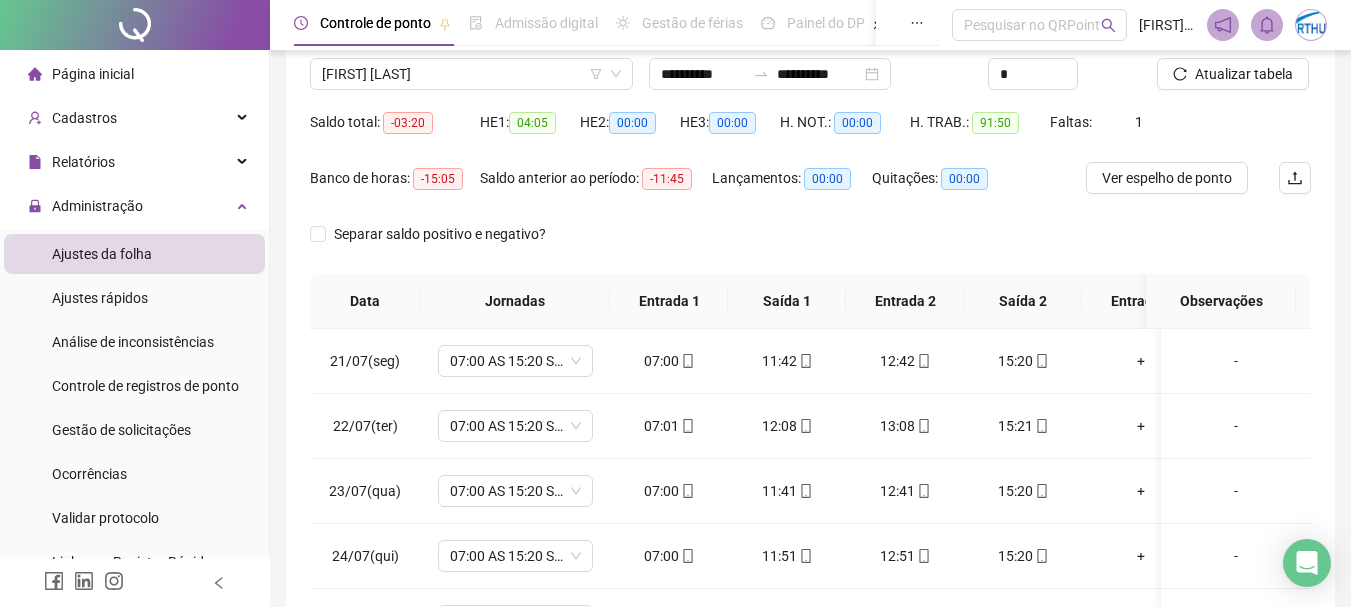scroll, scrollTop: 352, scrollLeft: 0, axis: vertical 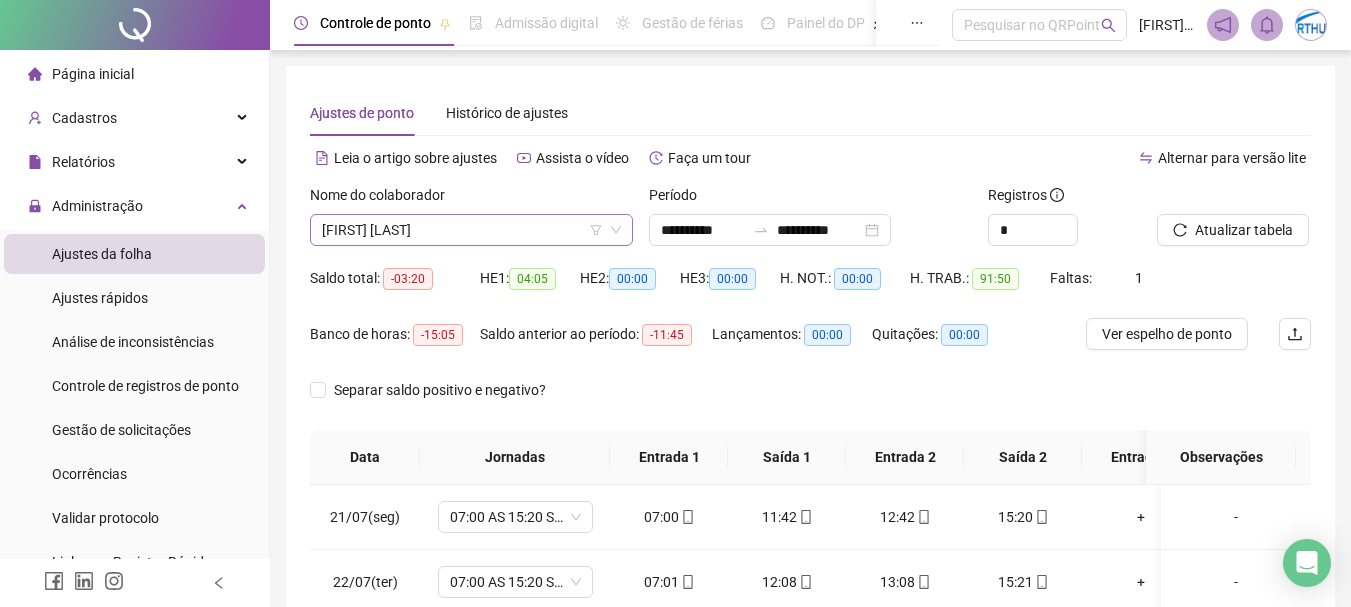 drag, startPoint x: 322, startPoint y: 224, endPoint x: 338, endPoint y: 227, distance: 16.27882 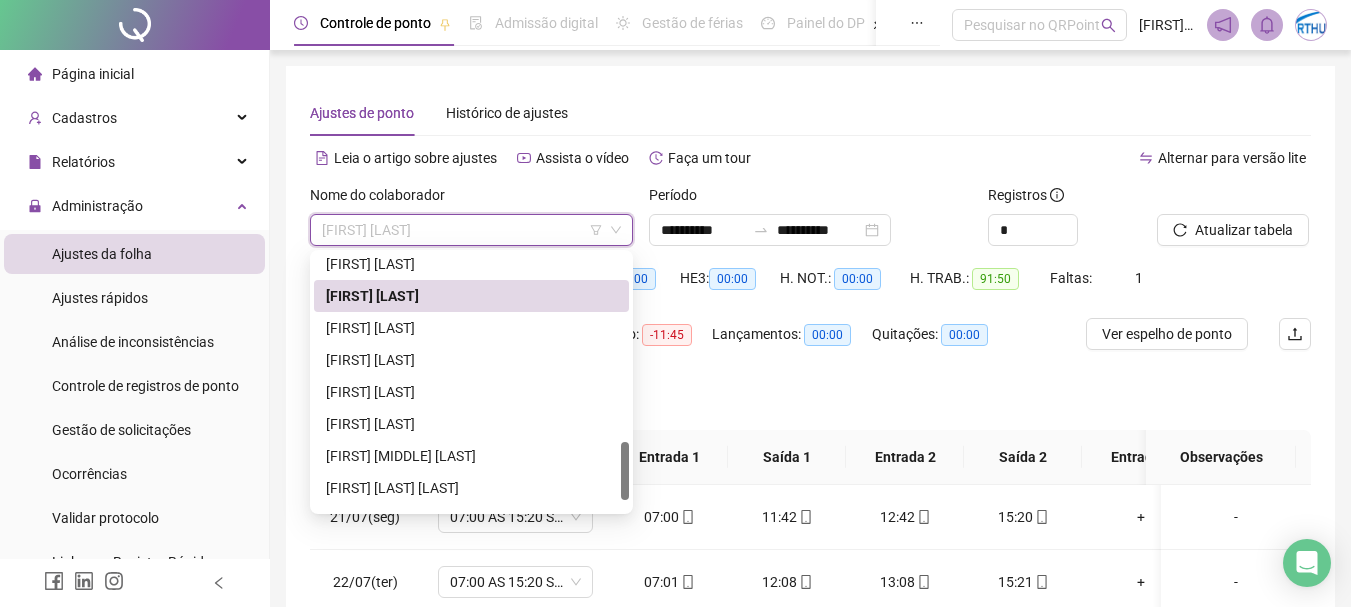 drag, startPoint x: 623, startPoint y: 417, endPoint x: 624, endPoint y: 464, distance: 47.010635 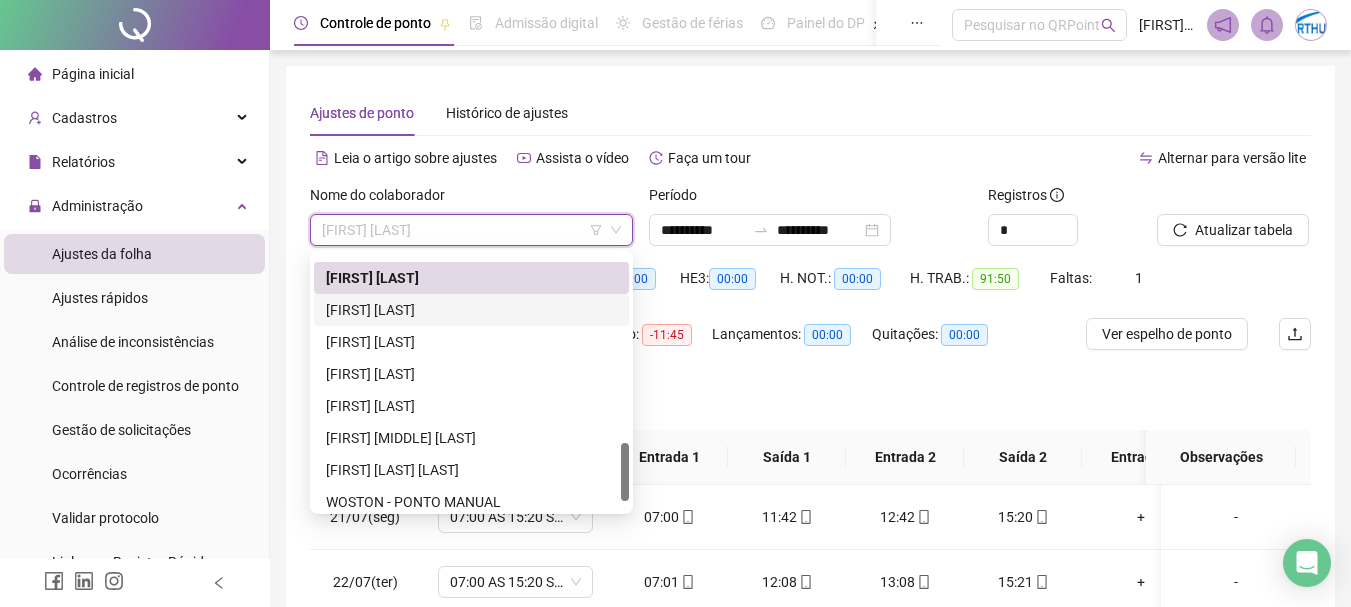 click on "[FIRST] [LAST]" at bounding box center (471, 310) 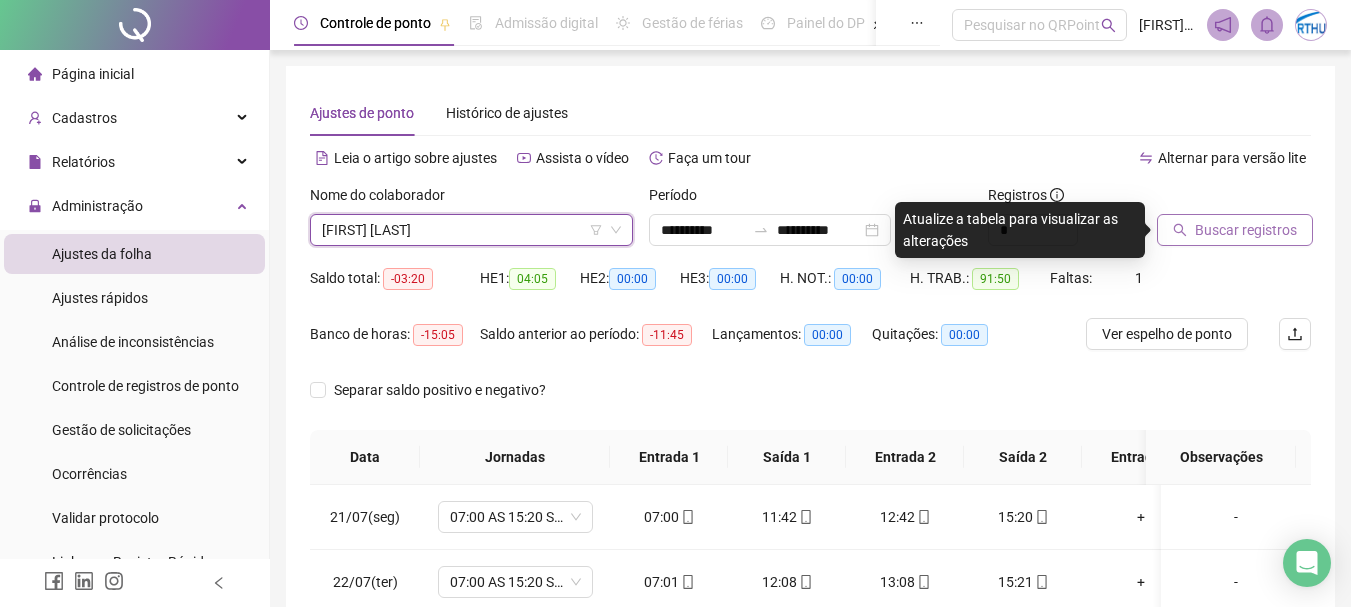 click on "Buscar registros" at bounding box center [1235, 230] 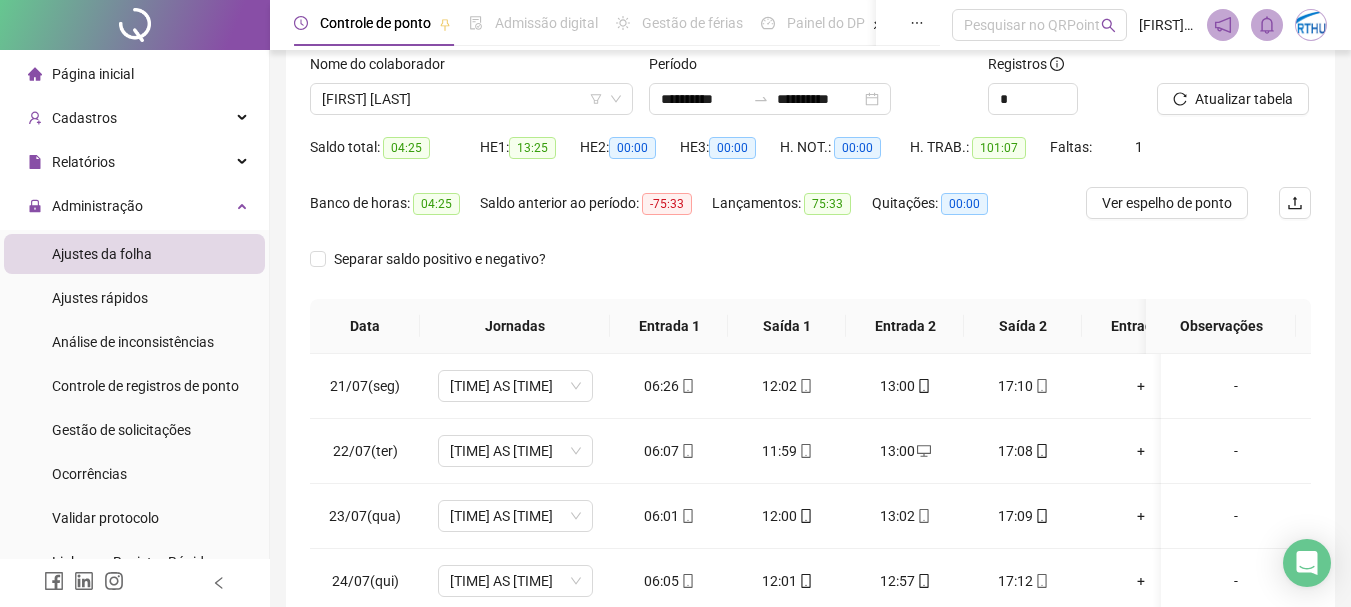 scroll, scrollTop: 415, scrollLeft: 0, axis: vertical 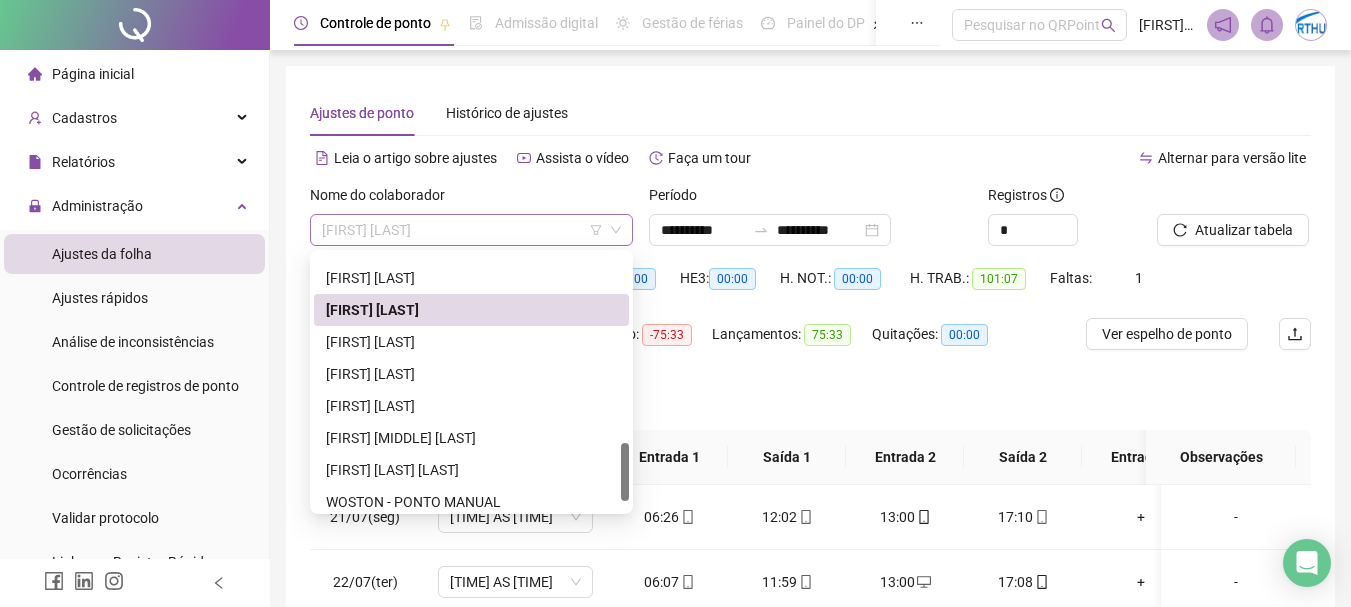 click on "[FIRST] [LAST]" at bounding box center (471, 230) 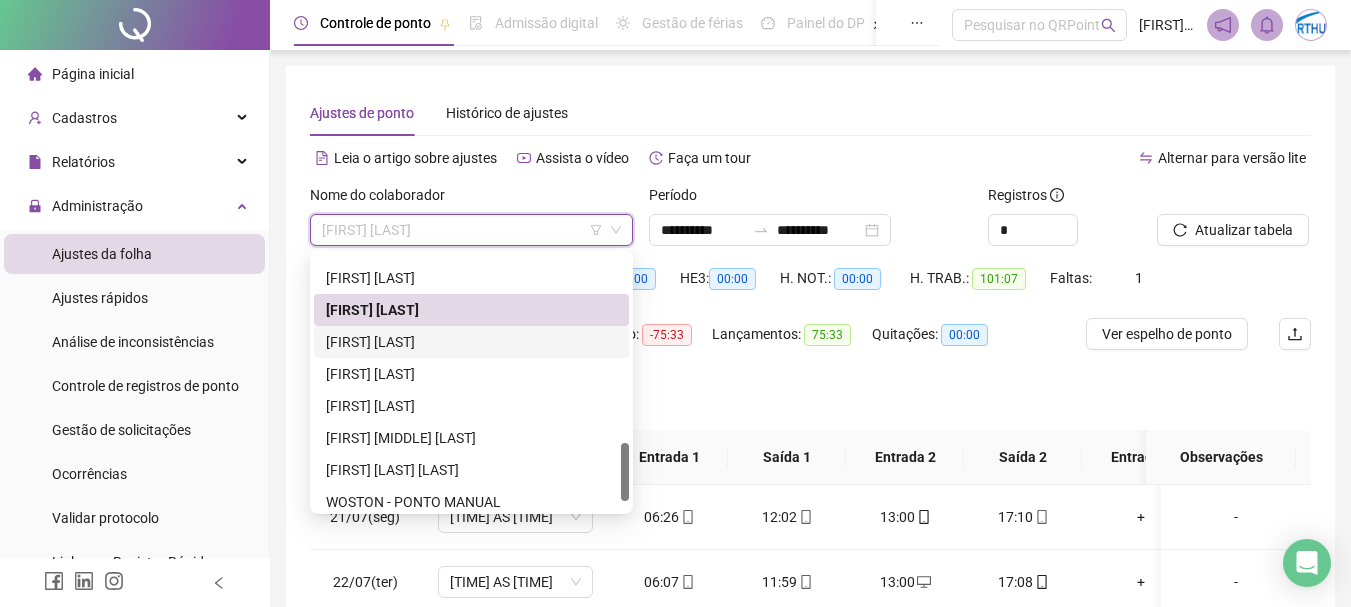click on "[FIRST] [LAST]" at bounding box center (471, 342) 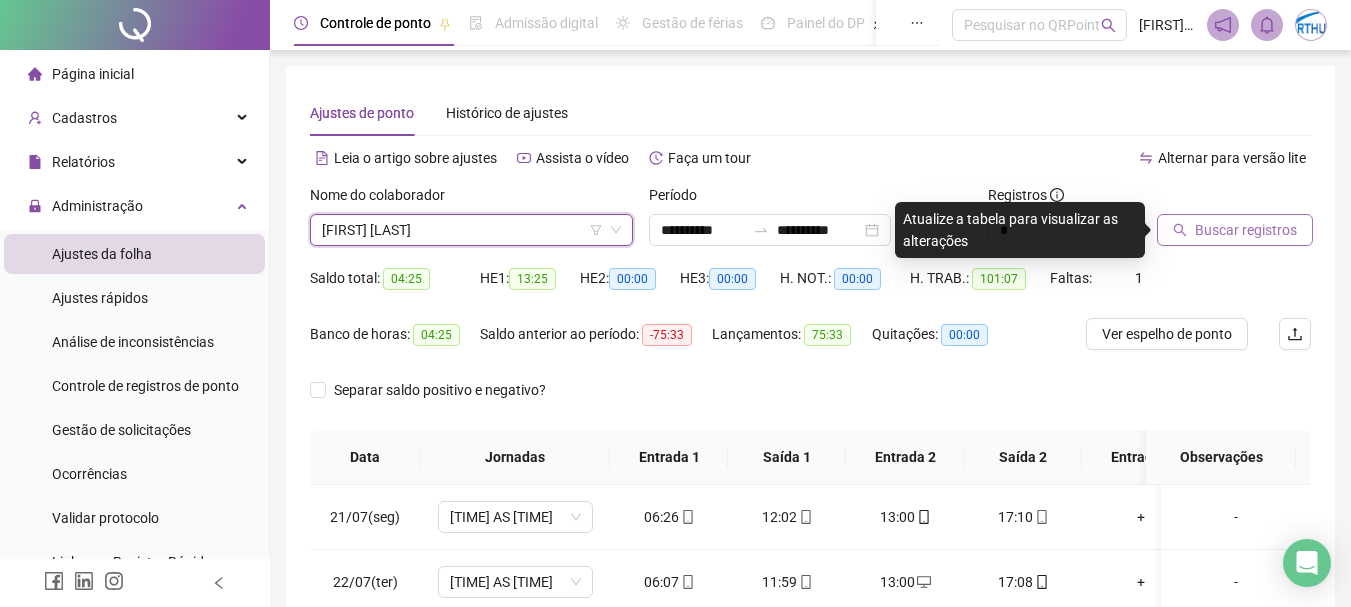 click on "Buscar registros" at bounding box center [1246, 230] 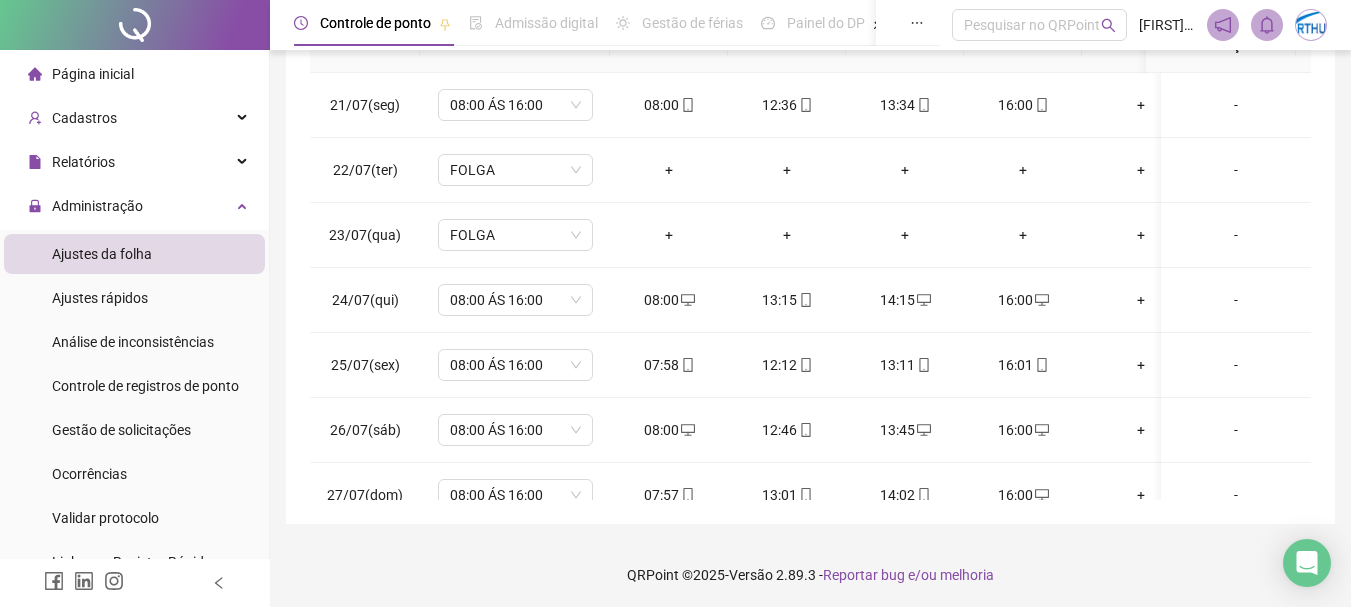 scroll, scrollTop: 415, scrollLeft: 0, axis: vertical 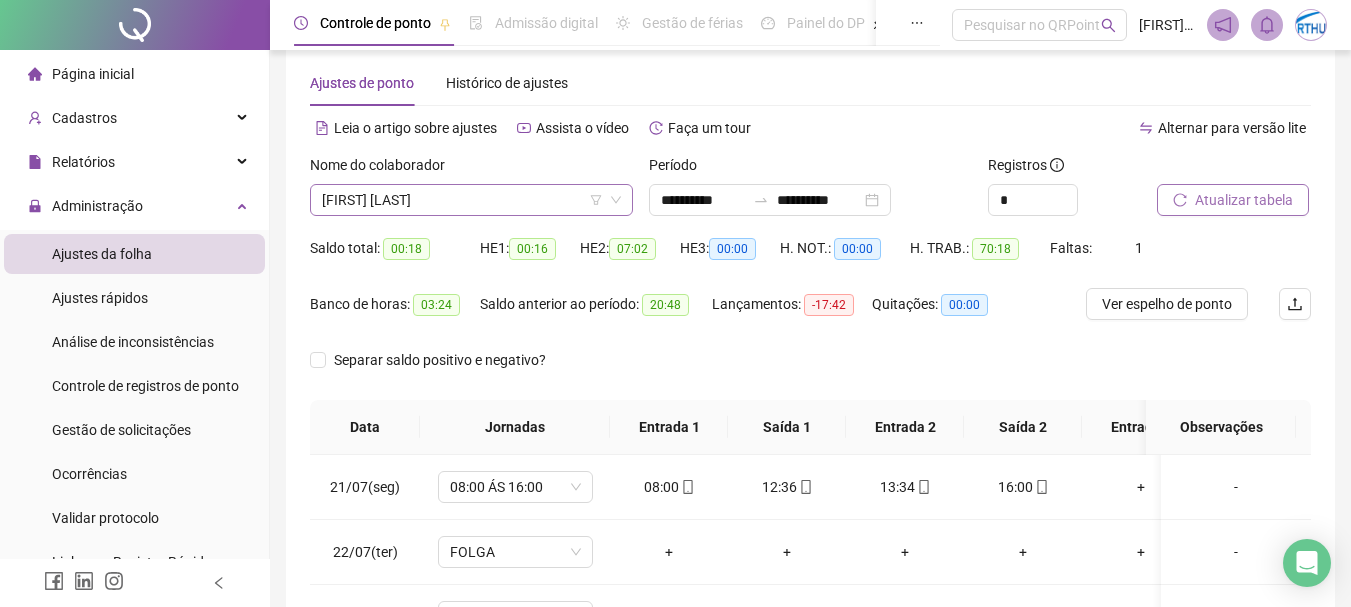 click on "[FIRST] [LAST]" at bounding box center (471, 200) 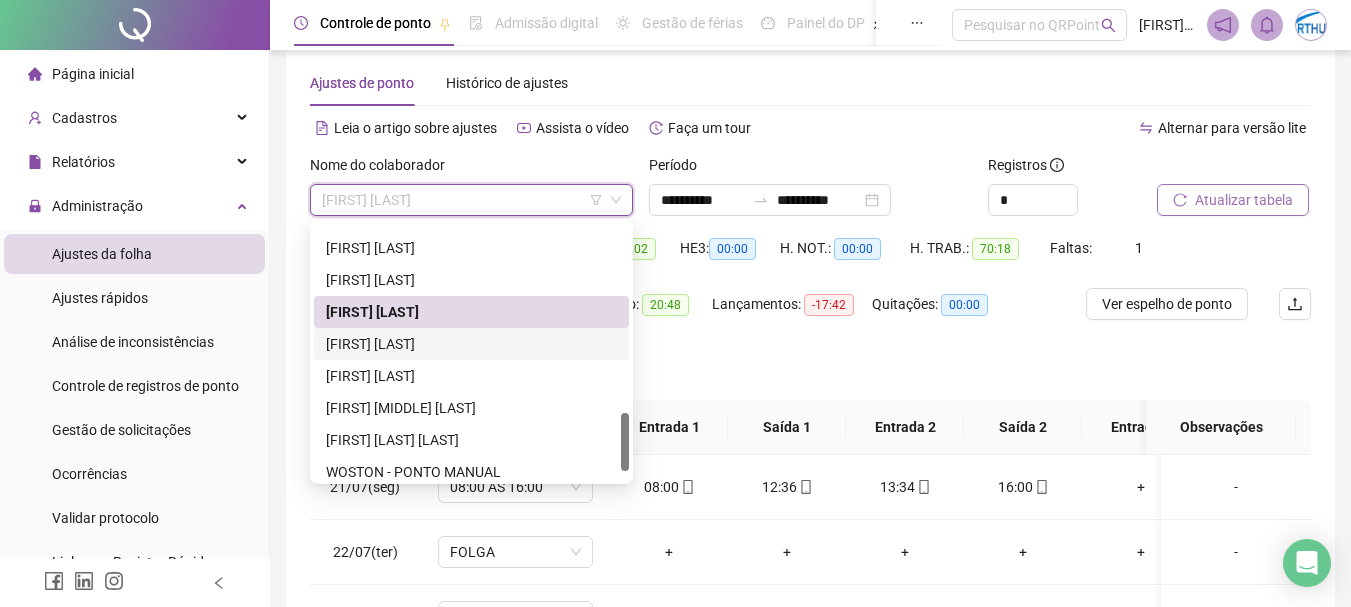 click on "[FIRST] [LAST]" at bounding box center (471, 344) 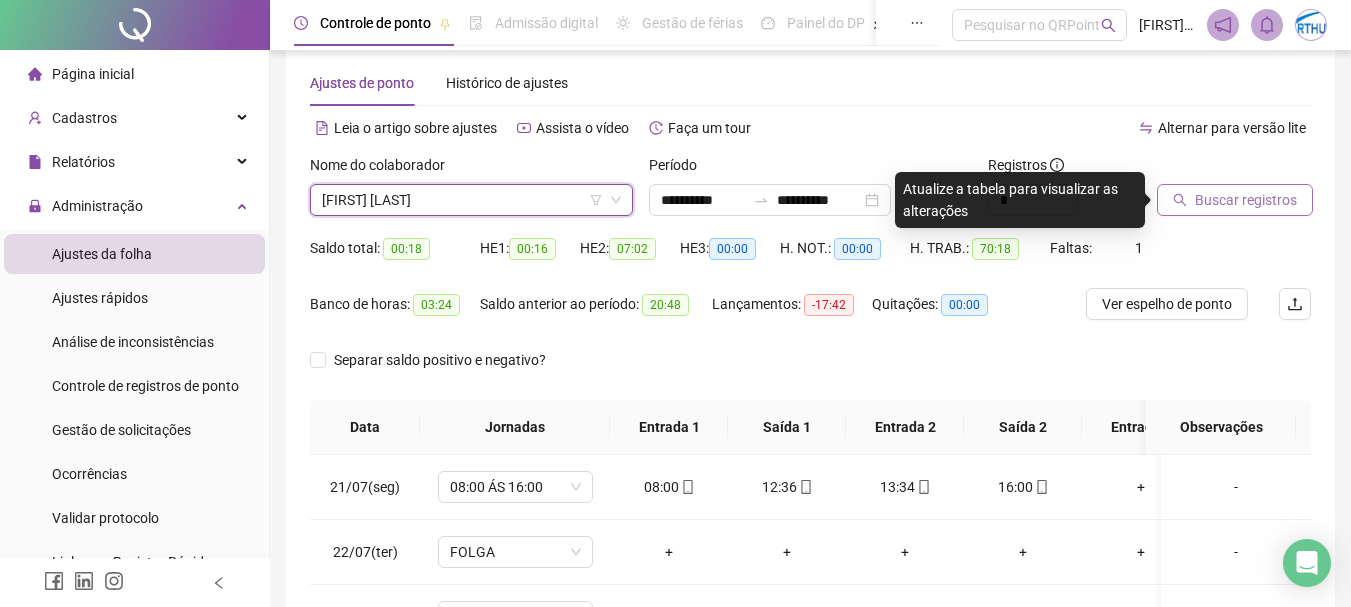 click on "Buscar registros" at bounding box center (1246, 200) 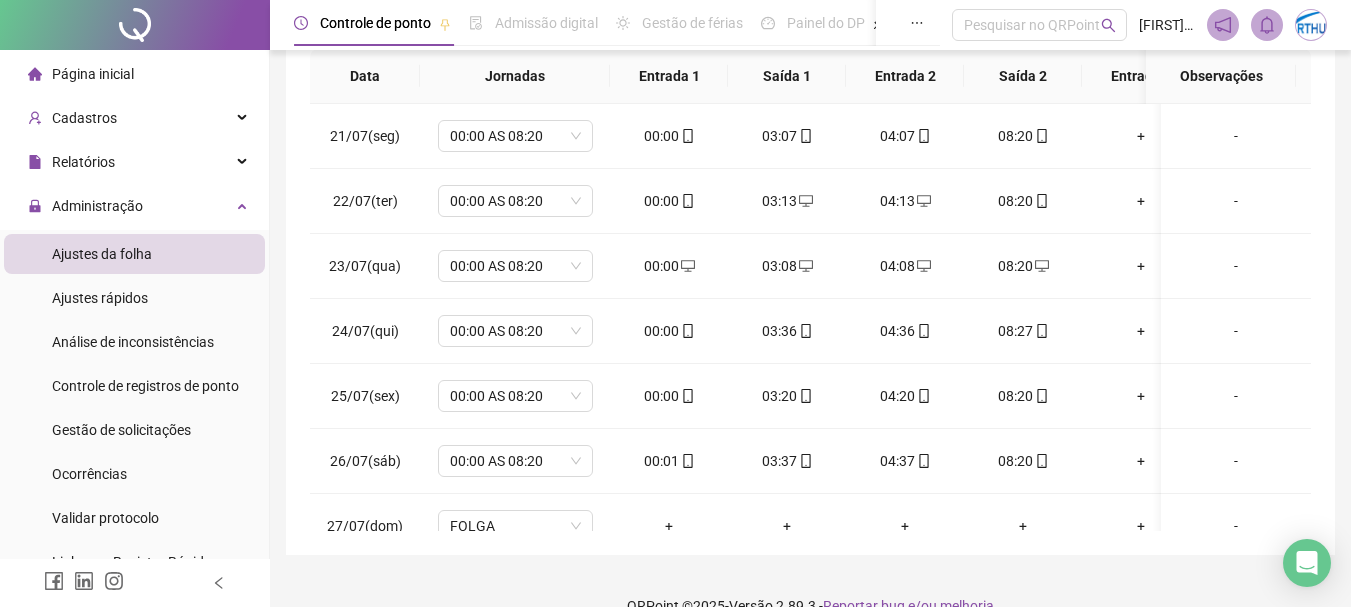 scroll, scrollTop: 415, scrollLeft: 0, axis: vertical 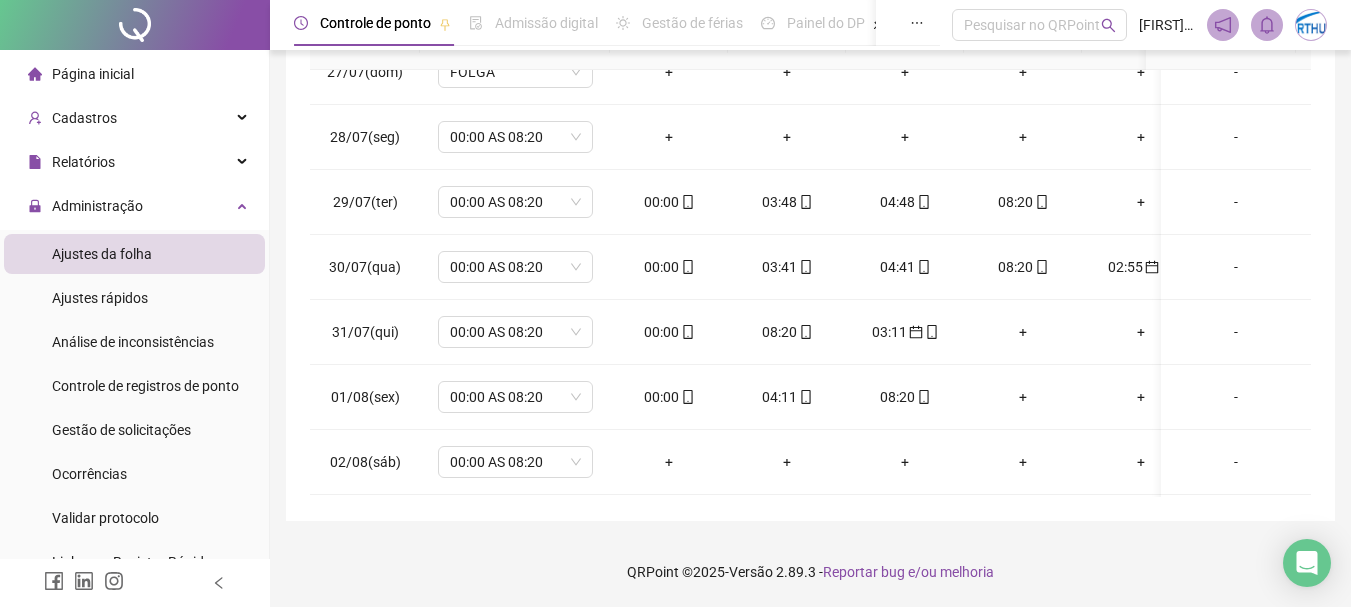 click on "5242843" at bounding box center [810, 86] 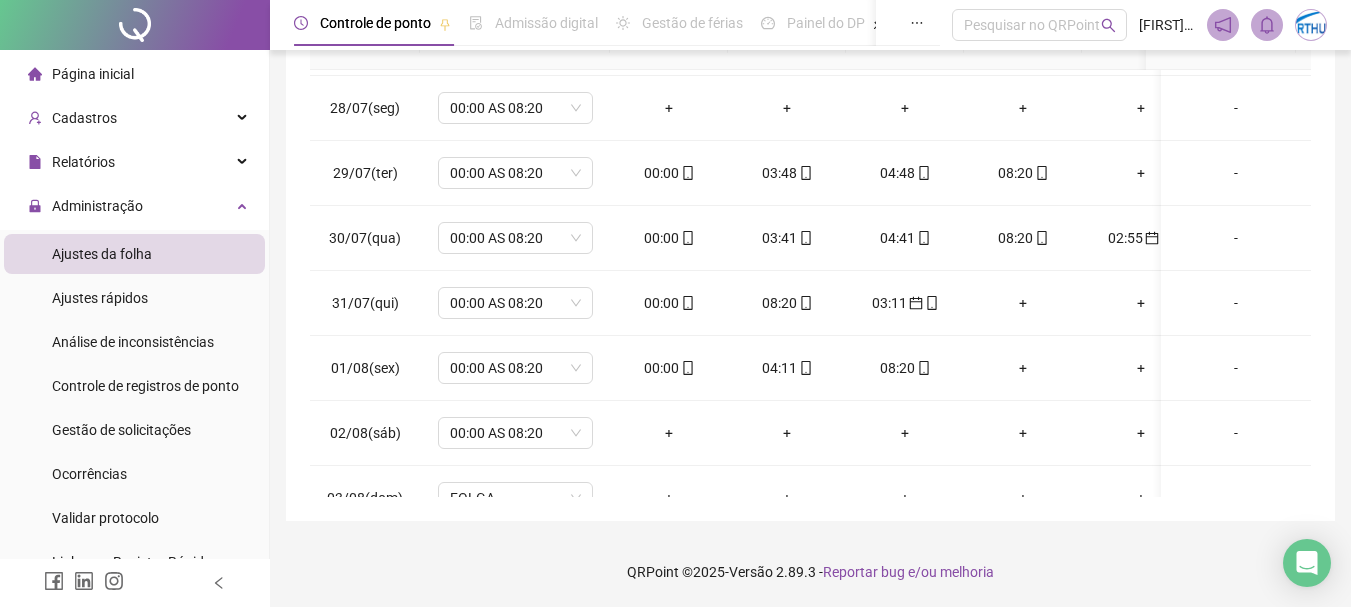 scroll, scrollTop: 472, scrollLeft: 0, axis: vertical 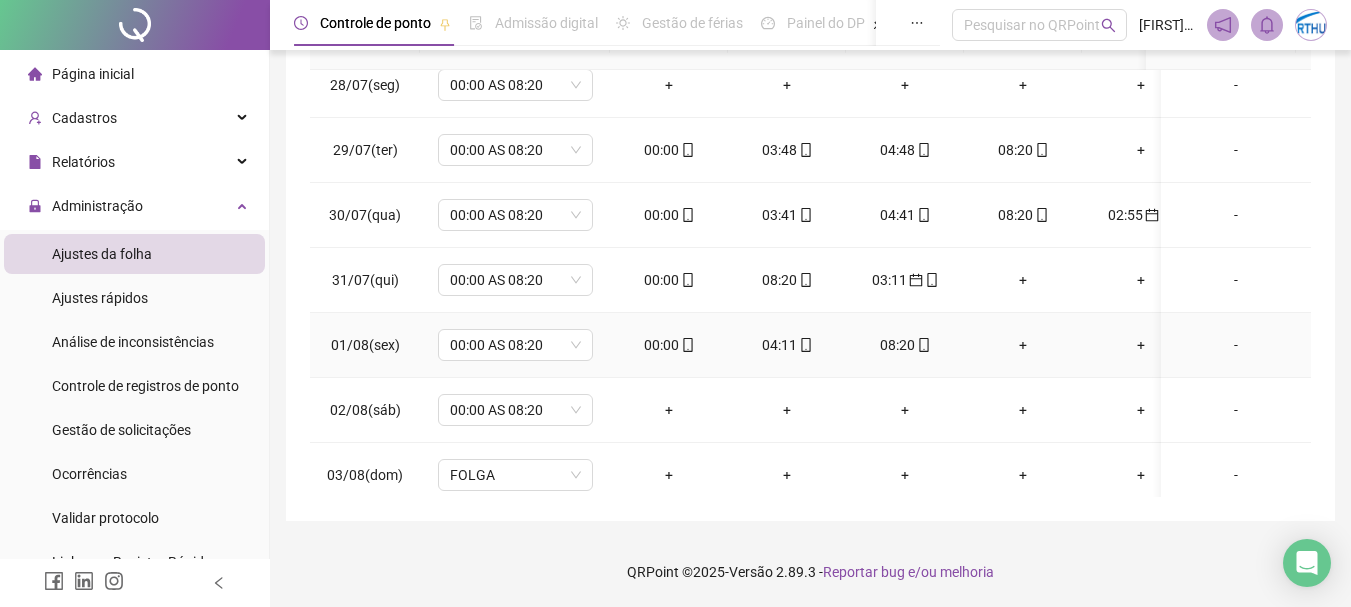 click on "04:11" at bounding box center (787, 345) 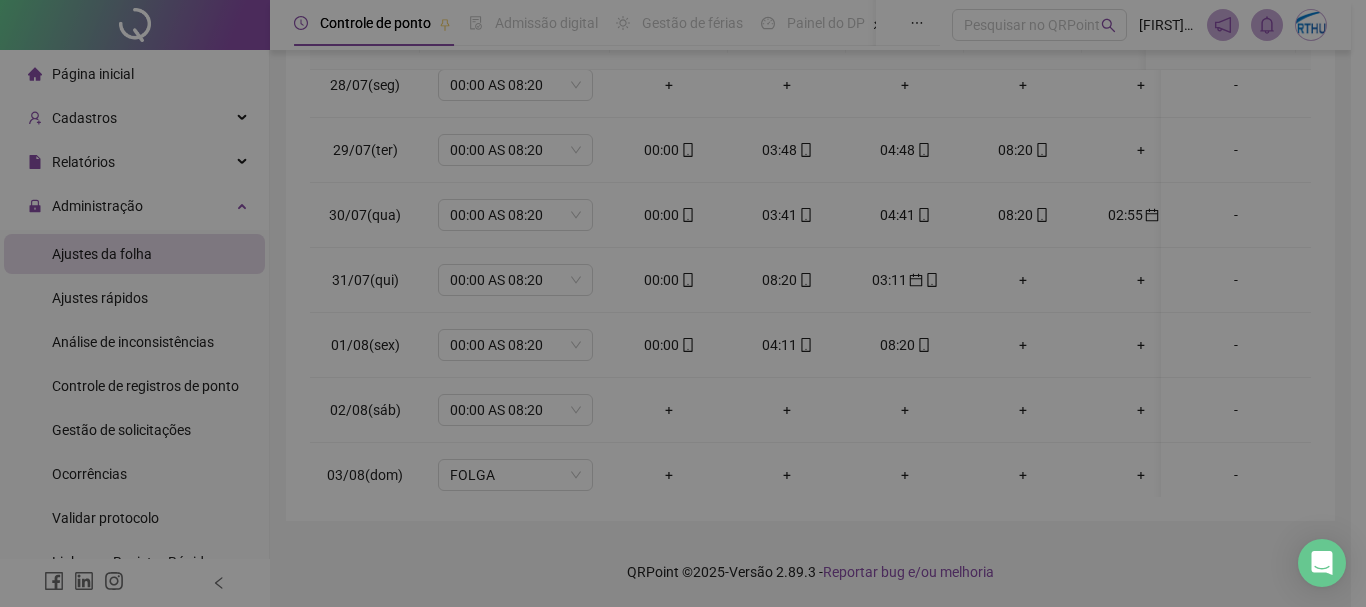 type on "**********" 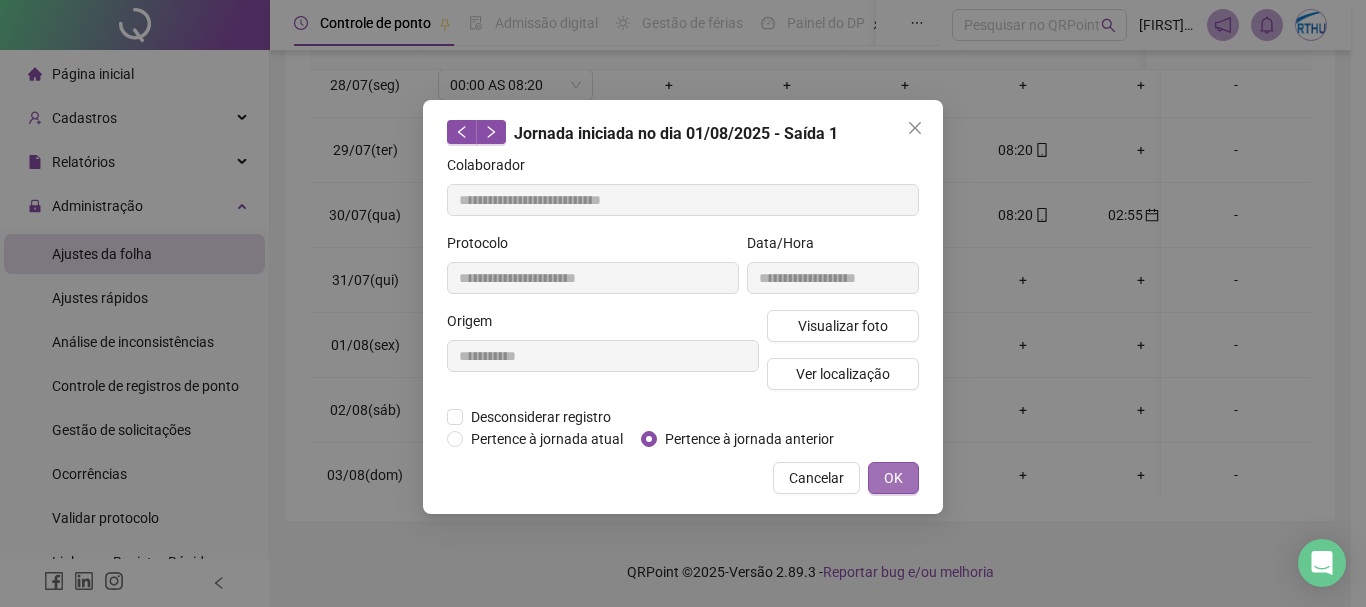 click on "OK" at bounding box center (893, 478) 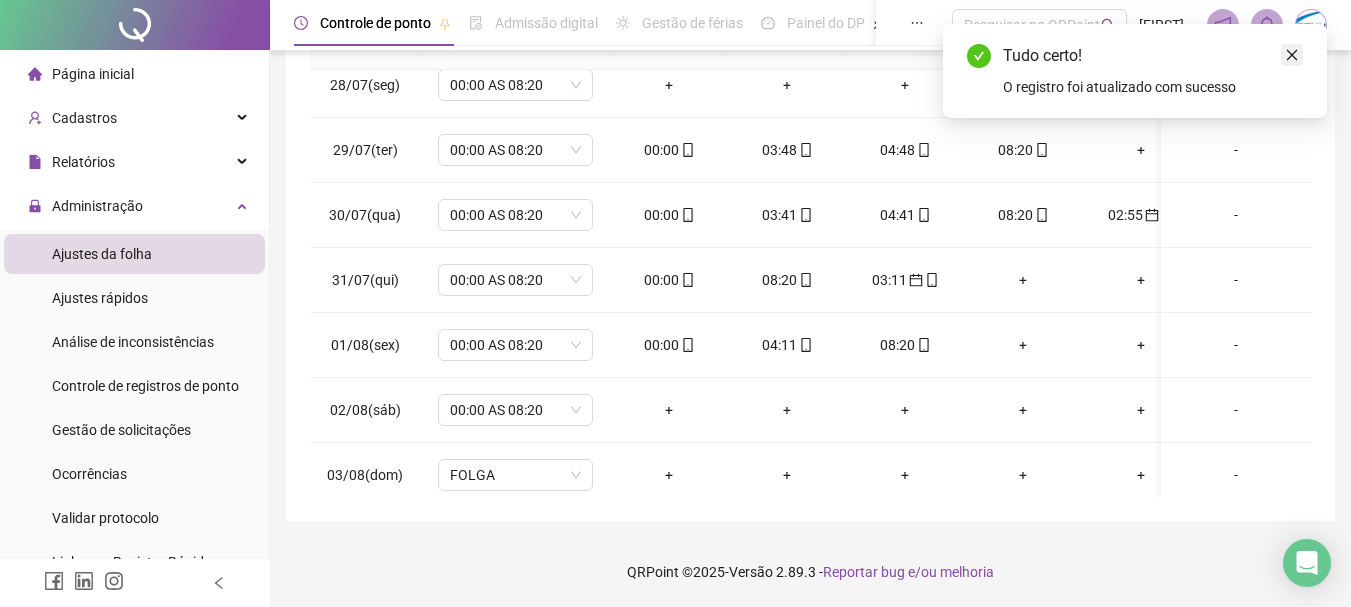 click at bounding box center (1292, 55) 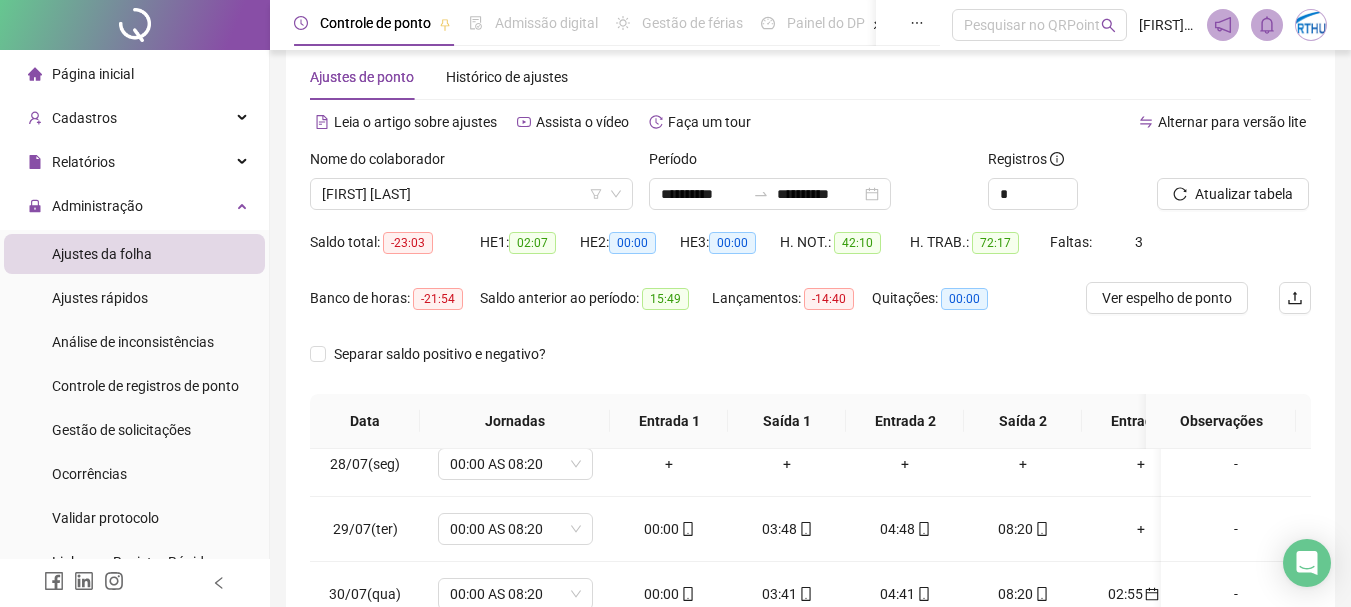 scroll, scrollTop: 32, scrollLeft: 0, axis: vertical 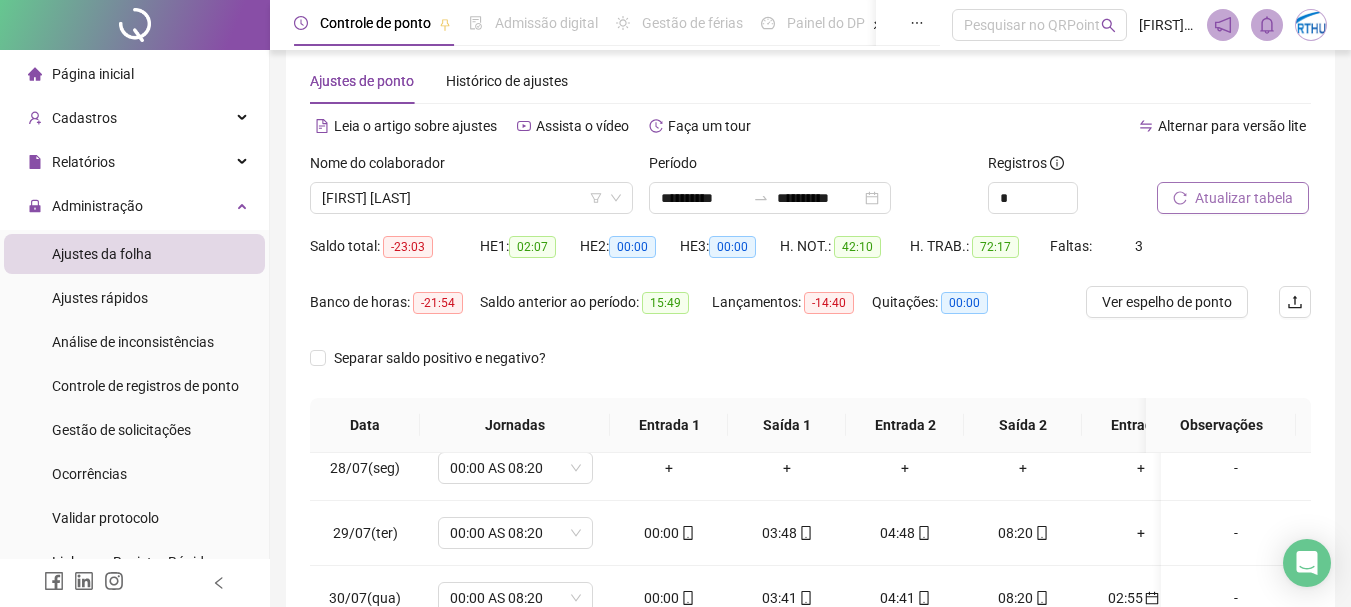 click on "Atualizar tabela" at bounding box center [1244, 198] 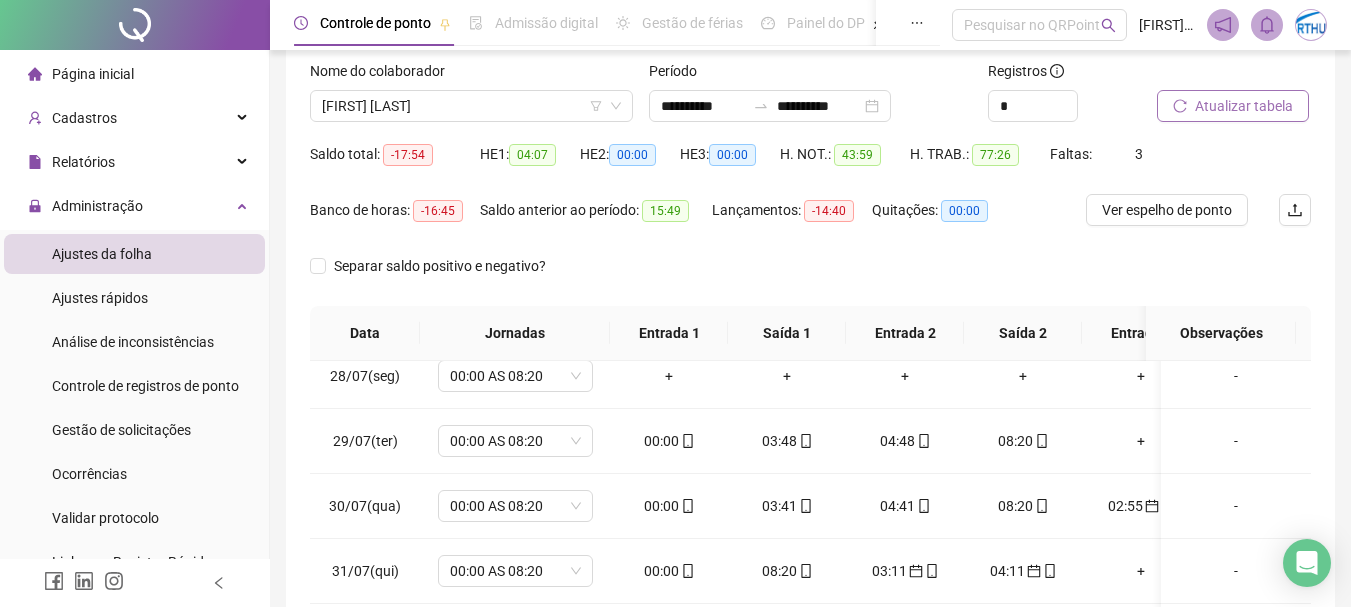 scroll, scrollTop: 415, scrollLeft: 0, axis: vertical 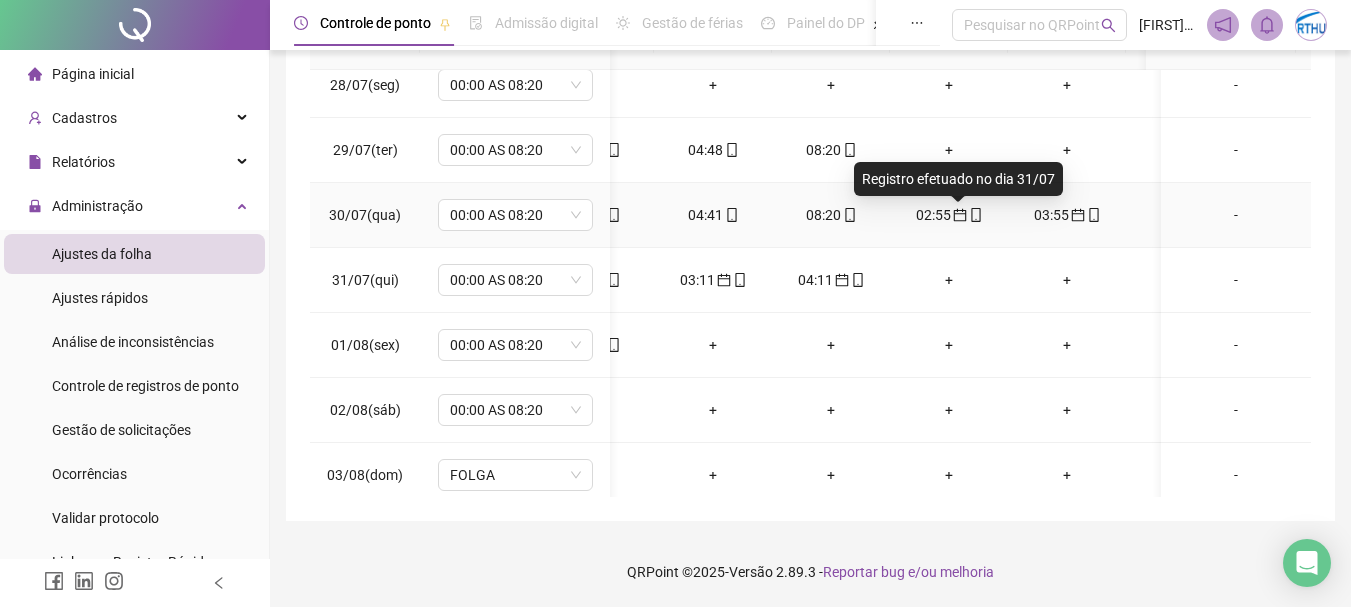 click 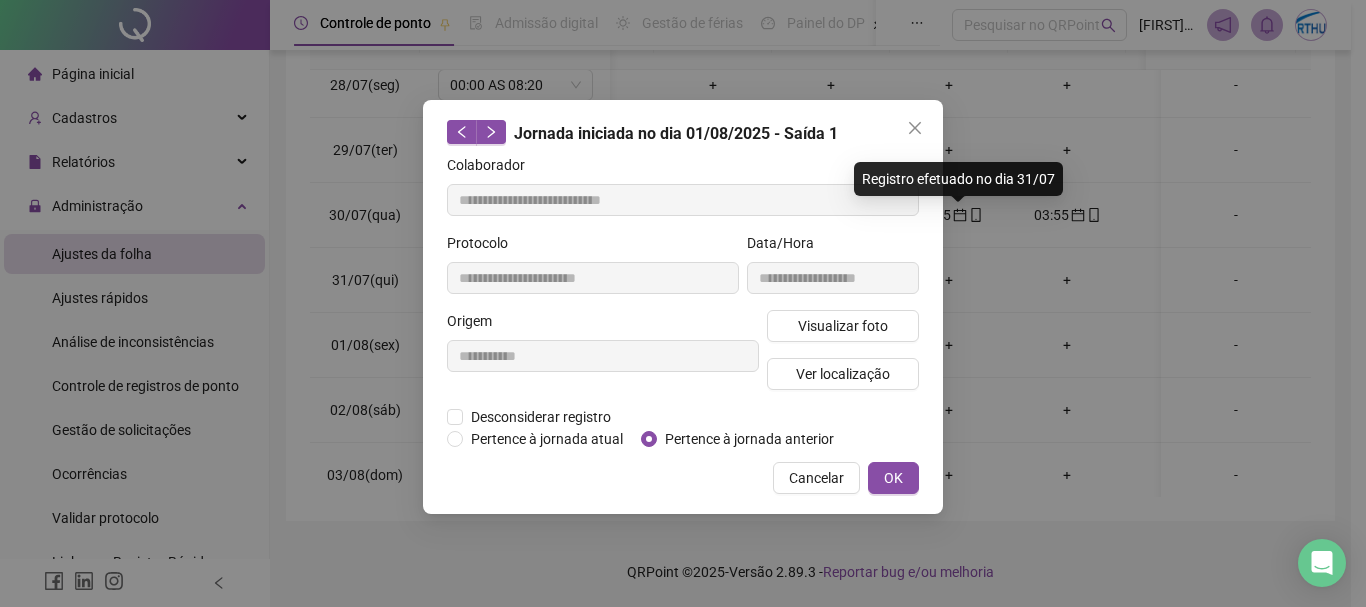 type on "**********" 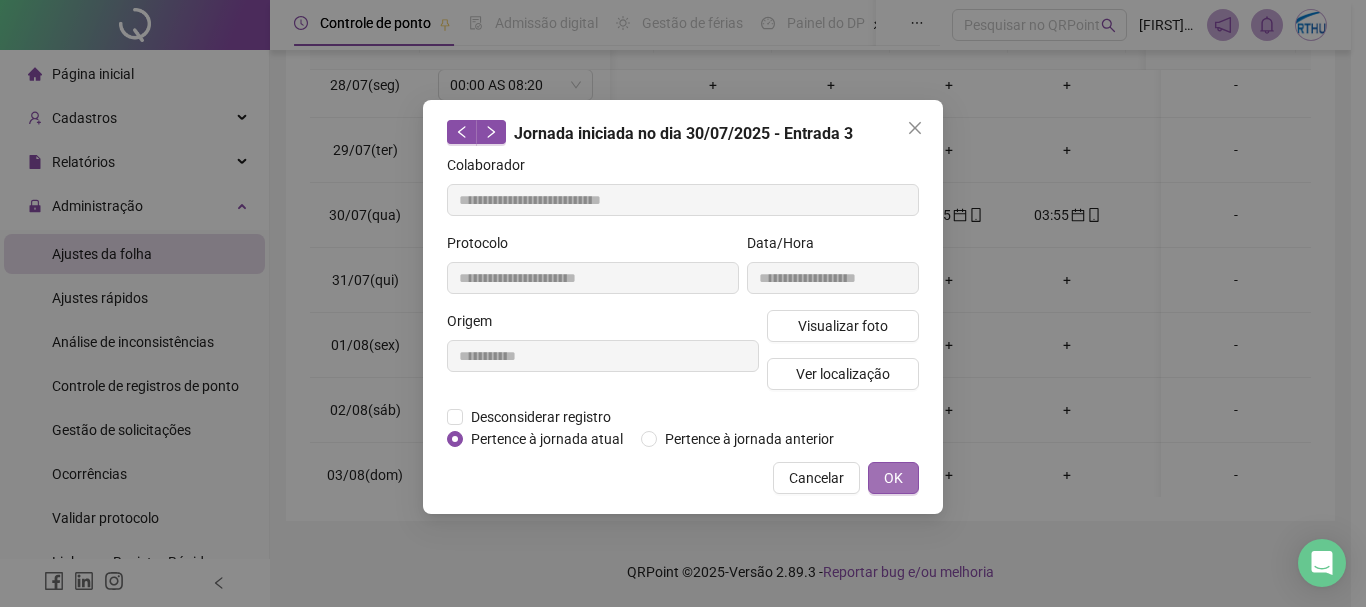 click on "OK" at bounding box center [893, 478] 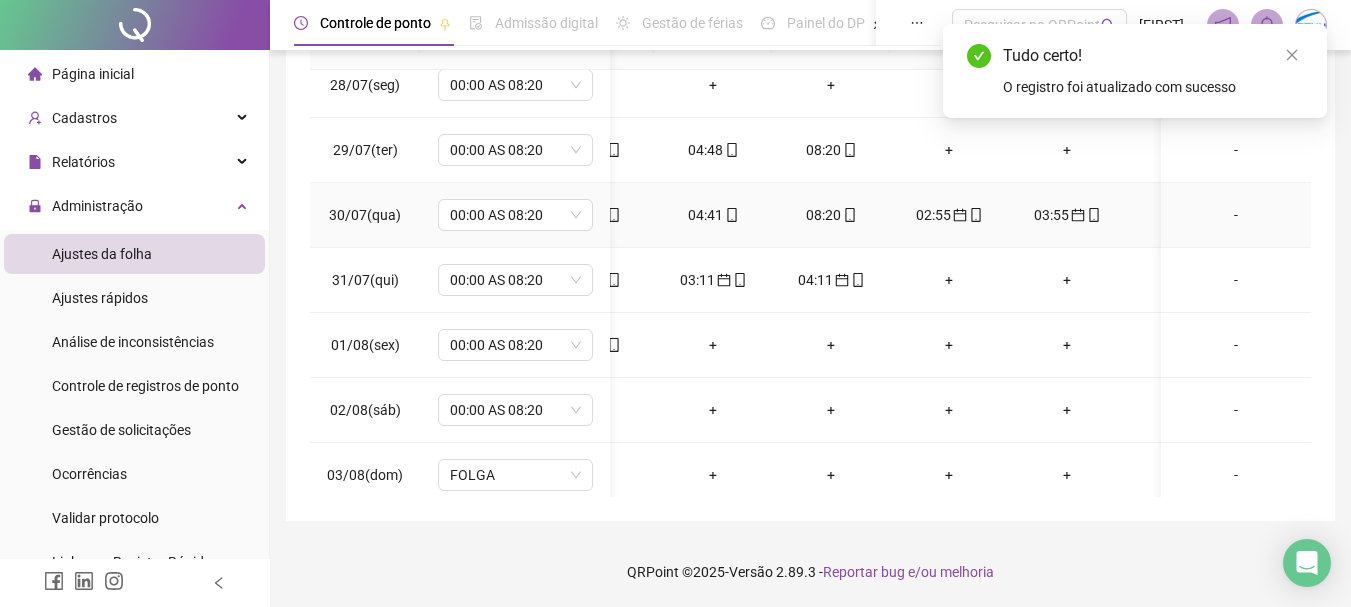 click 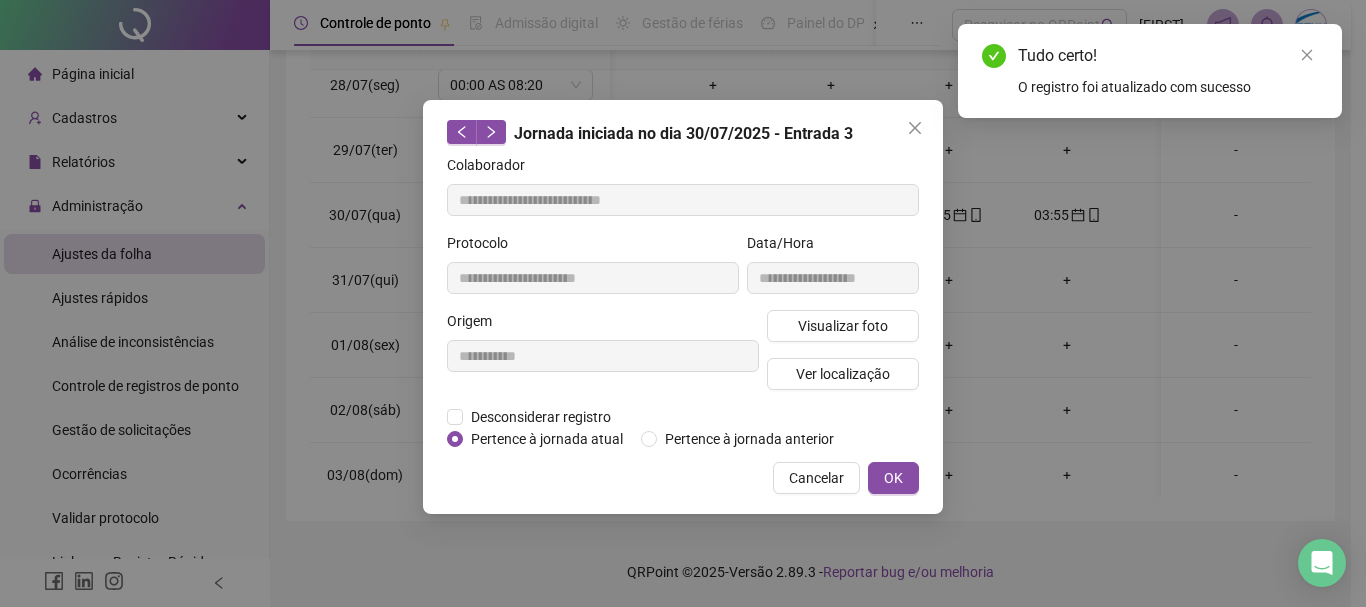 type on "**********" 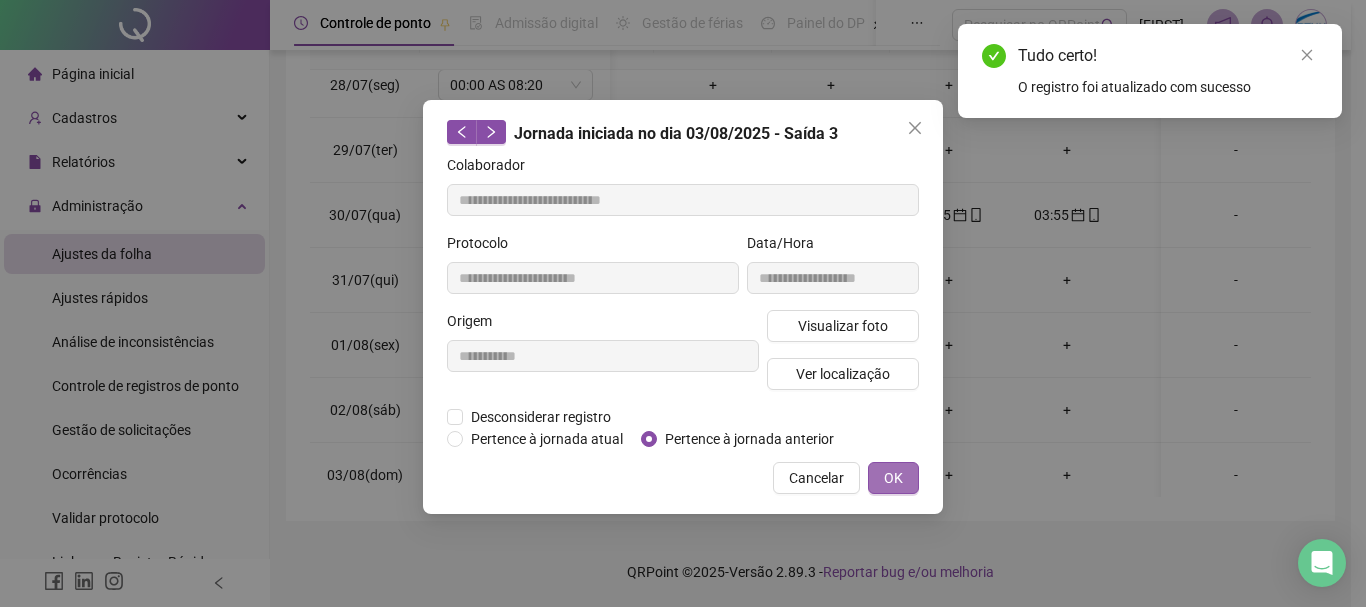 click on "OK" at bounding box center (893, 478) 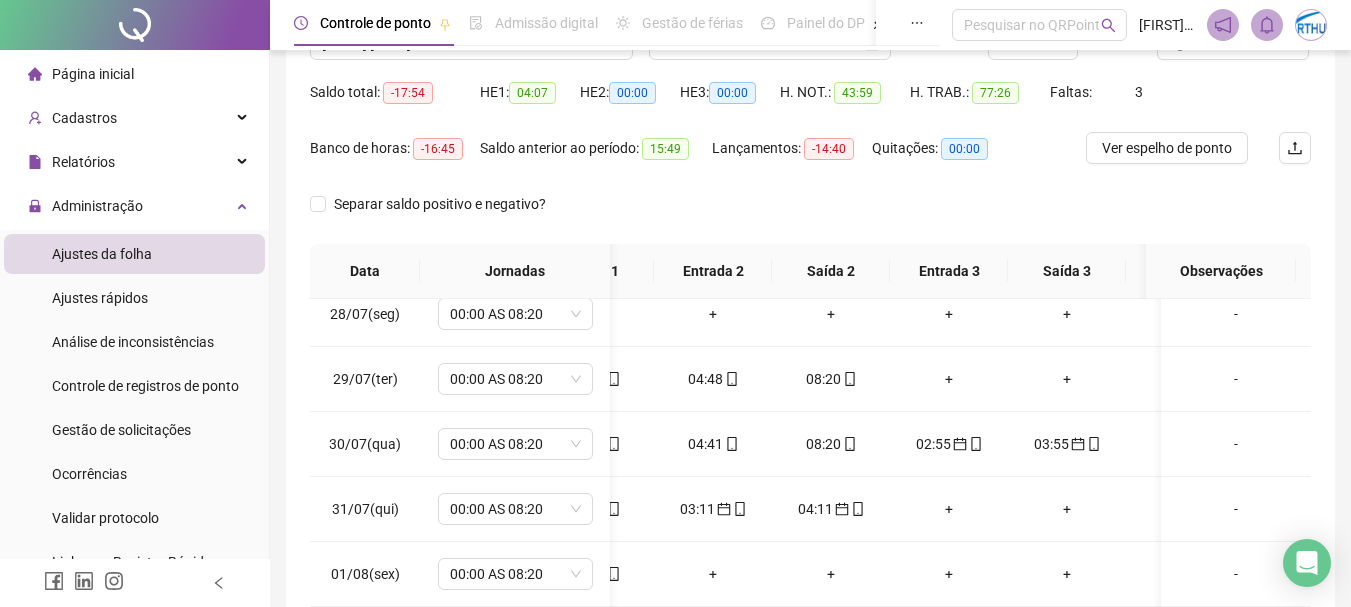 scroll, scrollTop: 84, scrollLeft: 0, axis: vertical 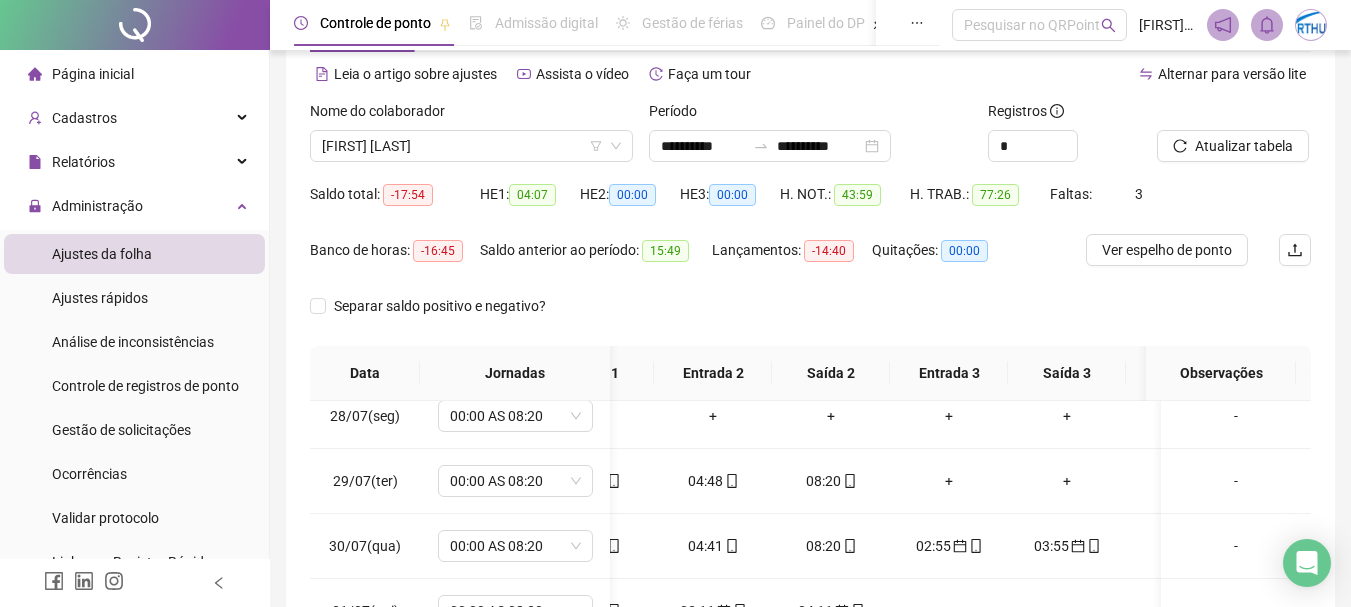 click at bounding box center [1209, 115] 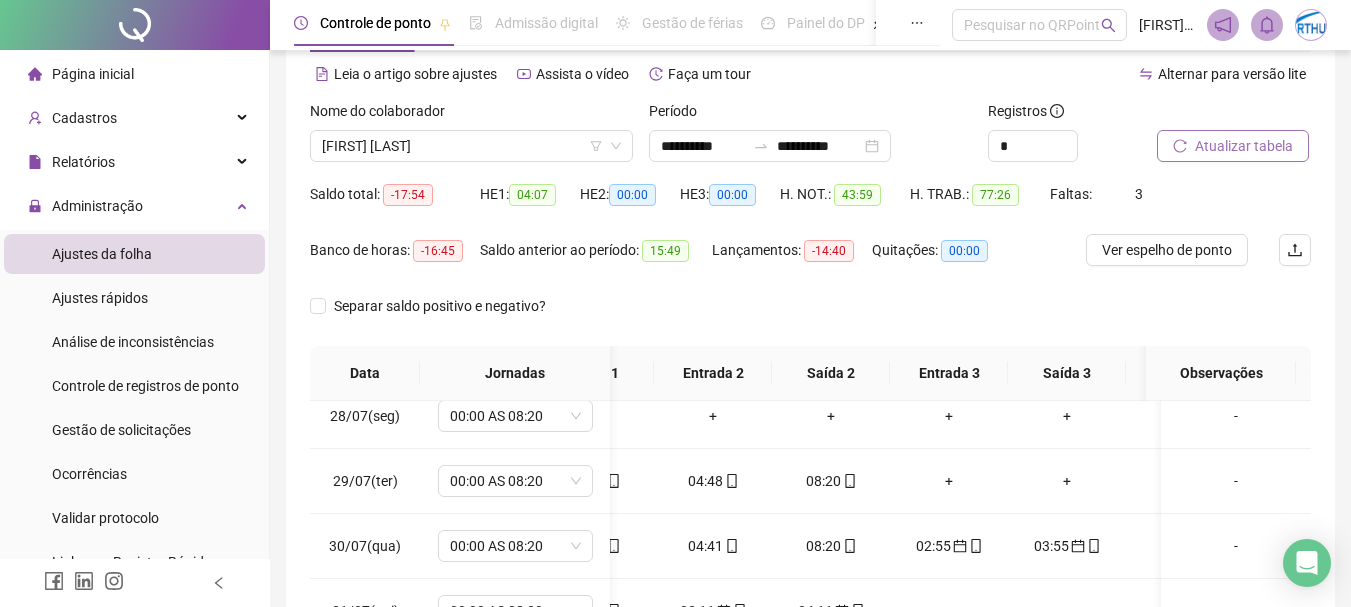 click on "Atualizar tabela" at bounding box center [1244, 146] 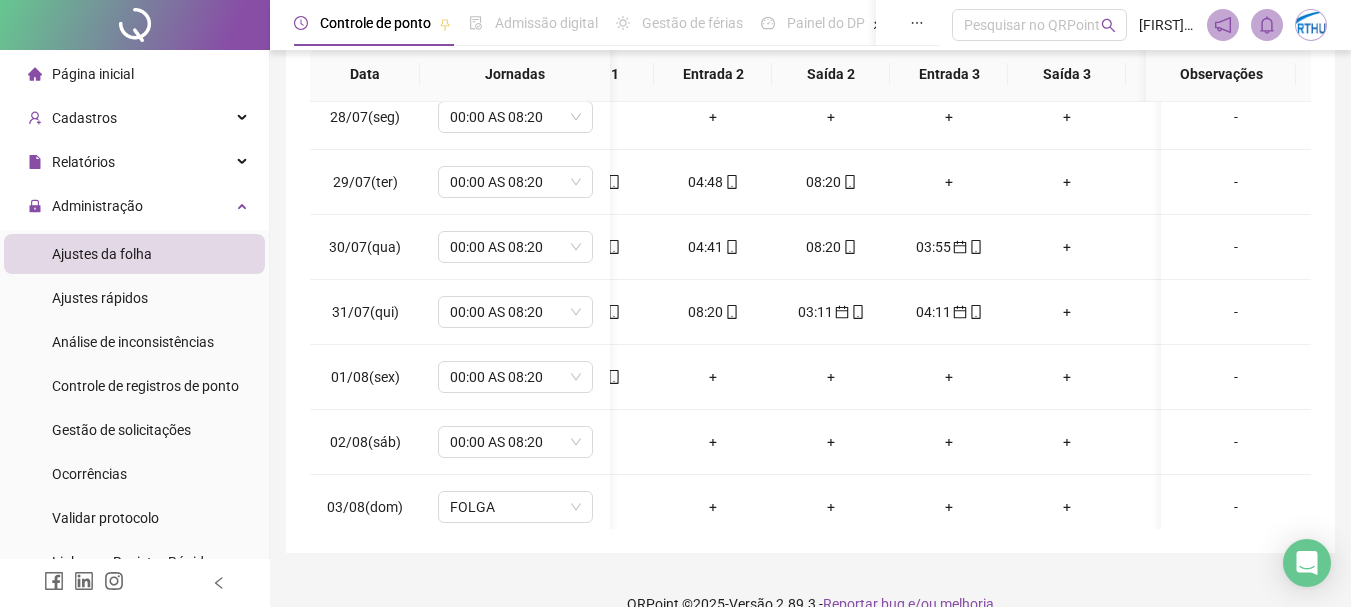 scroll, scrollTop: 415, scrollLeft: 0, axis: vertical 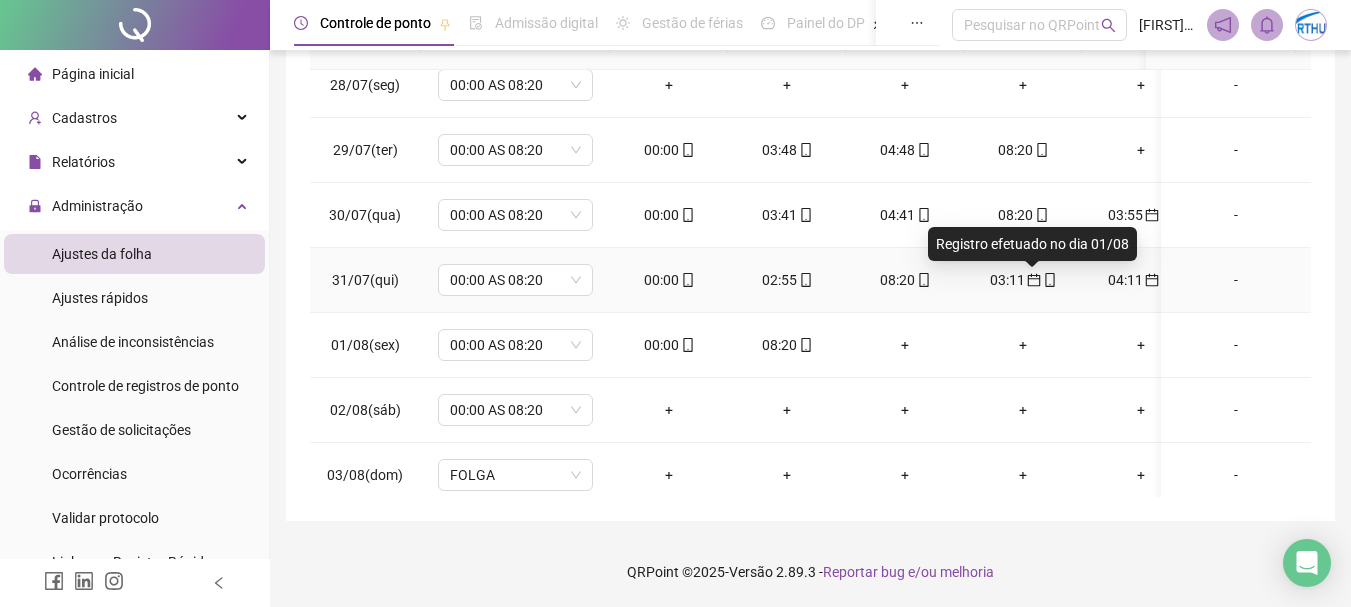 click 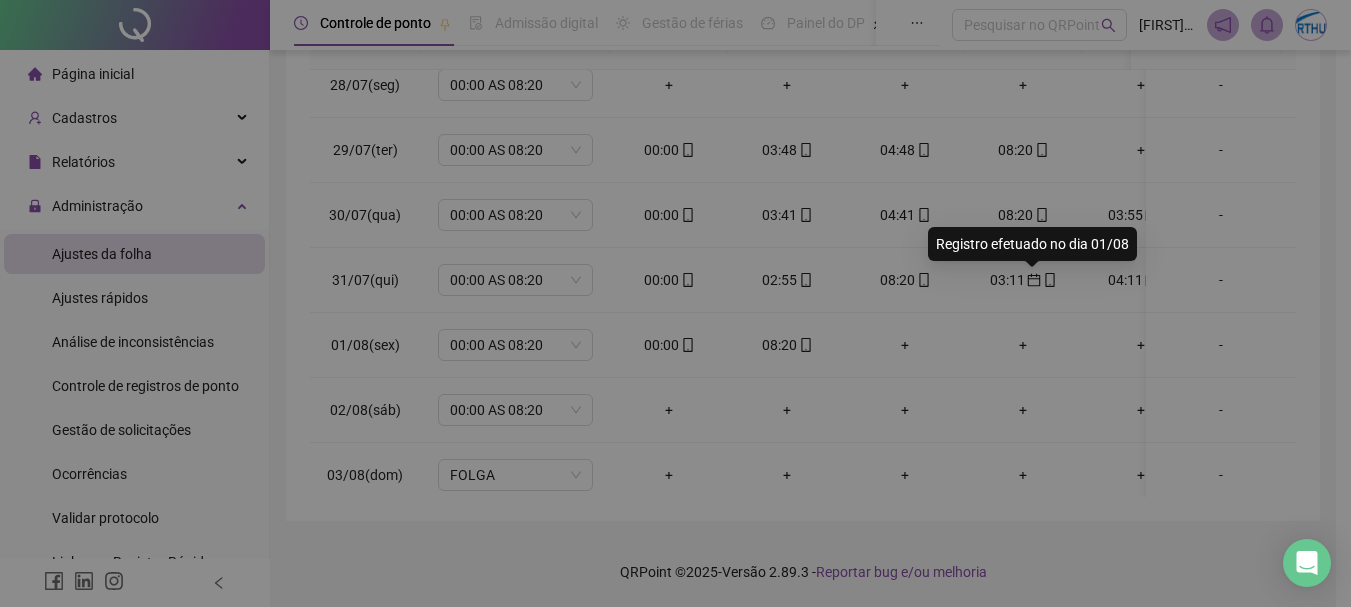 type on "**********" 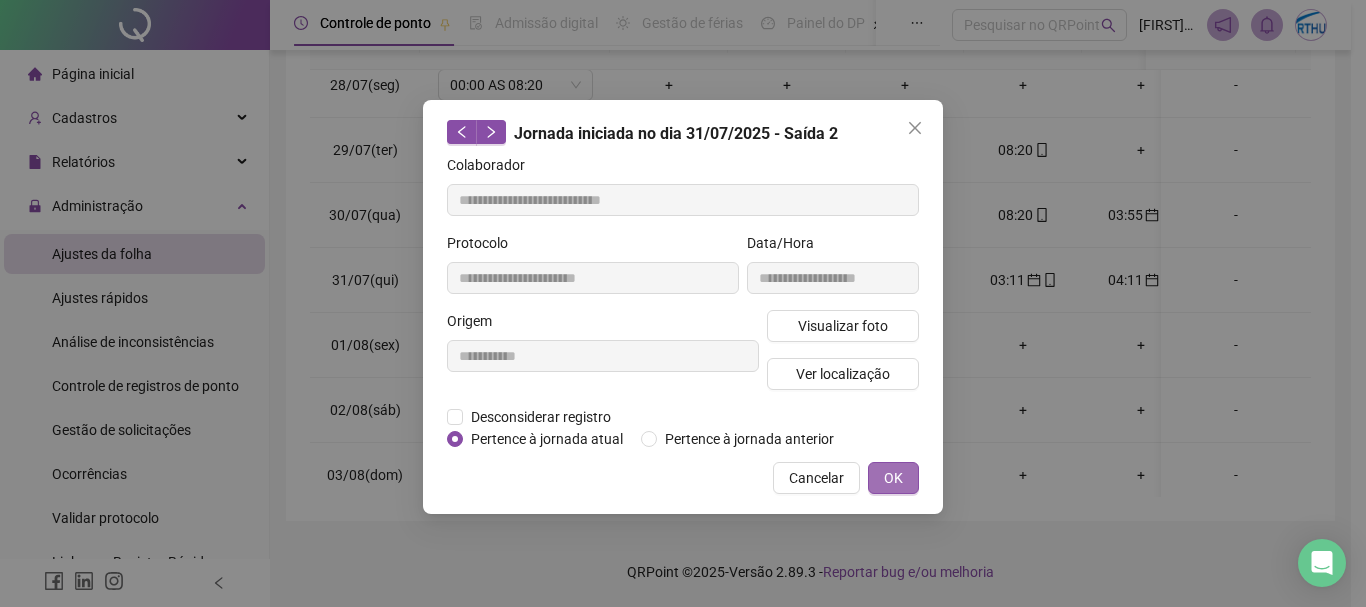 click on "OK" at bounding box center (893, 478) 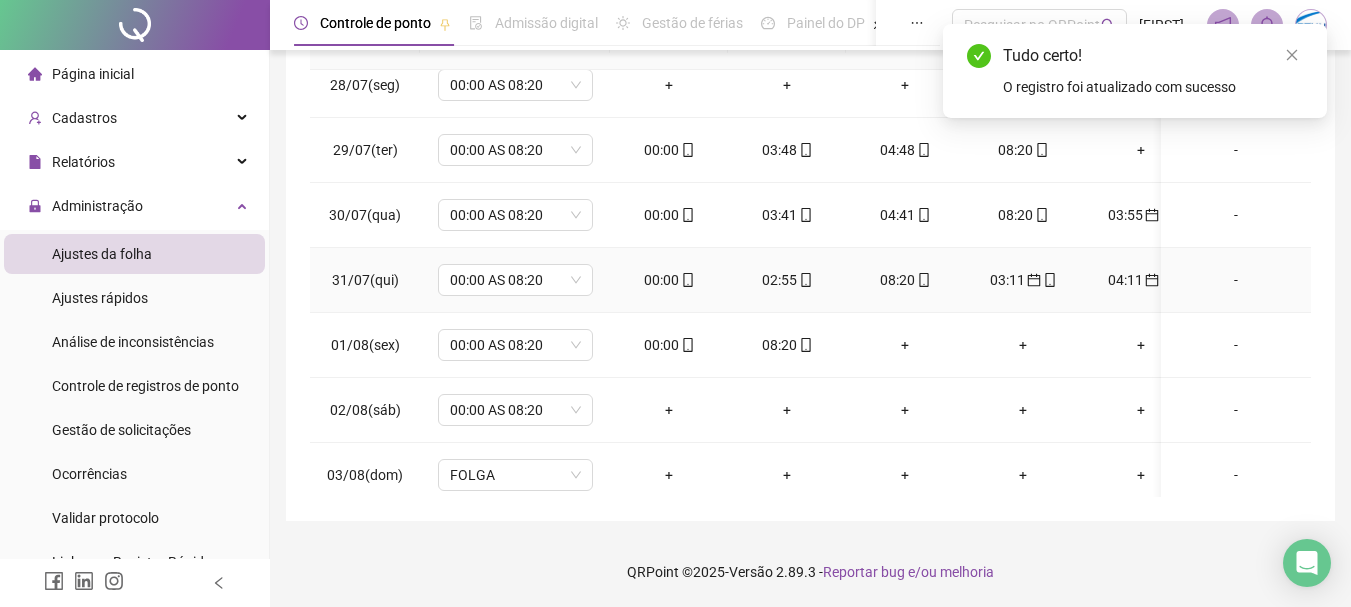 click on "04:11" at bounding box center [1141, 280] 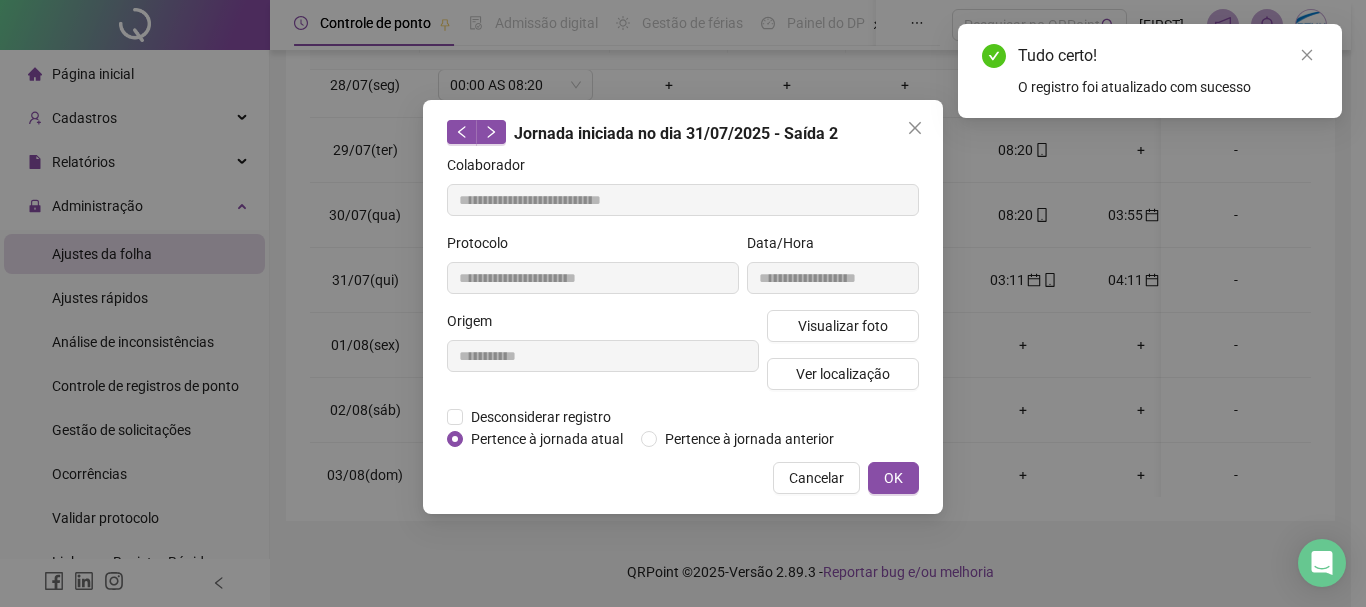 type on "**********" 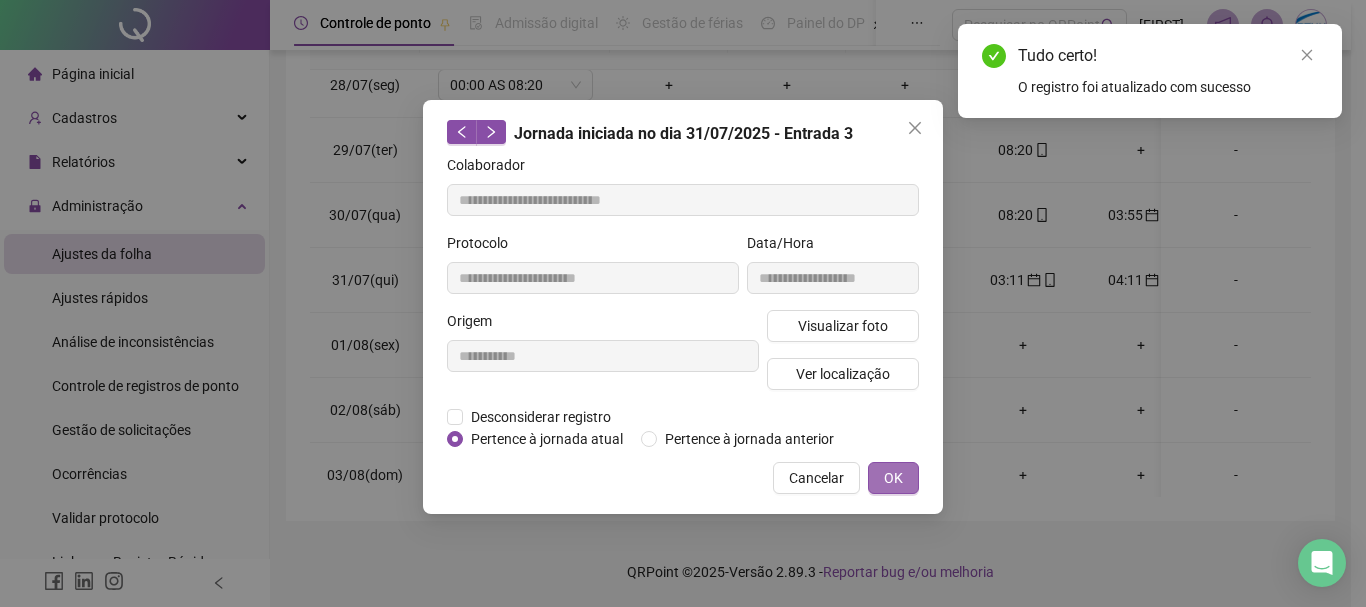 click on "OK" at bounding box center [893, 478] 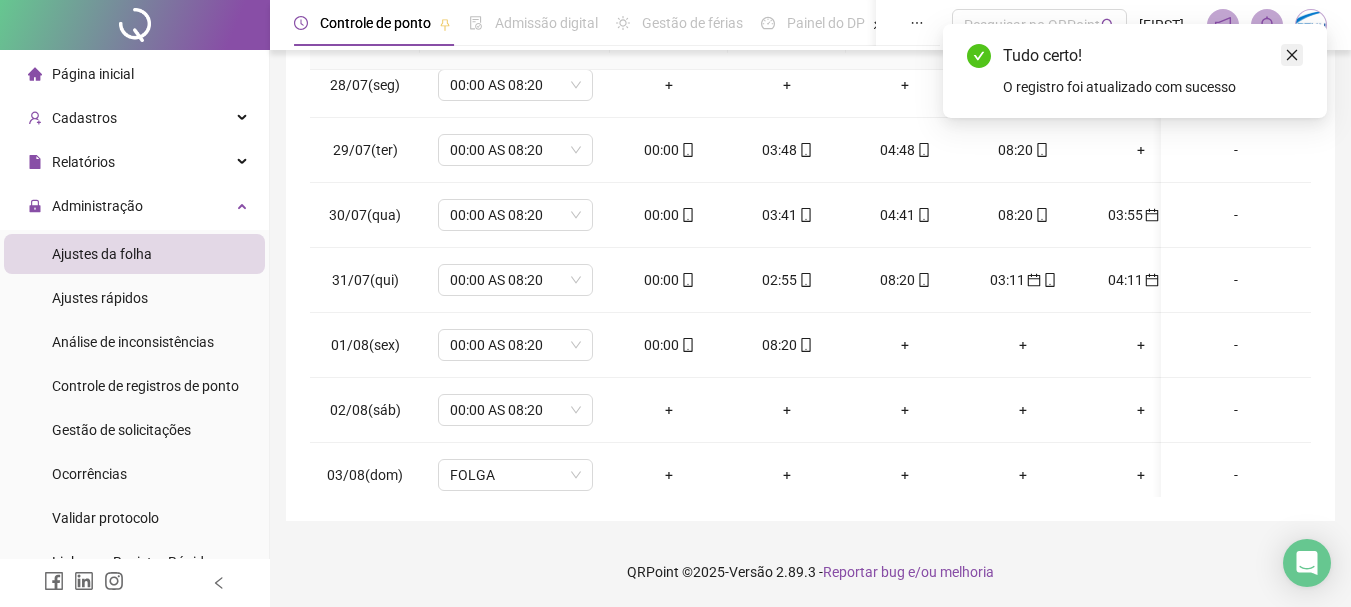 click at bounding box center (1292, 55) 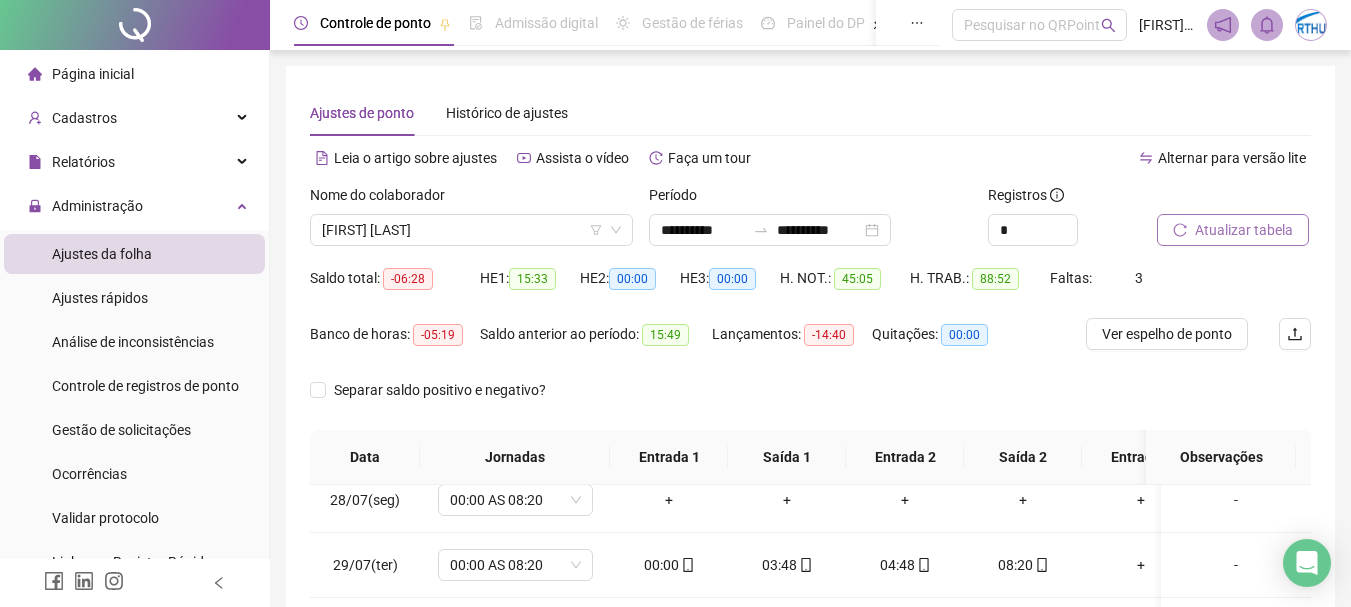 click on "Atualizar tabela" at bounding box center [1233, 230] 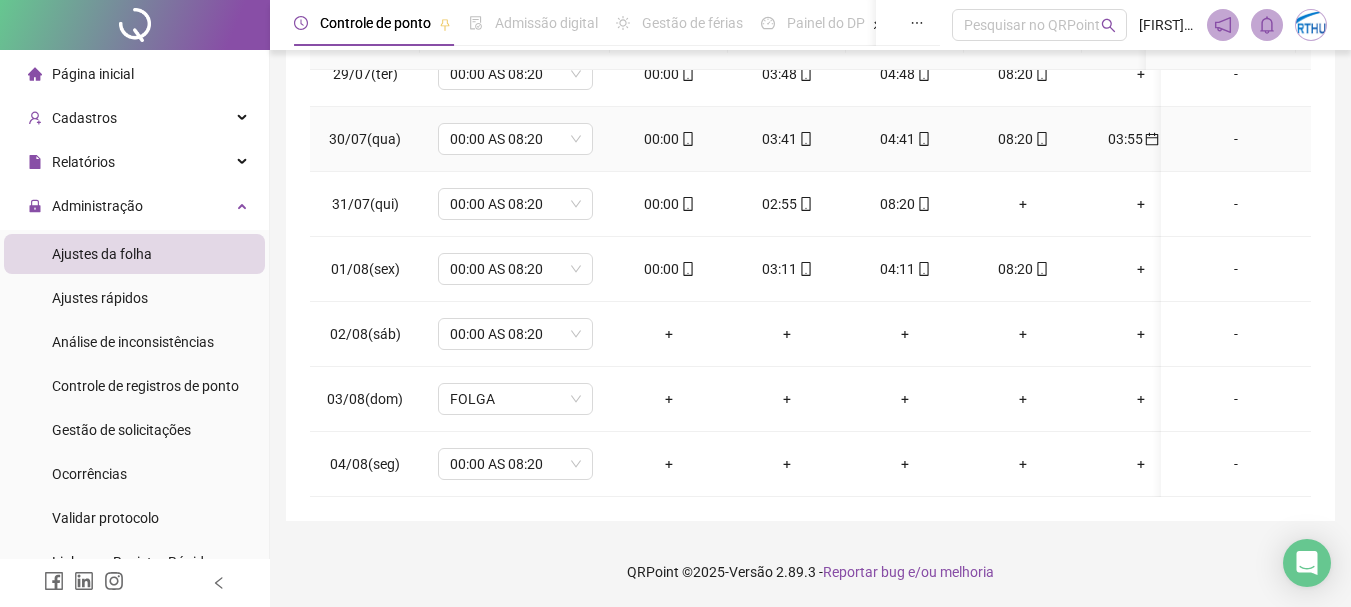 click on "03:55" at bounding box center (1141, 139) 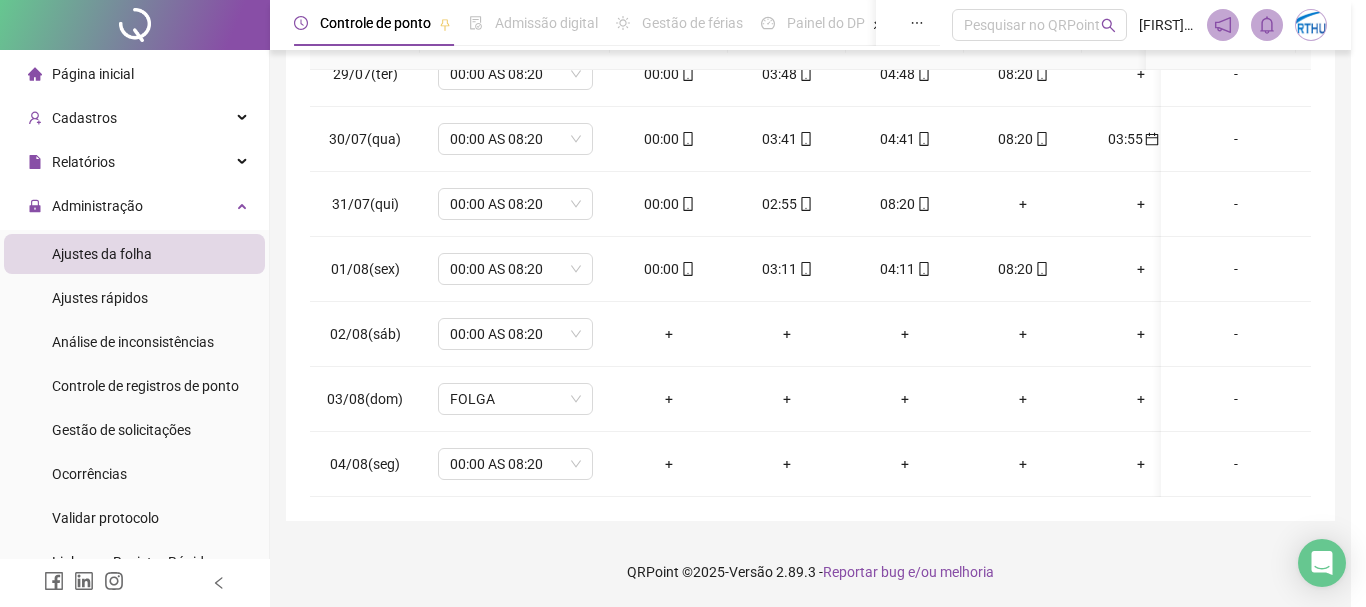 type on "**********" 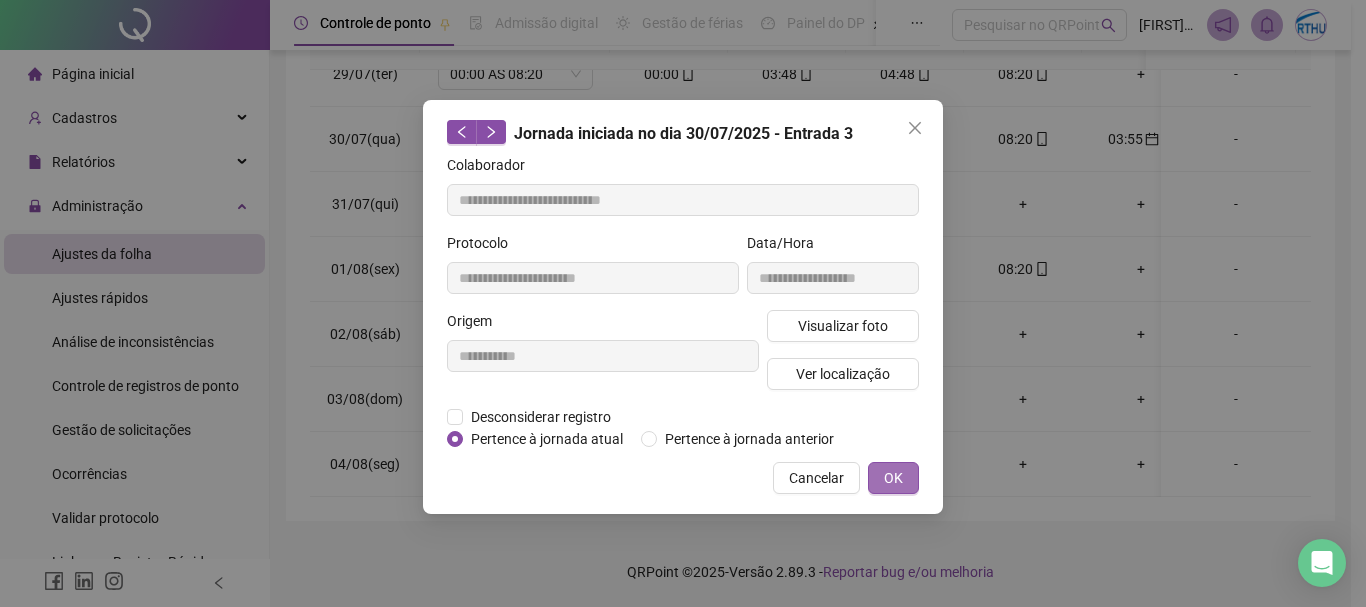 click on "OK" at bounding box center (893, 478) 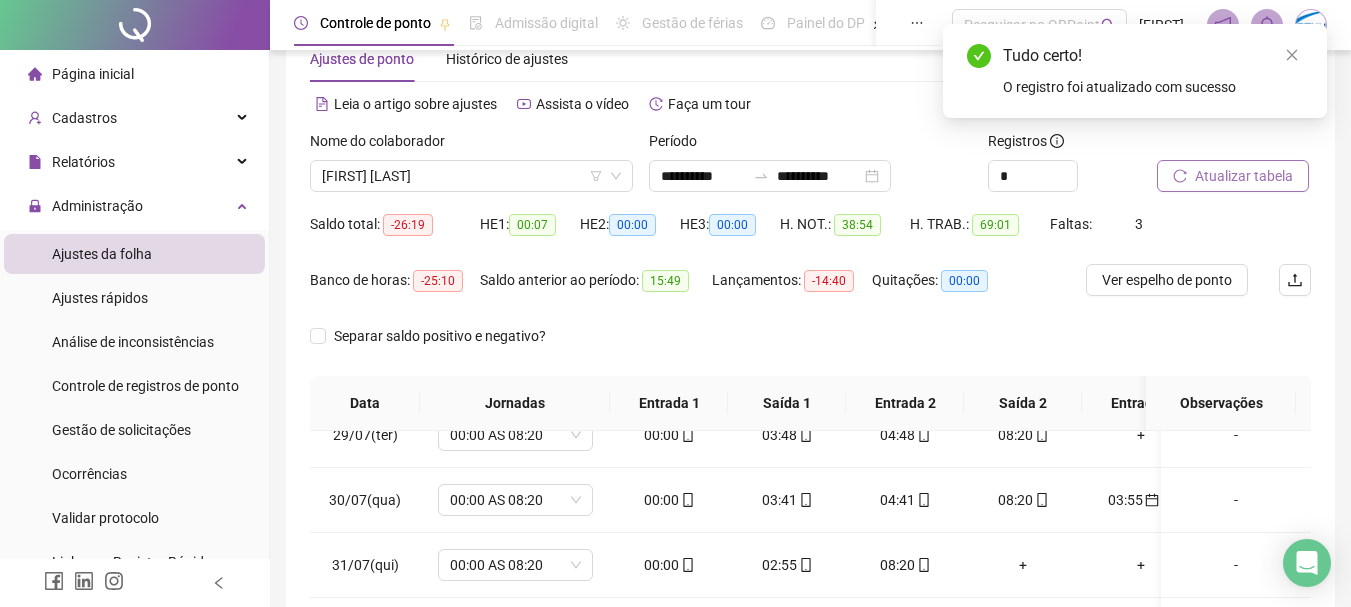 click on "Atualizar tabela" at bounding box center [1244, 176] 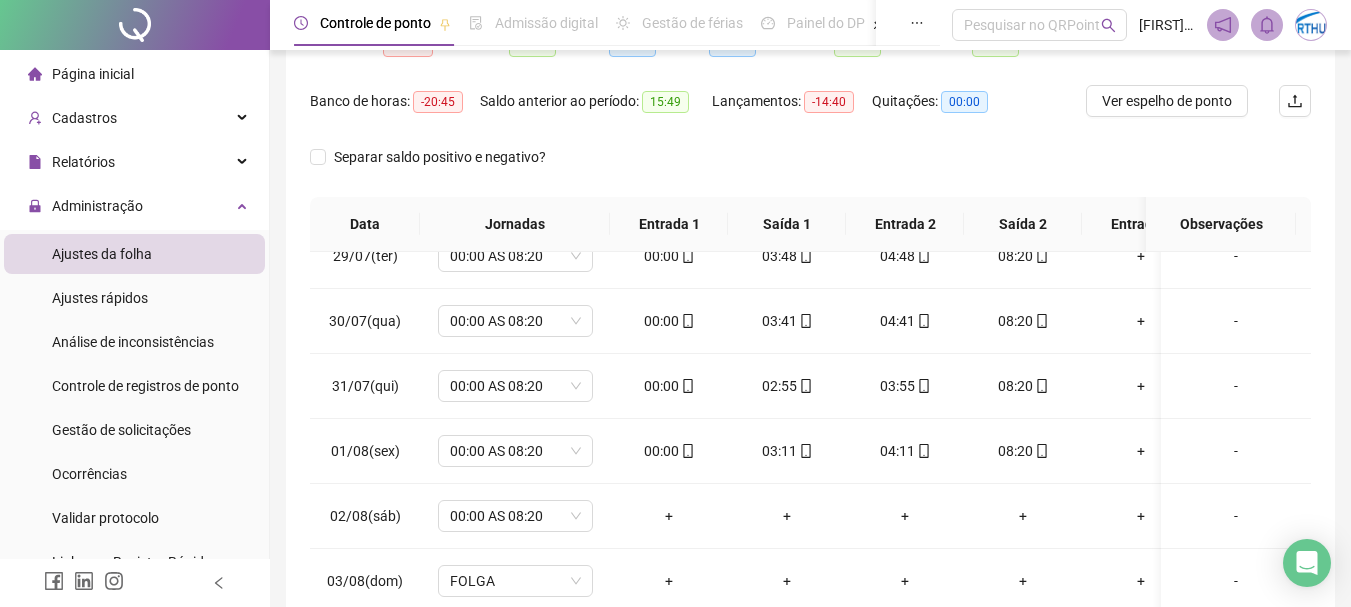 scroll, scrollTop: 415, scrollLeft: 0, axis: vertical 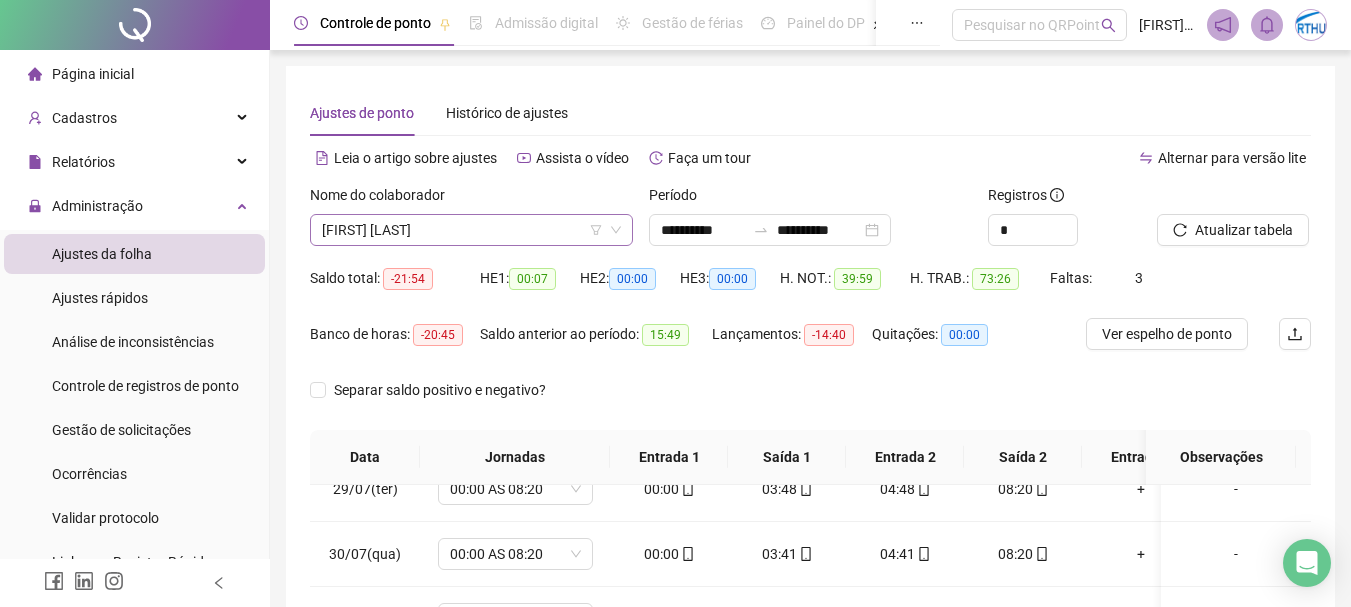 drag, startPoint x: 385, startPoint y: 220, endPoint x: 396, endPoint y: 225, distance: 12.083046 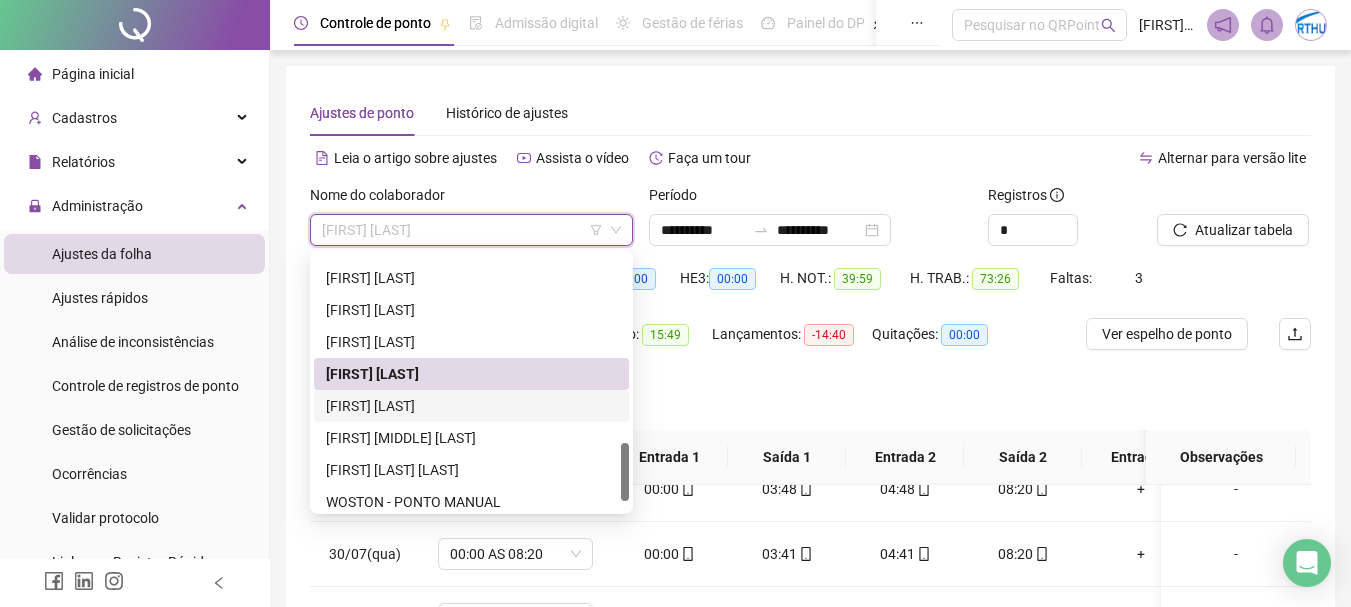 click on "[FIRST] [LAST]" at bounding box center [471, 406] 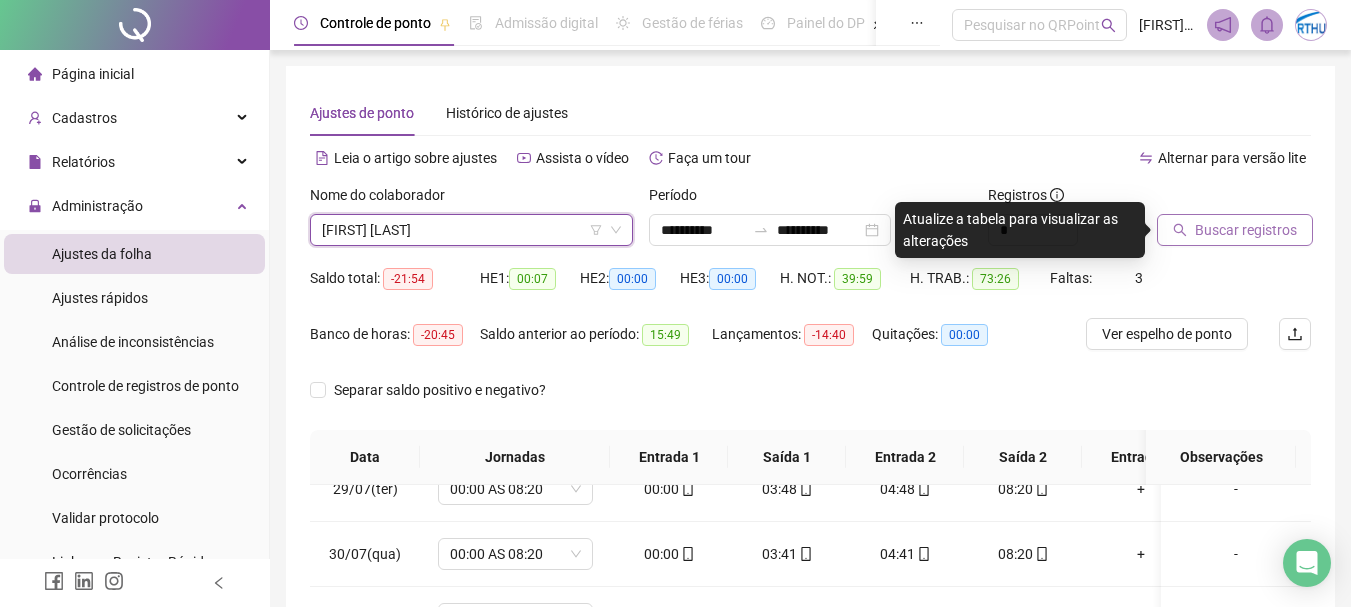 click on "Buscar registros" at bounding box center [1246, 230] 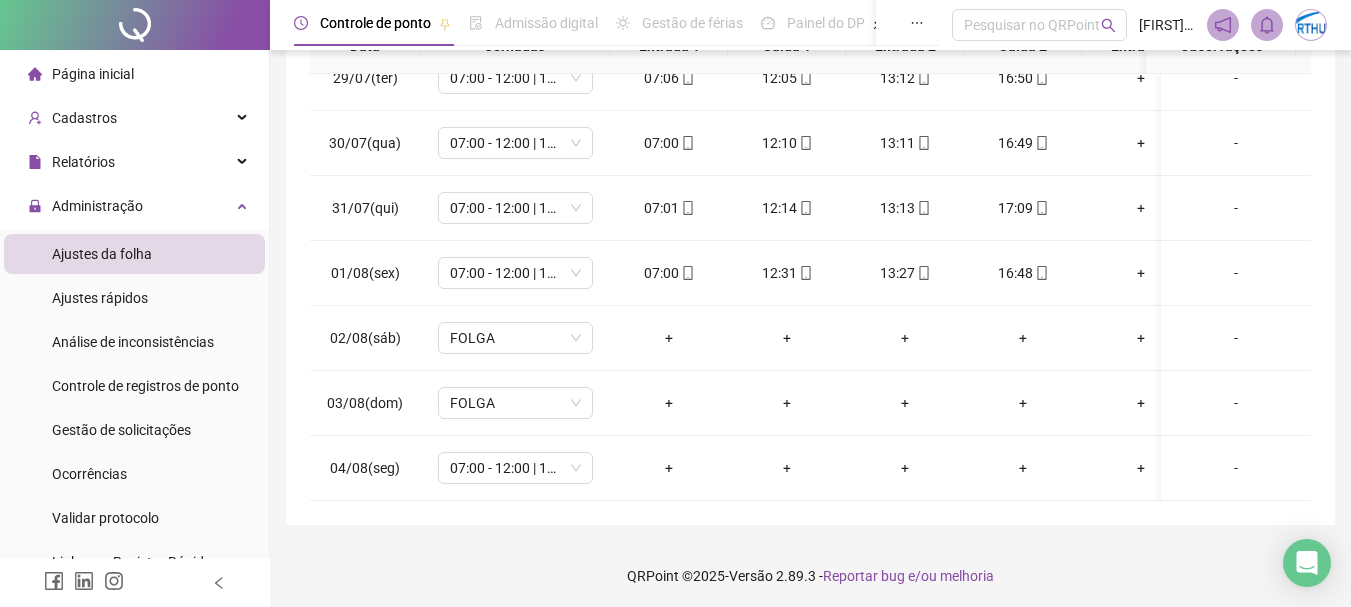 scroll, scrollTop: 415, scrollLeft: 0, axis: vertical 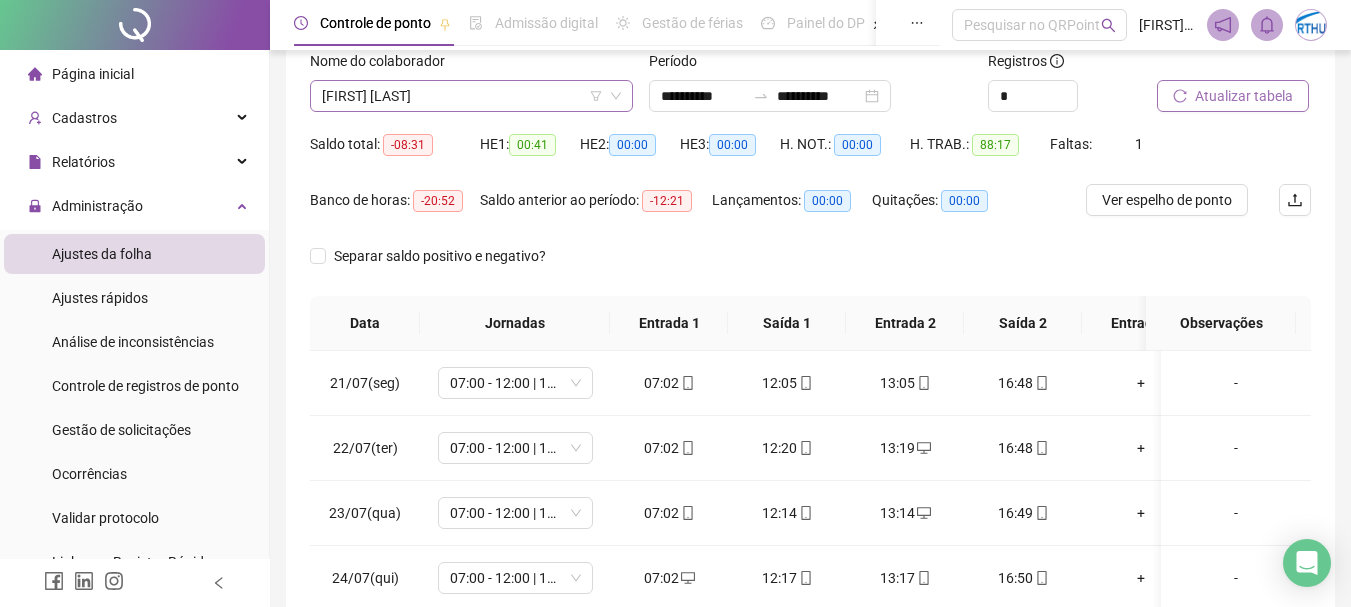 click on "[FIRST] [LAST]" at bounding box center (471, 96) 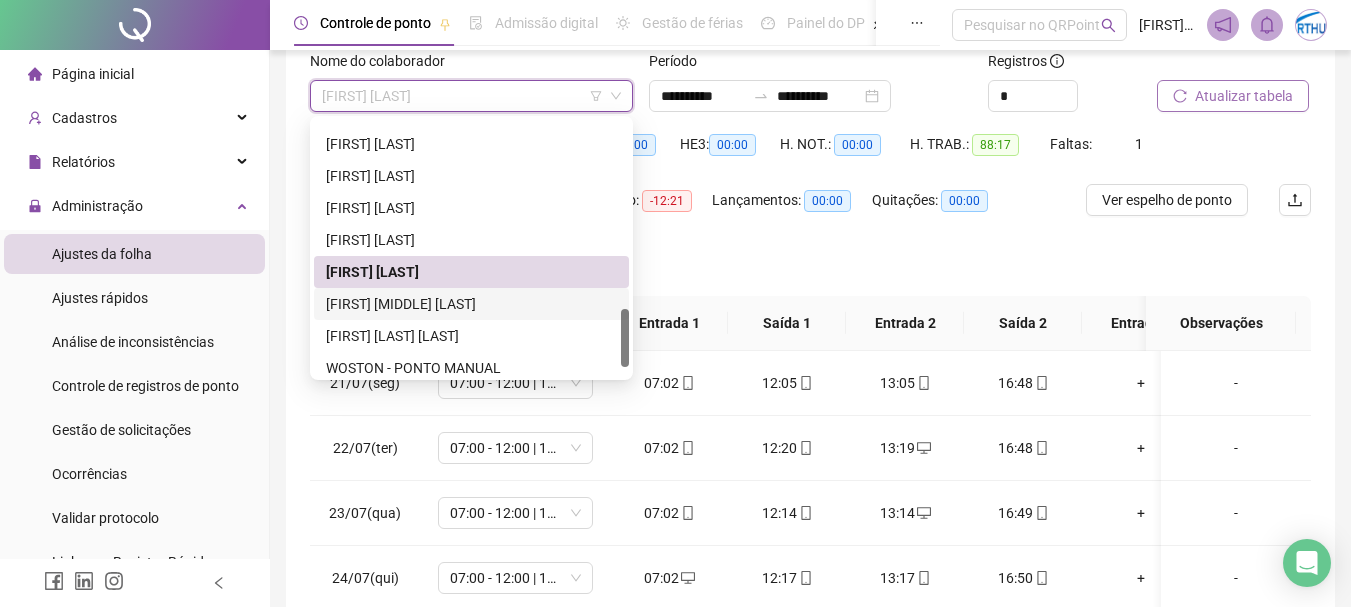 click on "[FIRST] [MIDDLE] [LAST]" at bounding box center [471, 304] 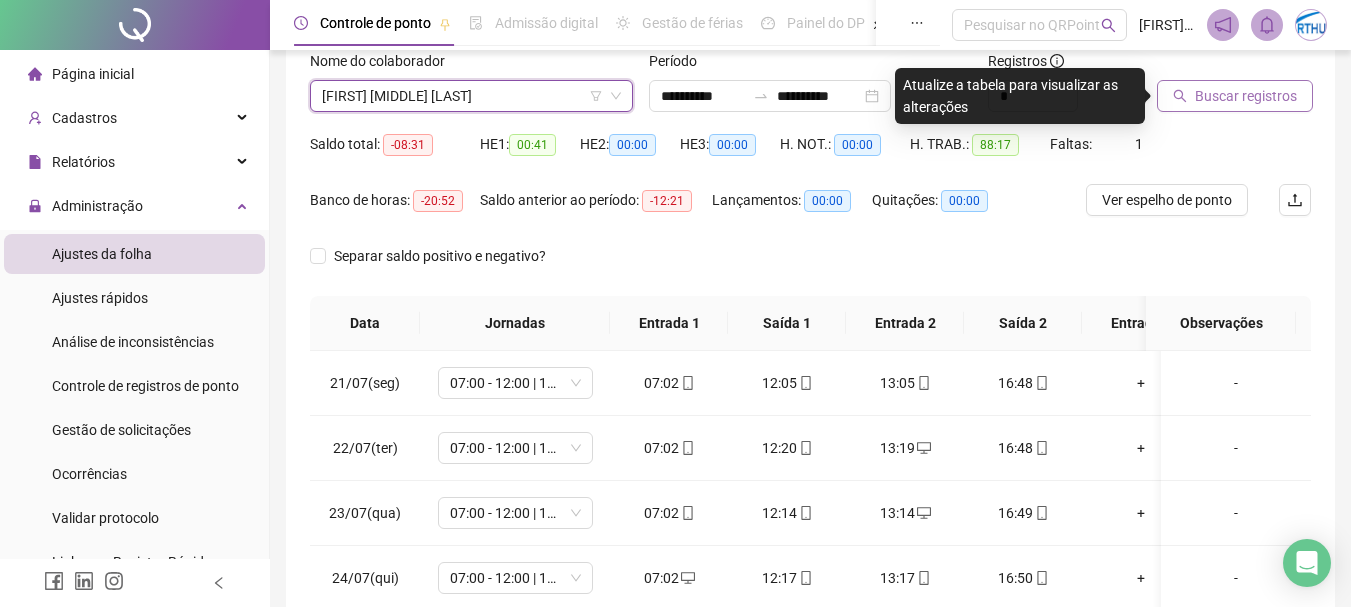 click on "Nome do colaborador [FIRST] [LAST] [FIRST] [LAST]" at bounding box center [471, 89] 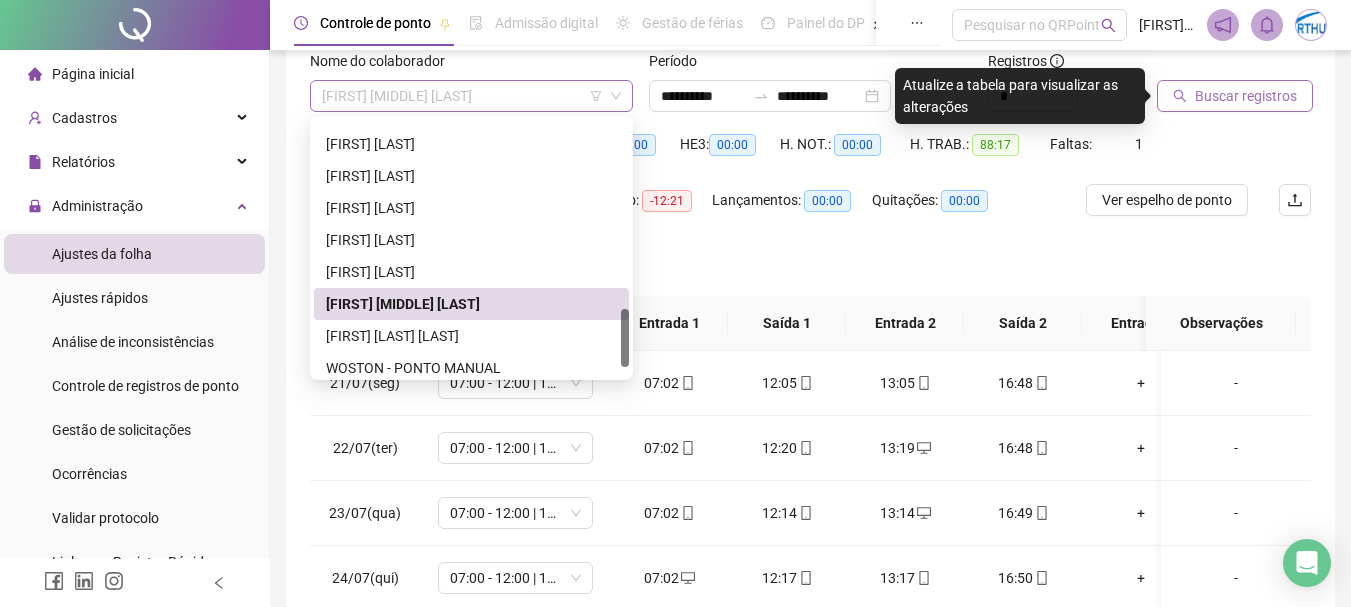 click on "[FIRST] [MIDDLE] [LAST]" at bounding box center (471, 96) 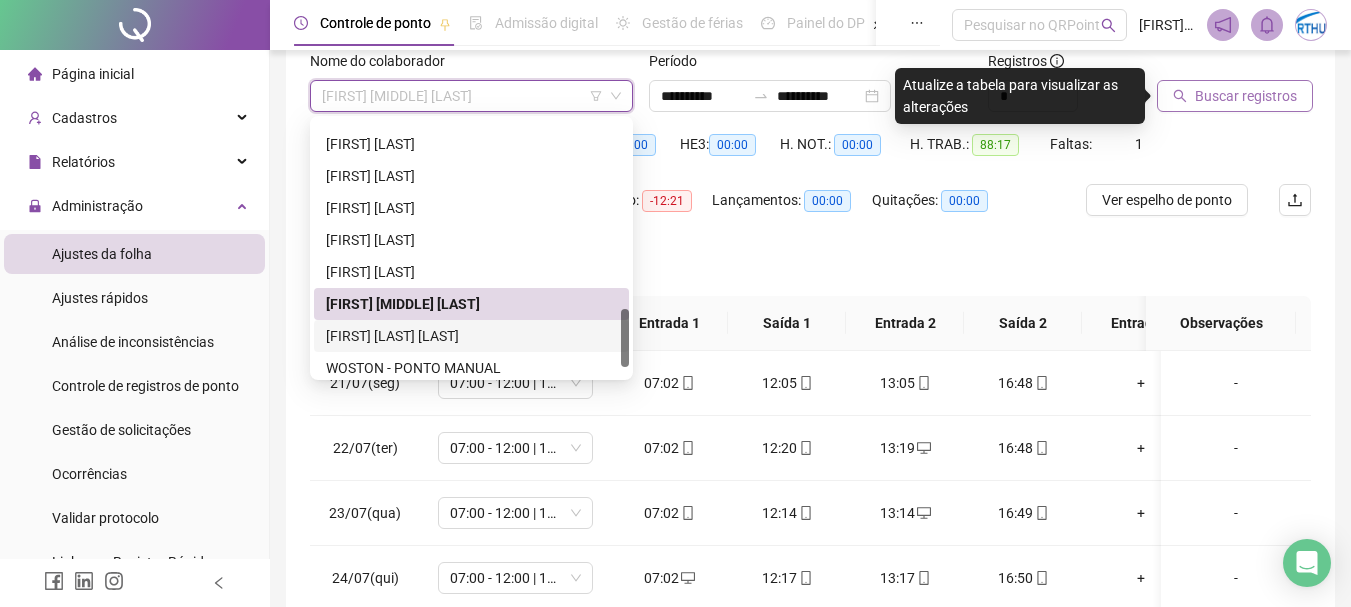 click on "[FIRST] [LAST] [LAST]" at bounding box center [471, 336] 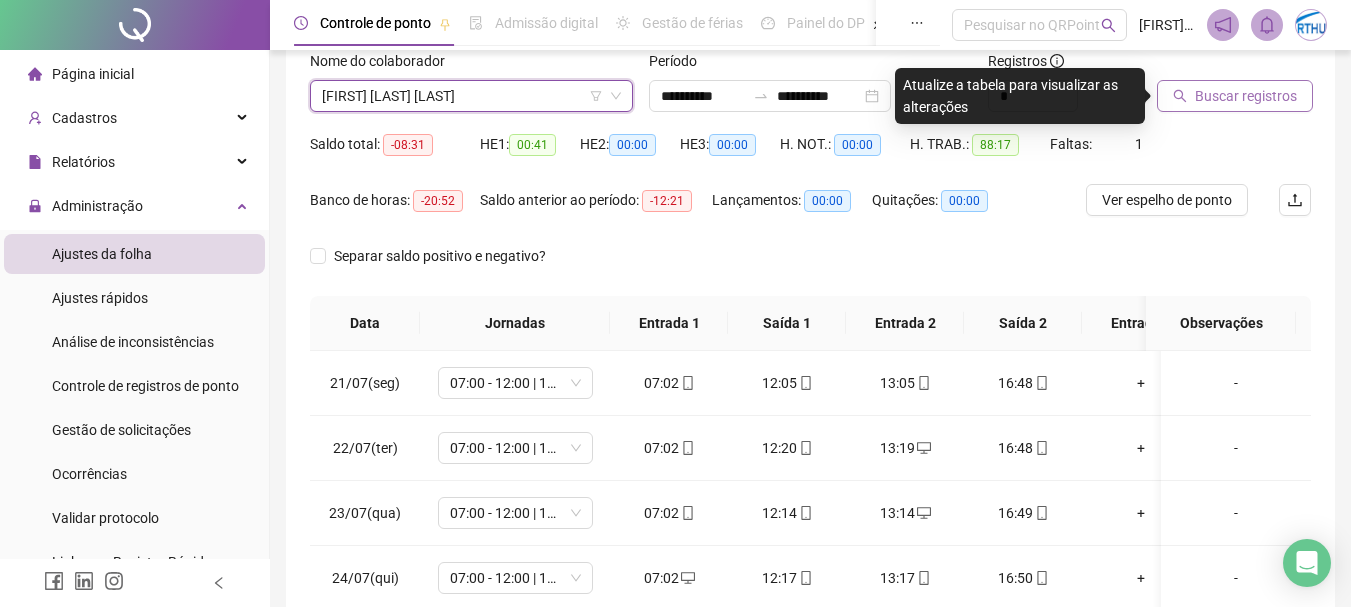 click on "Buscar registros" at bounding box center [1246, 96] 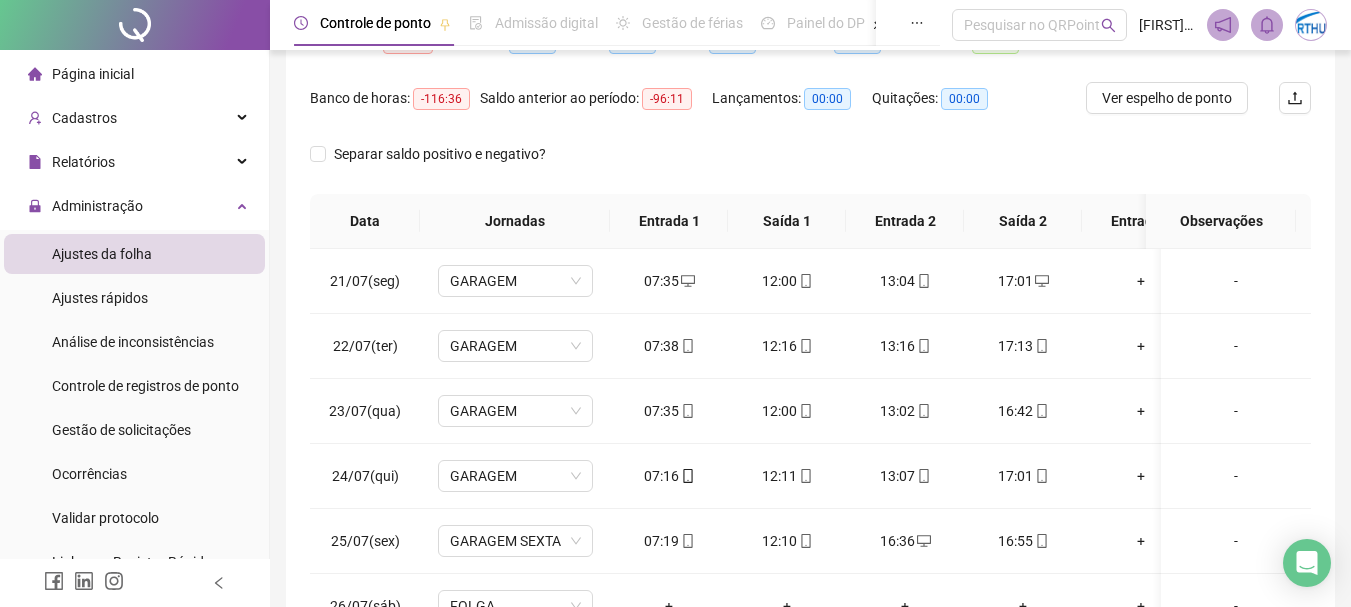 scroll, scrollTop: 415, scrollLeft: 0, axis: vertical 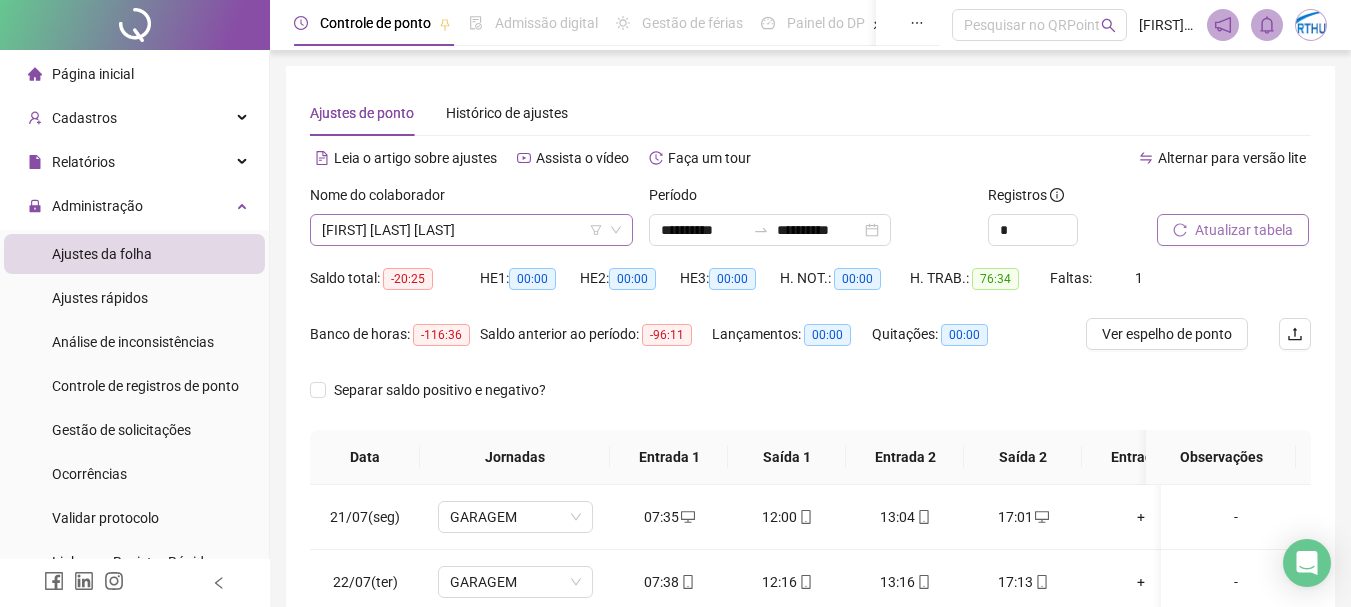 click on "[FIRST] [LAST] [LAST]" at bounding box center (471, 230) 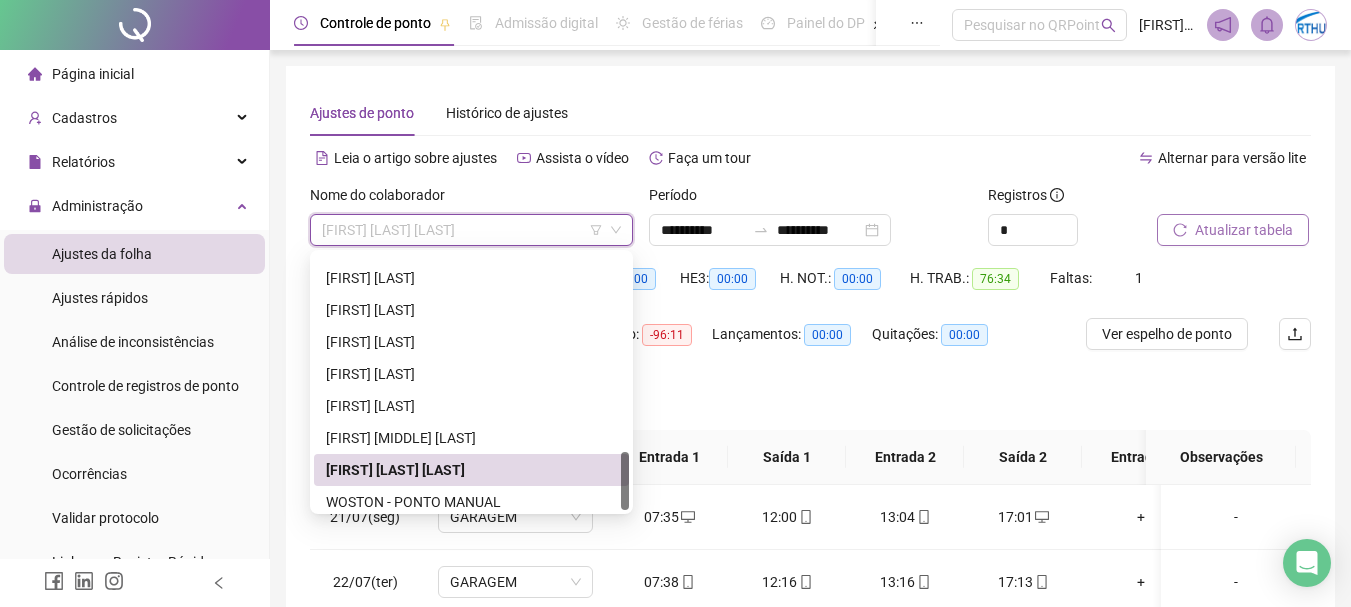 scroll, scrollTop: 864, scrollLeft: 0, axis: vertical 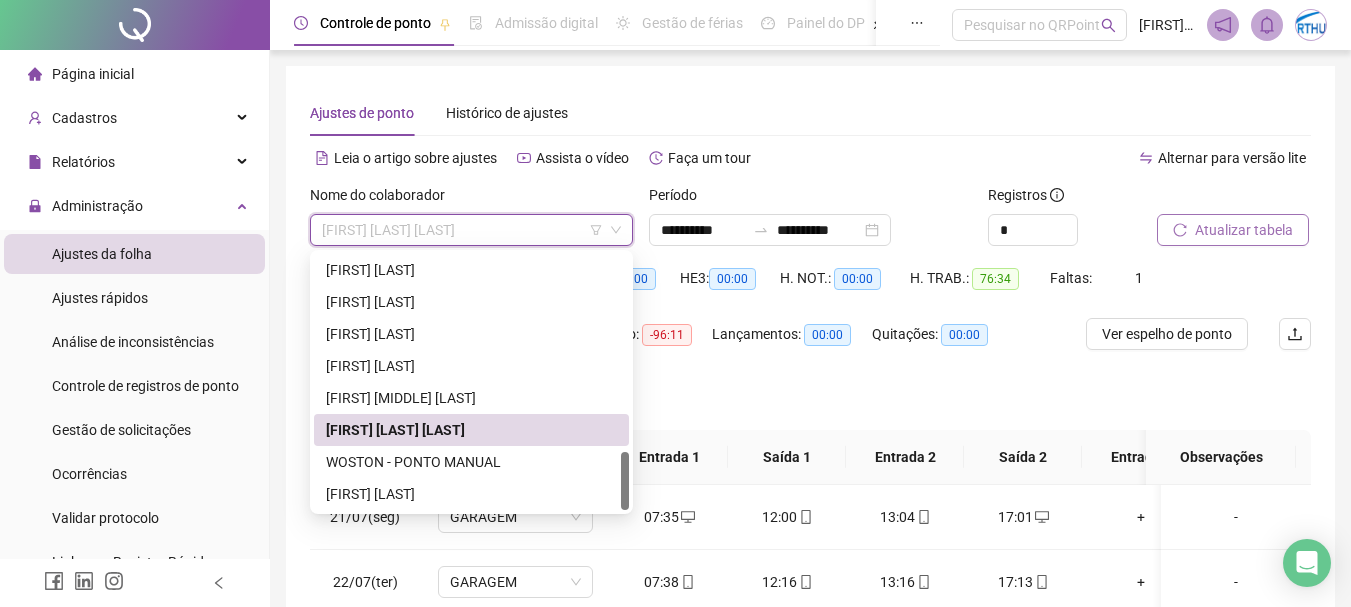 drag, startPoint x: 627, startPoint y: 463, endPoint x: 586, endPoint y: 512, distance: 63.89053 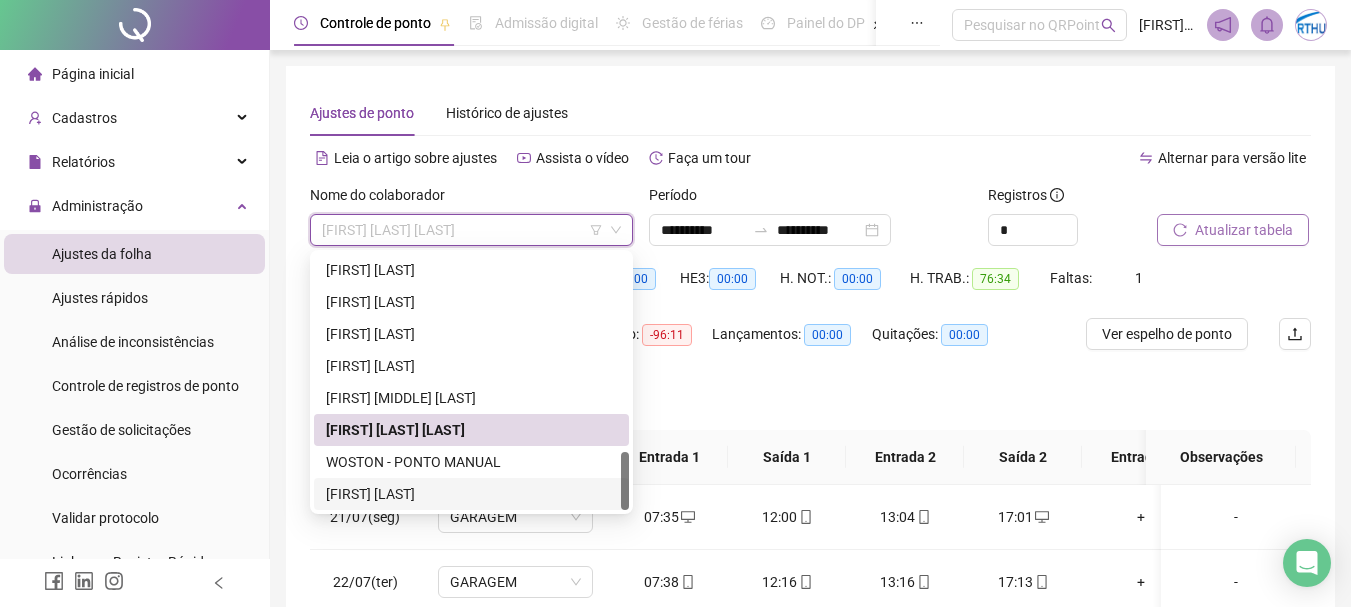 click on "[FIRST] [LAST]" at bounding box center [471, 494] 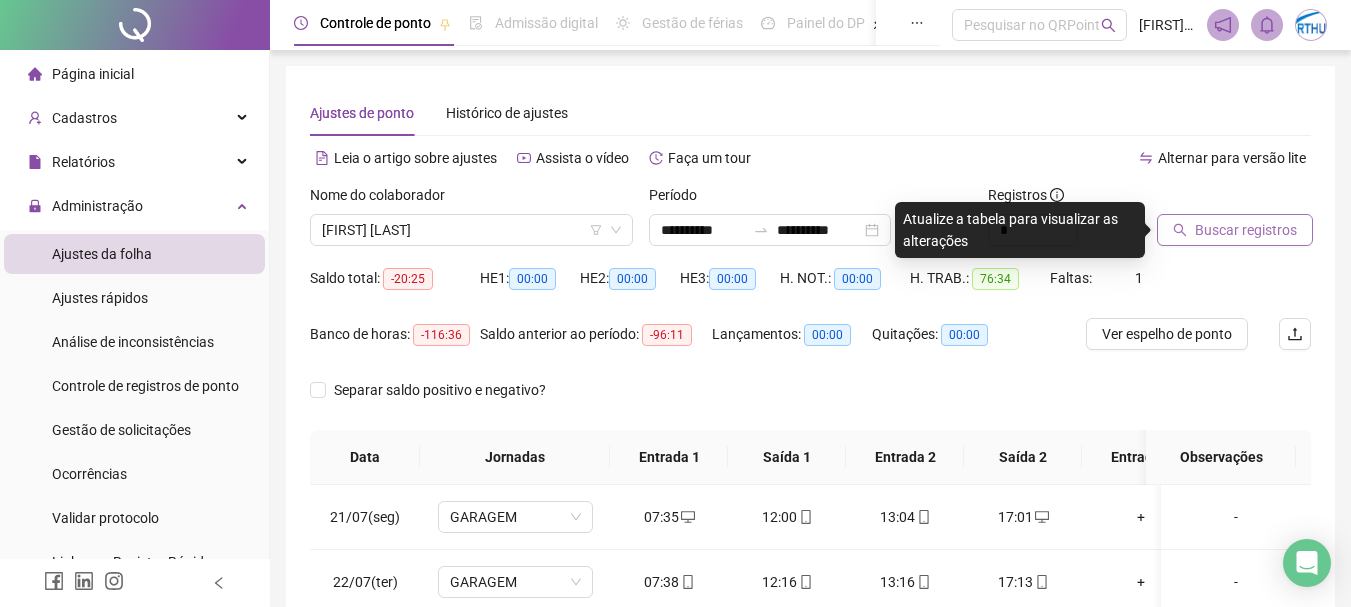 click on "Buscar registros" at bounding box center [1246, 230] 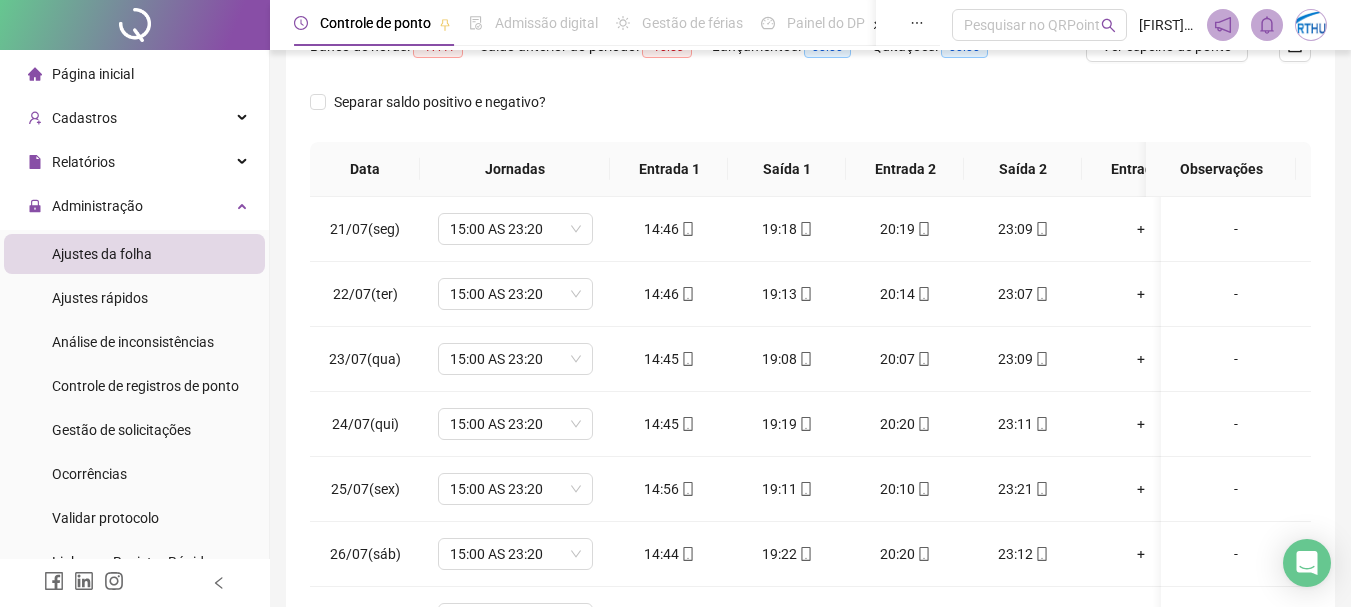 scroll, scrollTop: 415, scrollLeft: 0, axis: vertical 